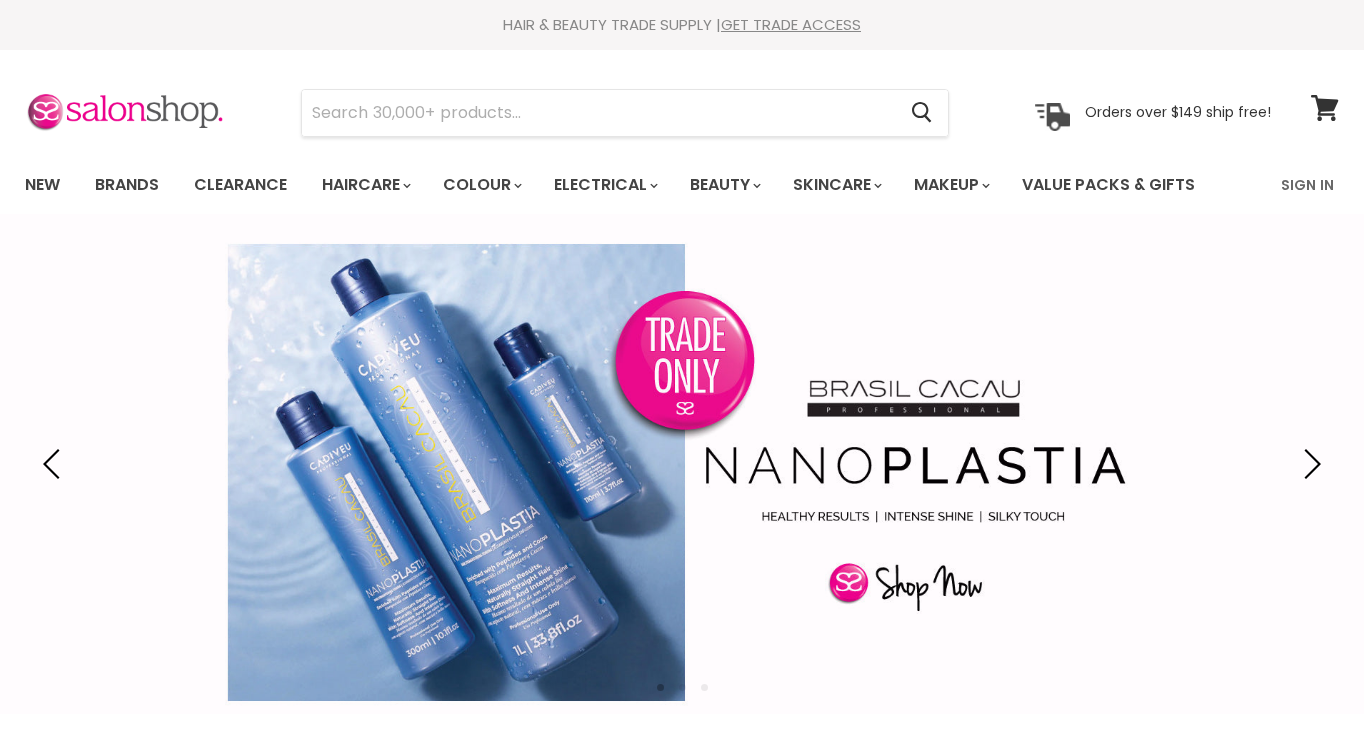 scroll, scrollTop: 0, scrollLeft: 0, axis: both 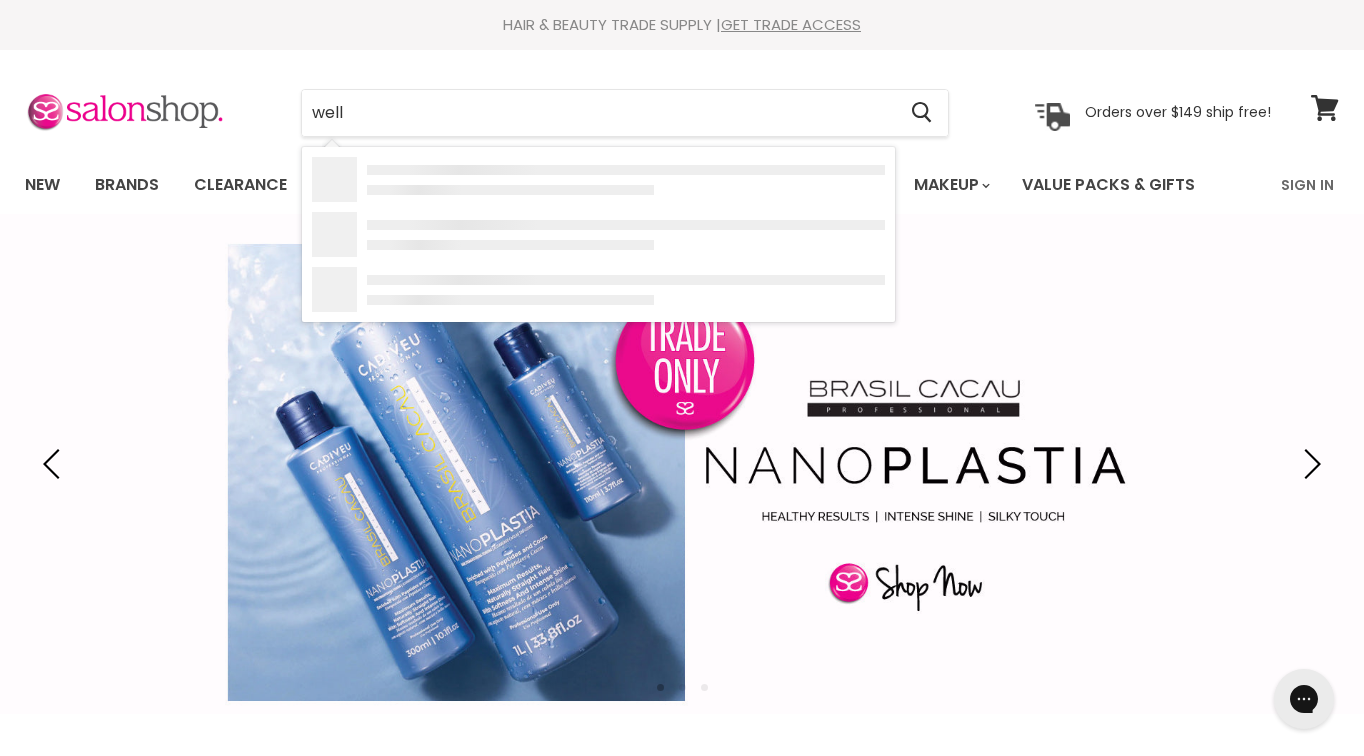 type on "wella" 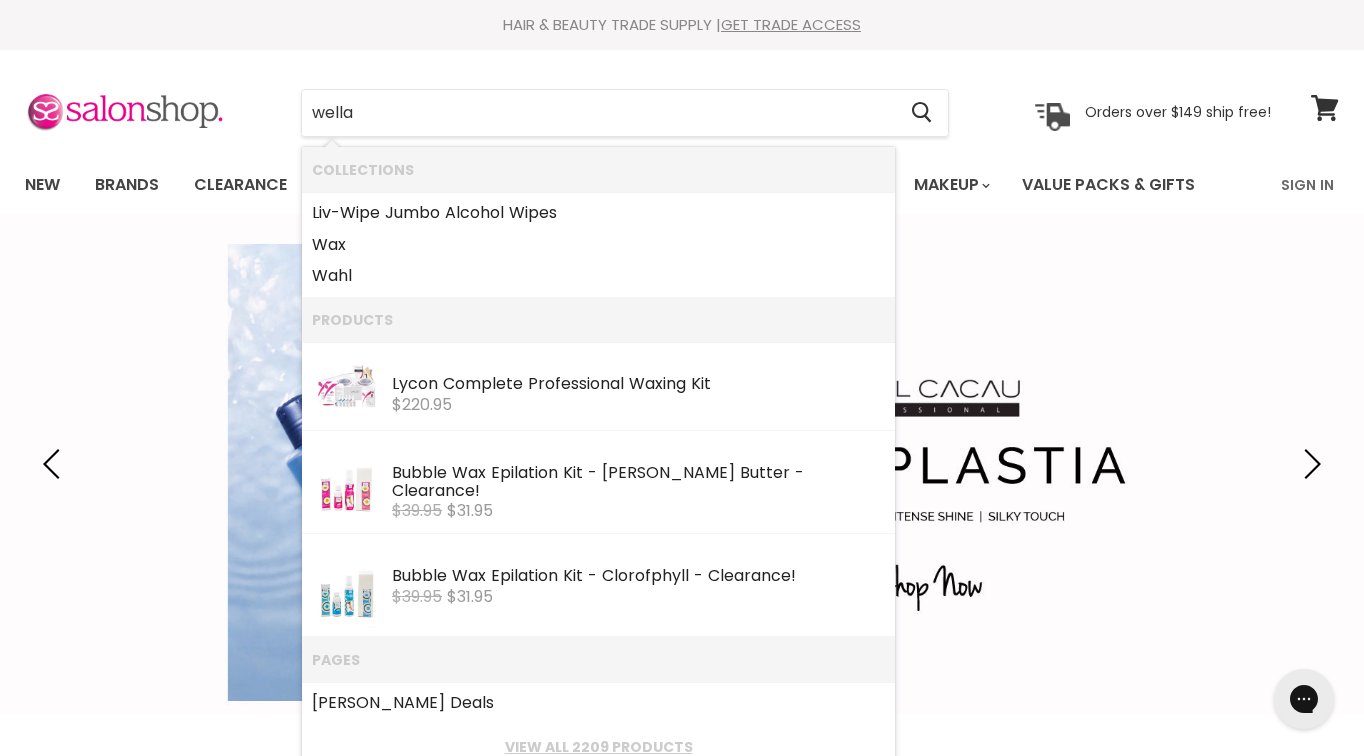 scroll, scrollTop: 0, scrollLeft: 0, axis: both 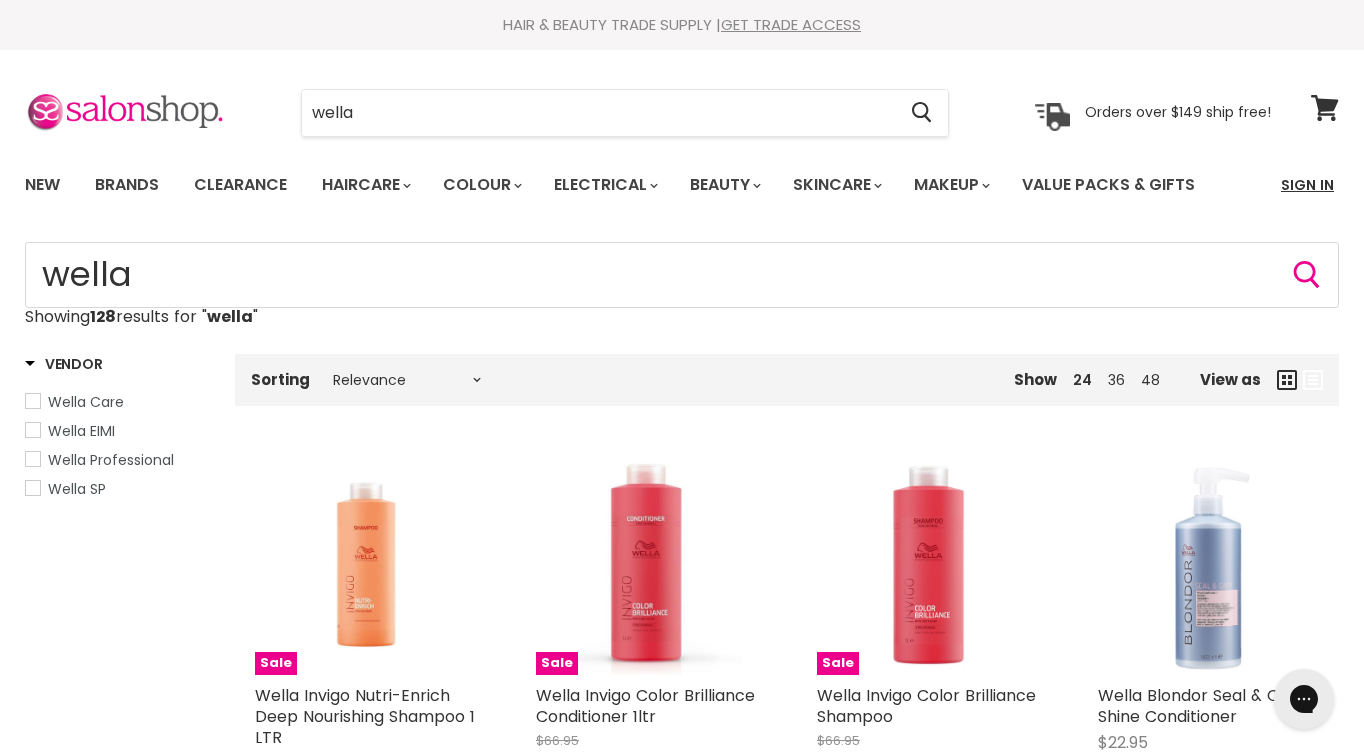 click on "Sign In" at bounding box center [1307, 185] 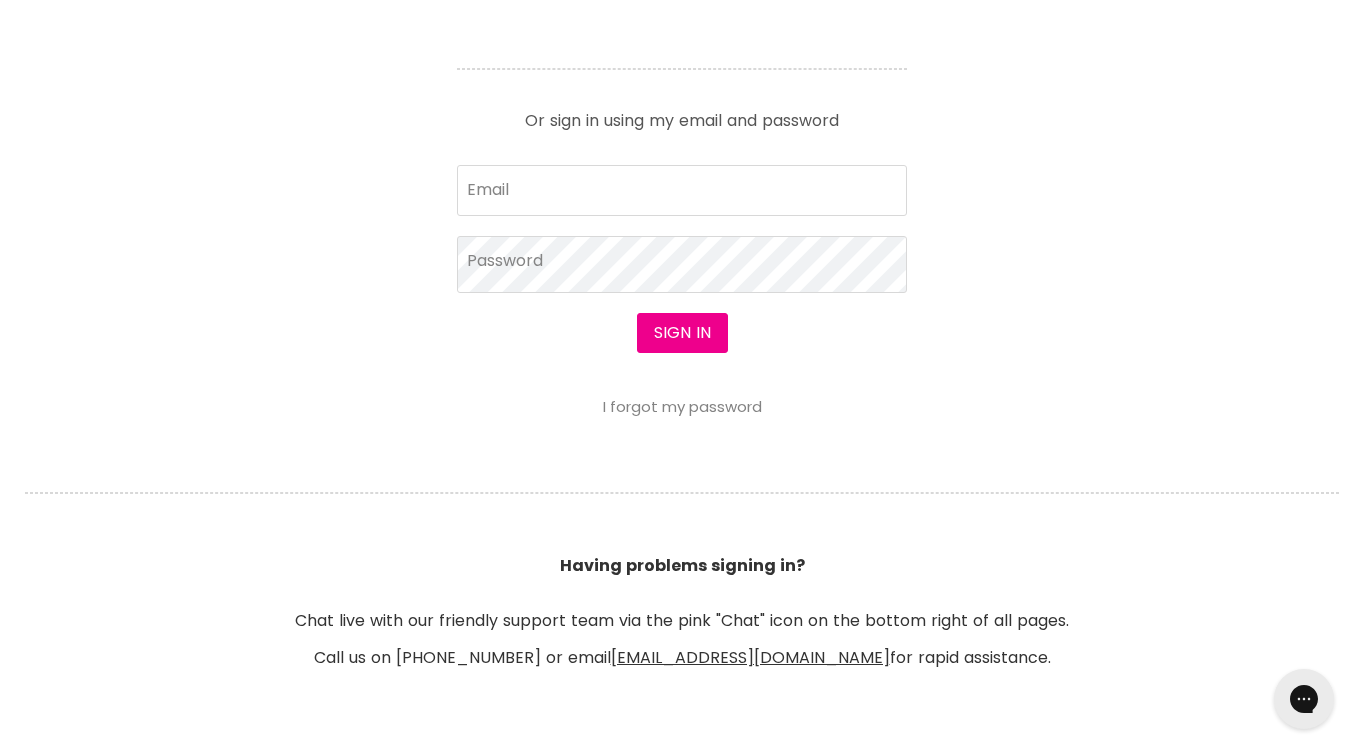scroll, scrollTop: 0, scrollLeft: 0, axis: both 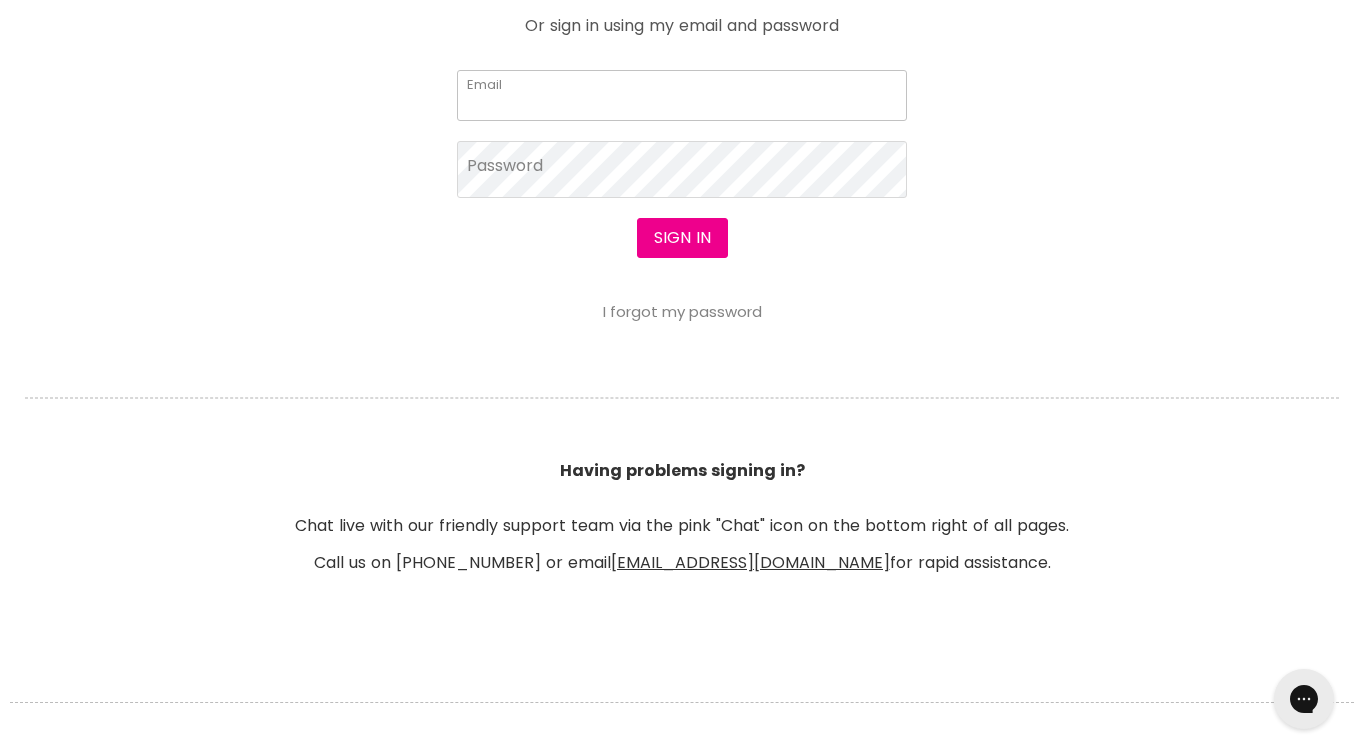 type on "[PERSON_NAME][EMAIL_ADDRESS][PERSON_NAME][DOMAIN_NAME]" 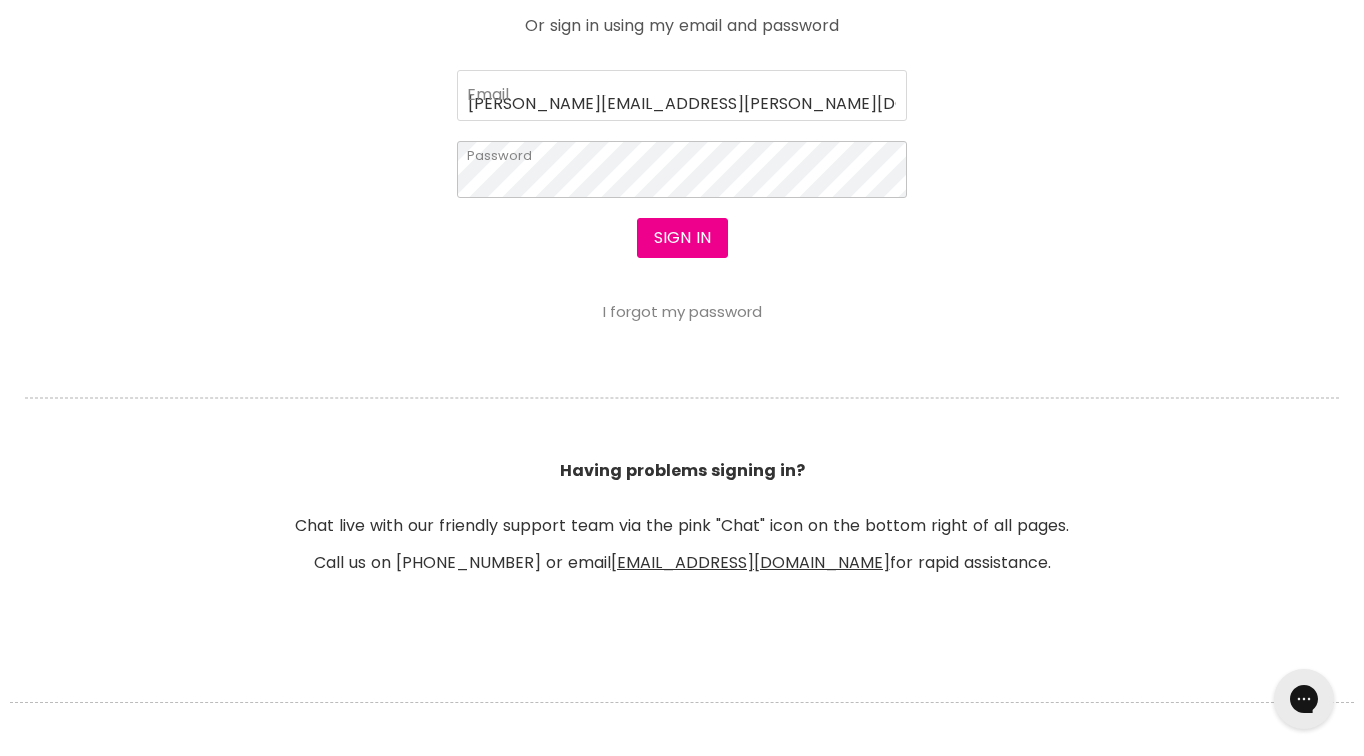 click on "Sign in" at bounding box center [682, 238] 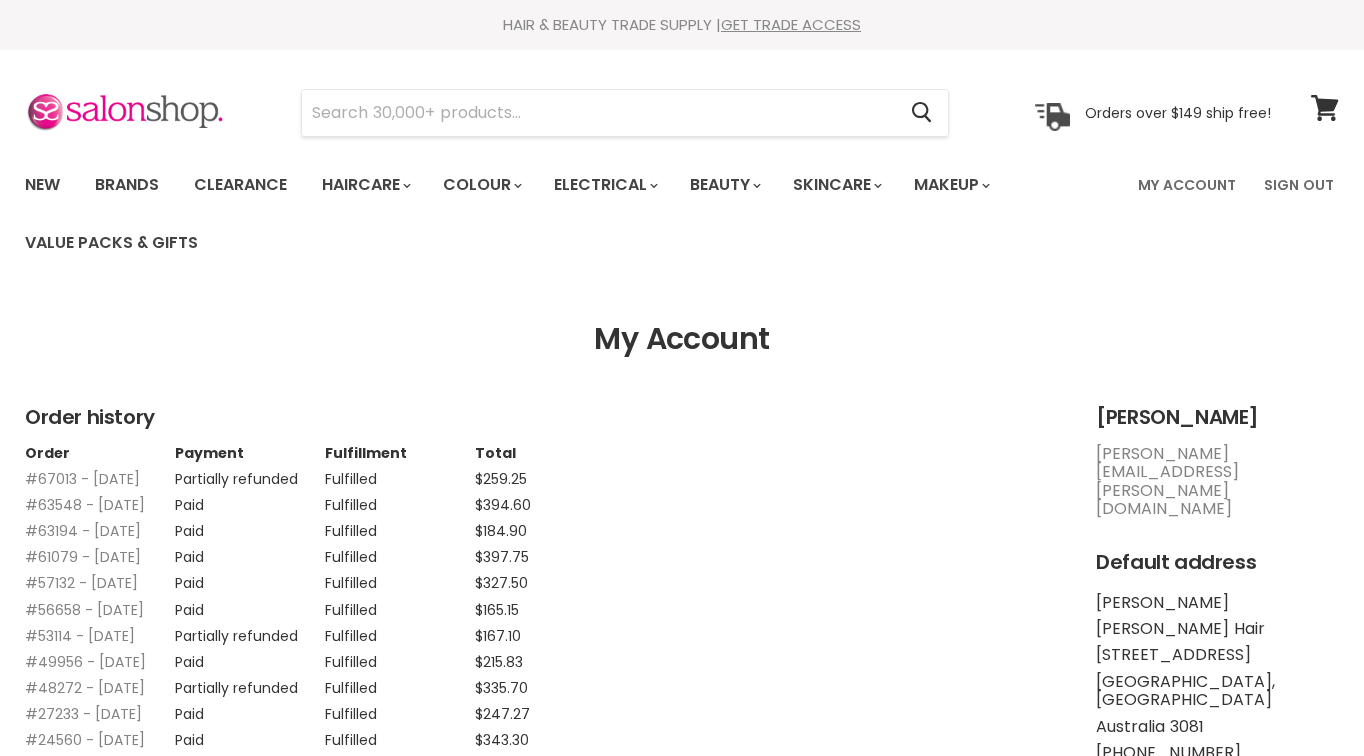 scroll, scrollTop: 0, scrollLeft: 0, axis: both 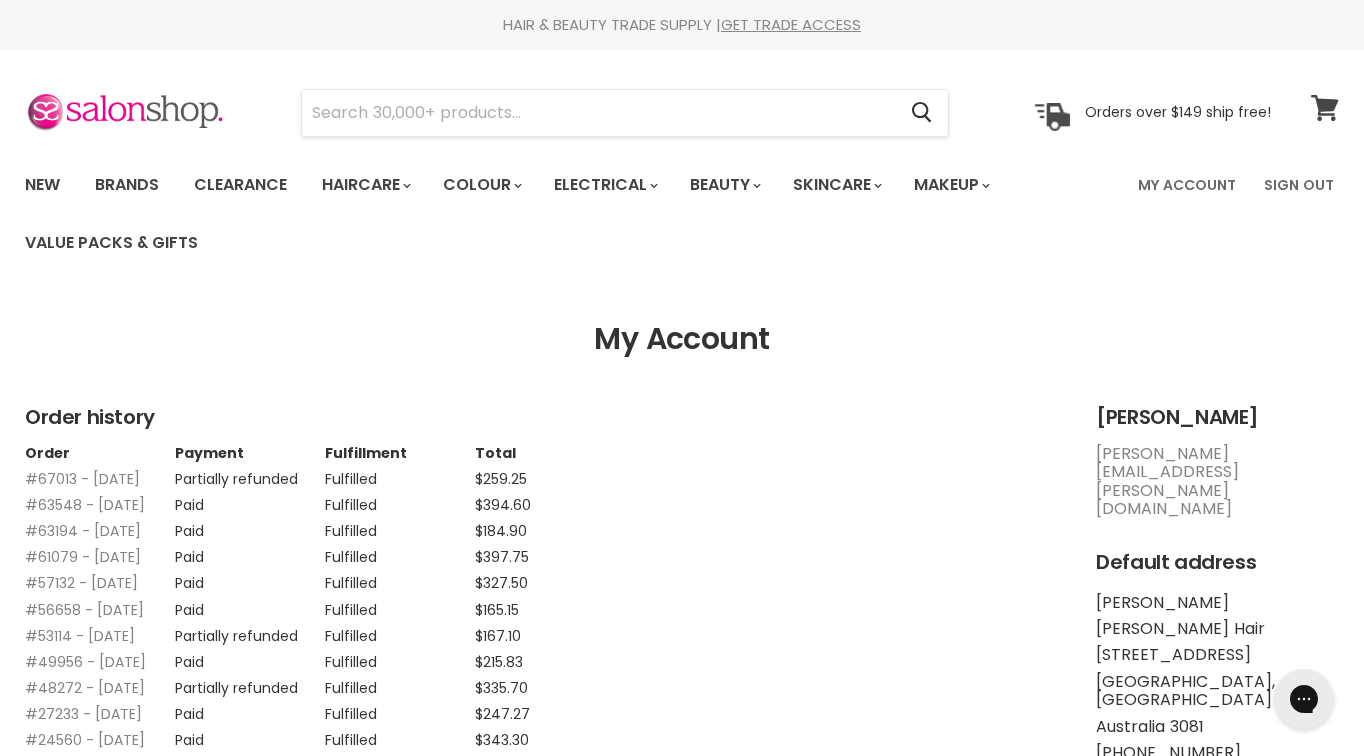 click 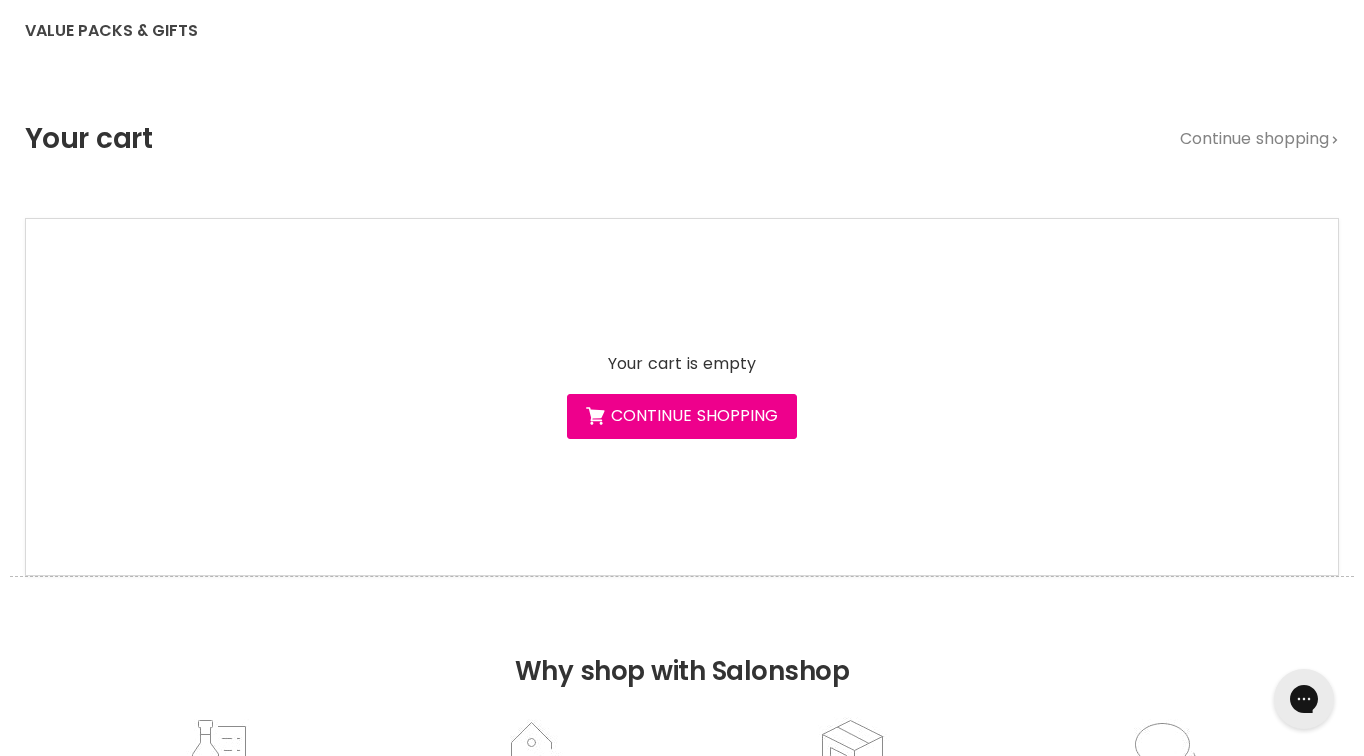scroll, scrollTop: 0, scrollLeft: 0, axis: both 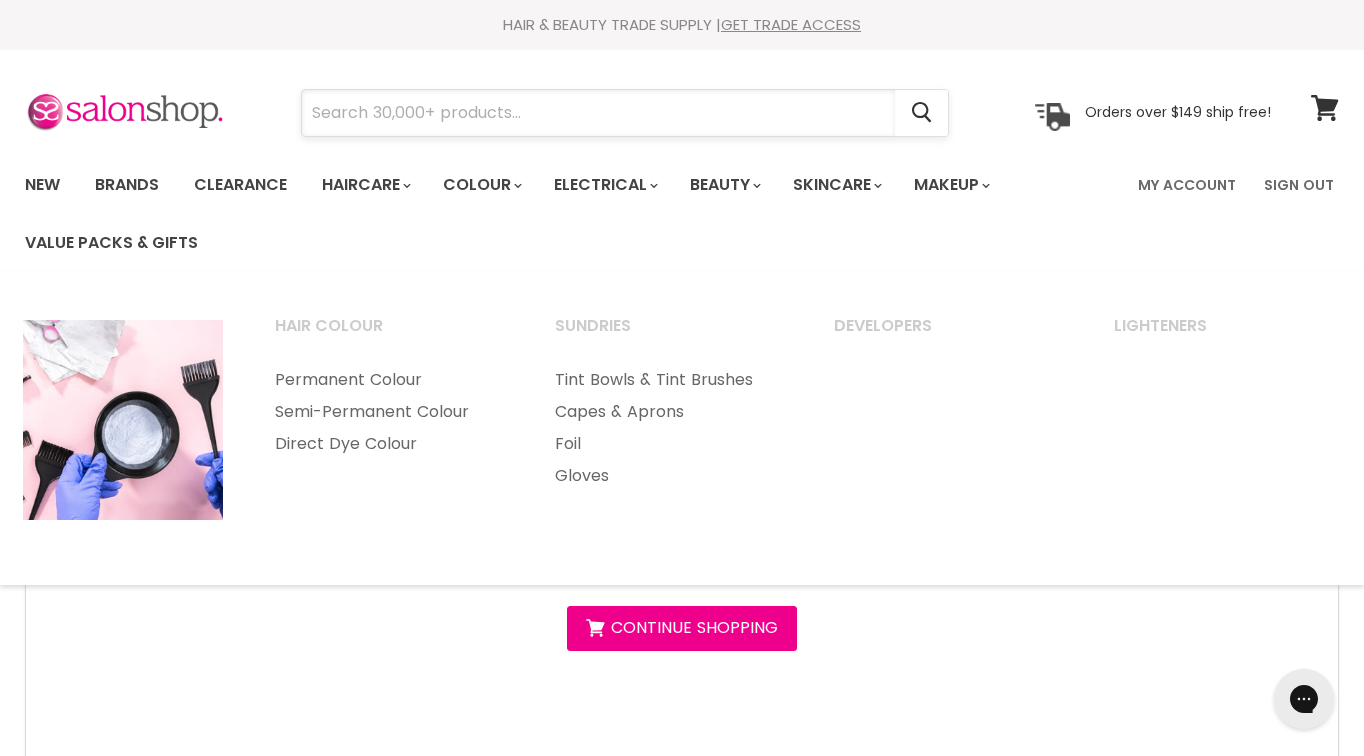 click at bounding box center (598, 113) 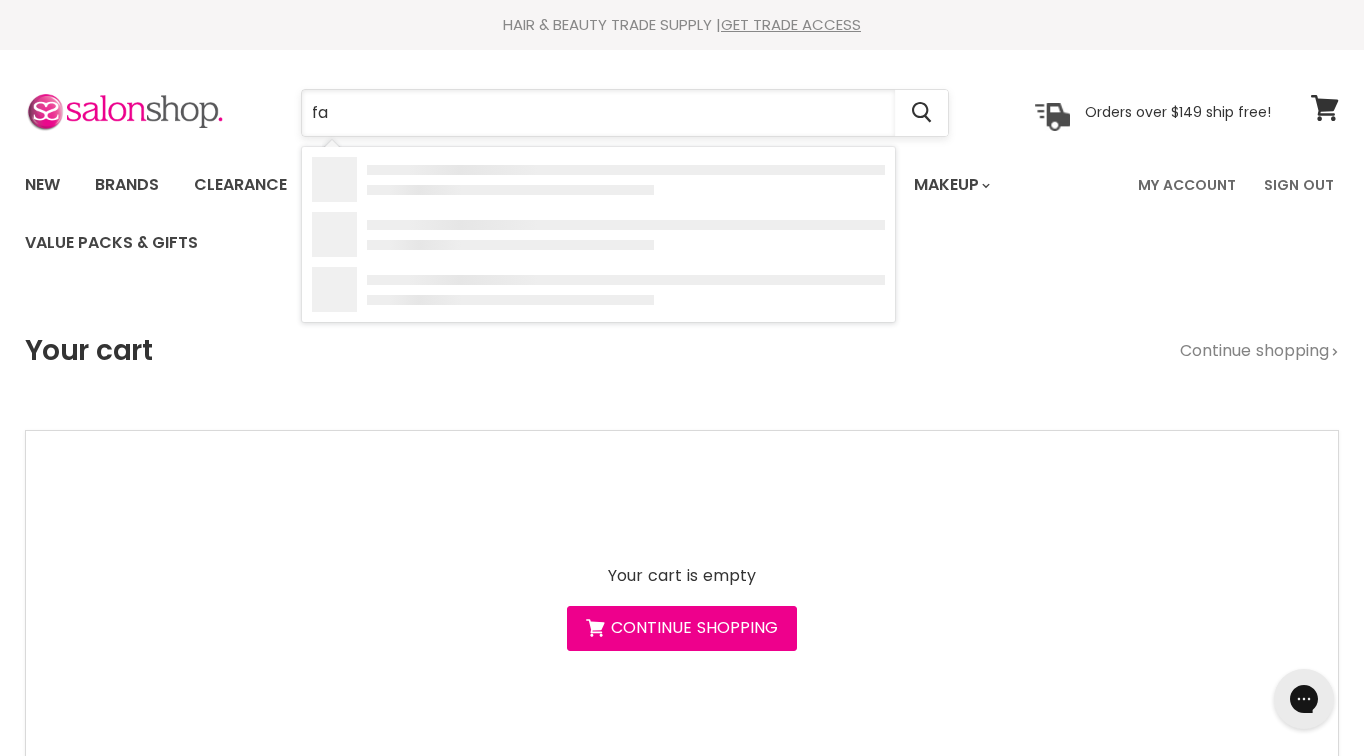 type on "f" 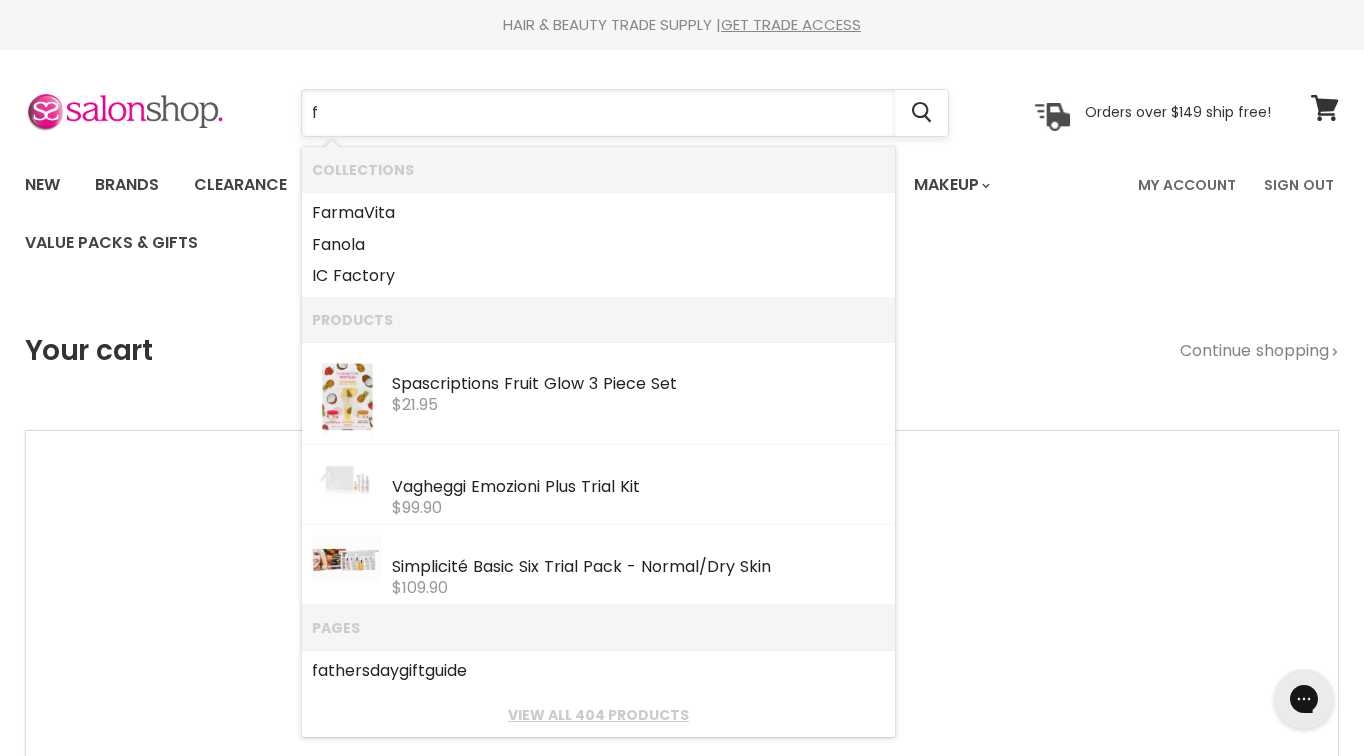 type 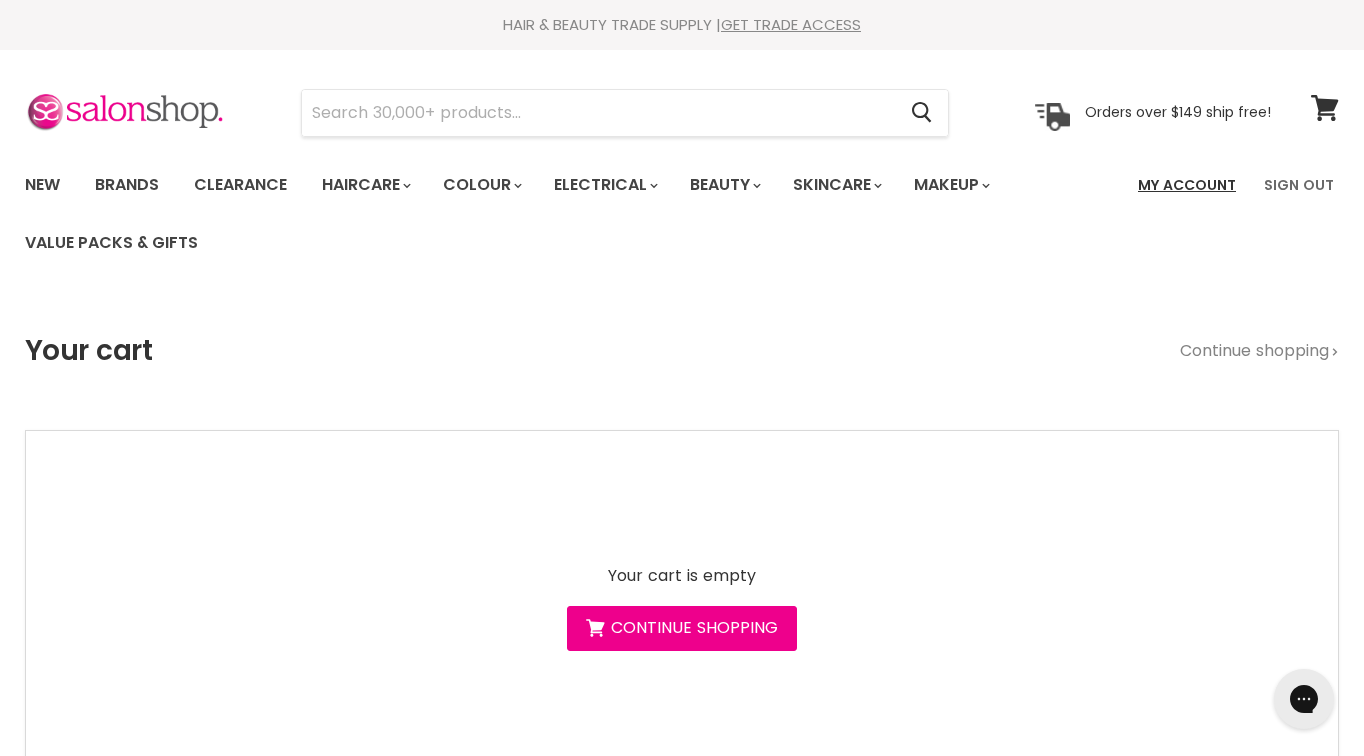 click on "My Account" at bounding box center (1187, 185) 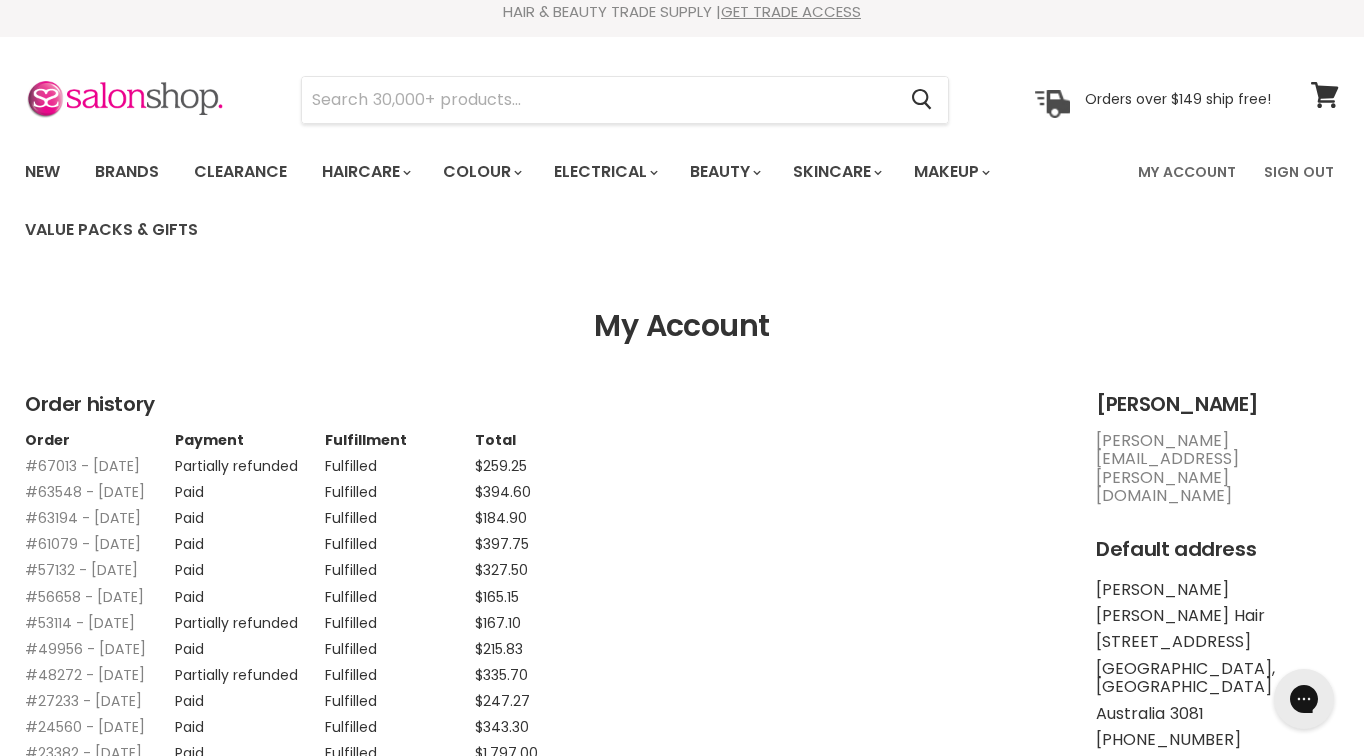 scroll, scrollTop: 0, scrollLeft: 0, axis: both 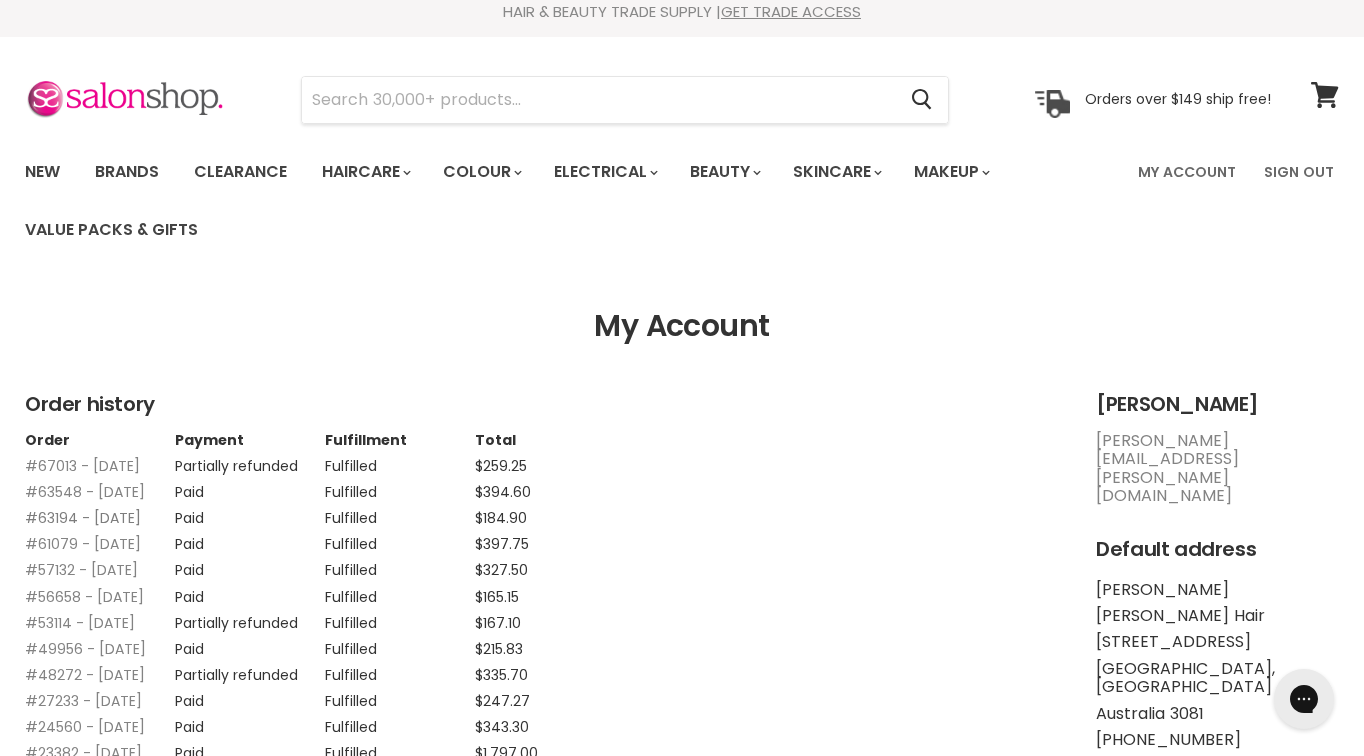 click on "#63194 - 04 Mar, 2024" at bounding box center [83, 518] 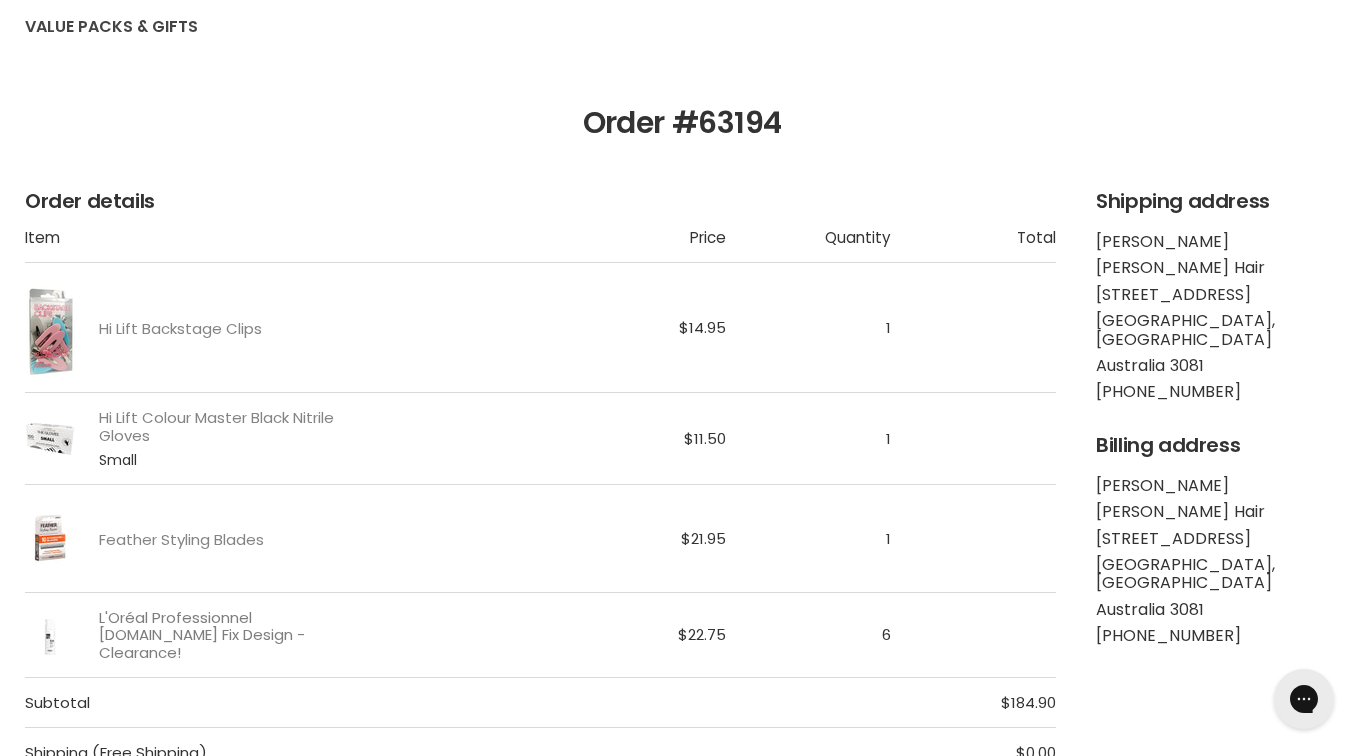 scroll, scrollTop: 0, scrollLeft: 0, axis: both 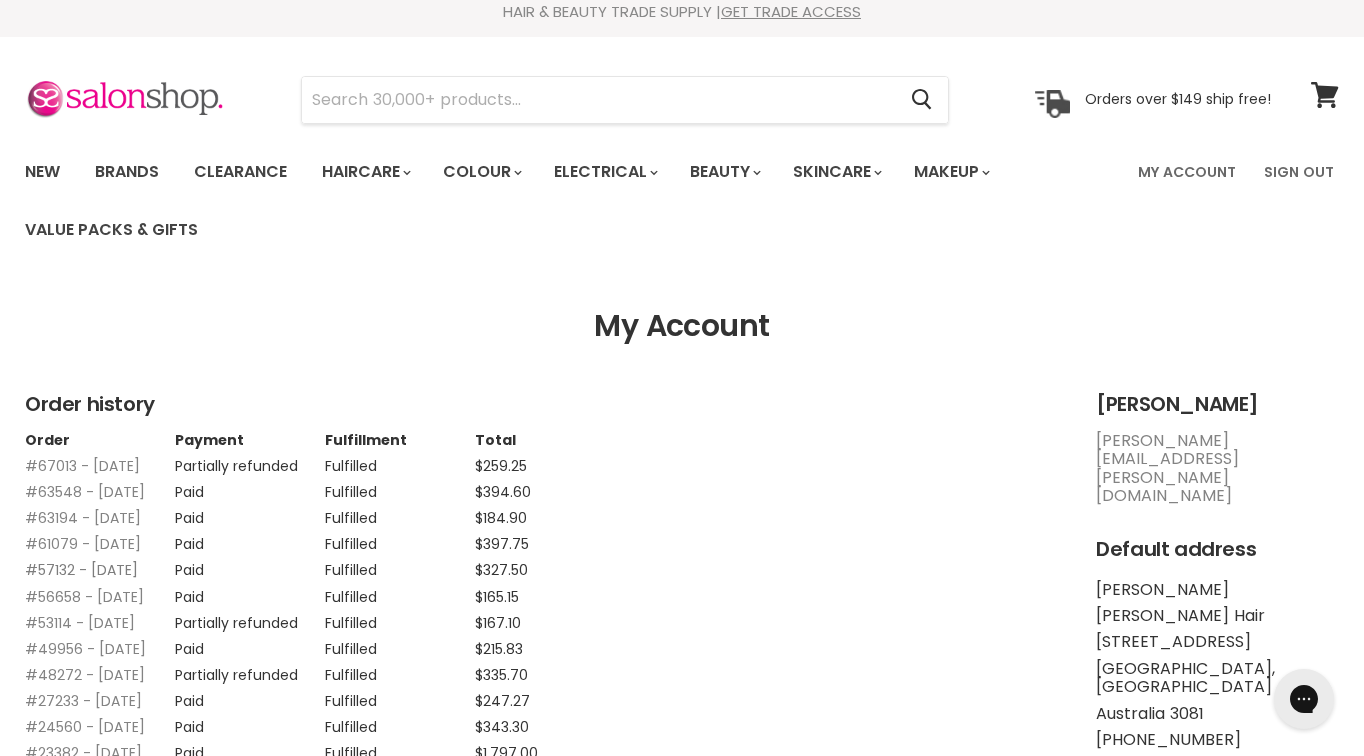 click on "#57132 - 09 Oct, 2023" at bounding box center [81, 570] 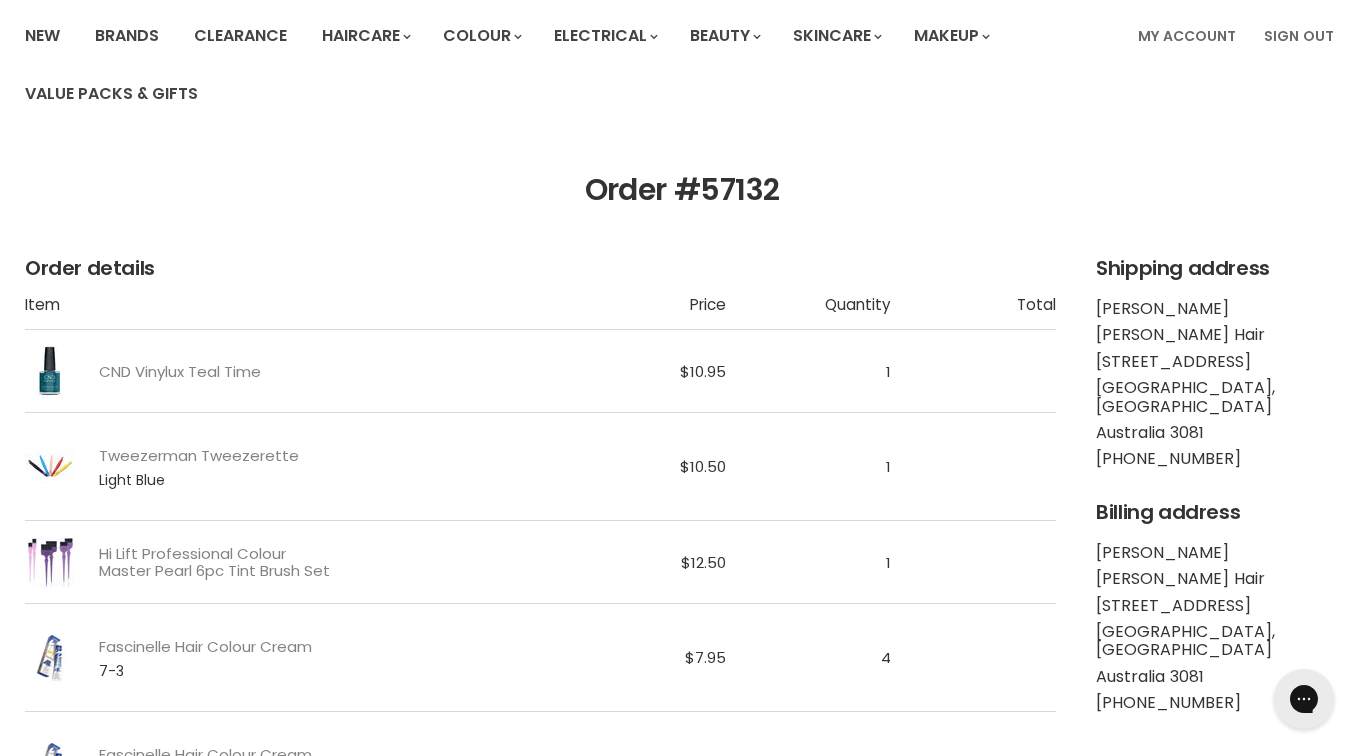 scroll, scrollTop: 0, scrollLeft: 0, axis: both 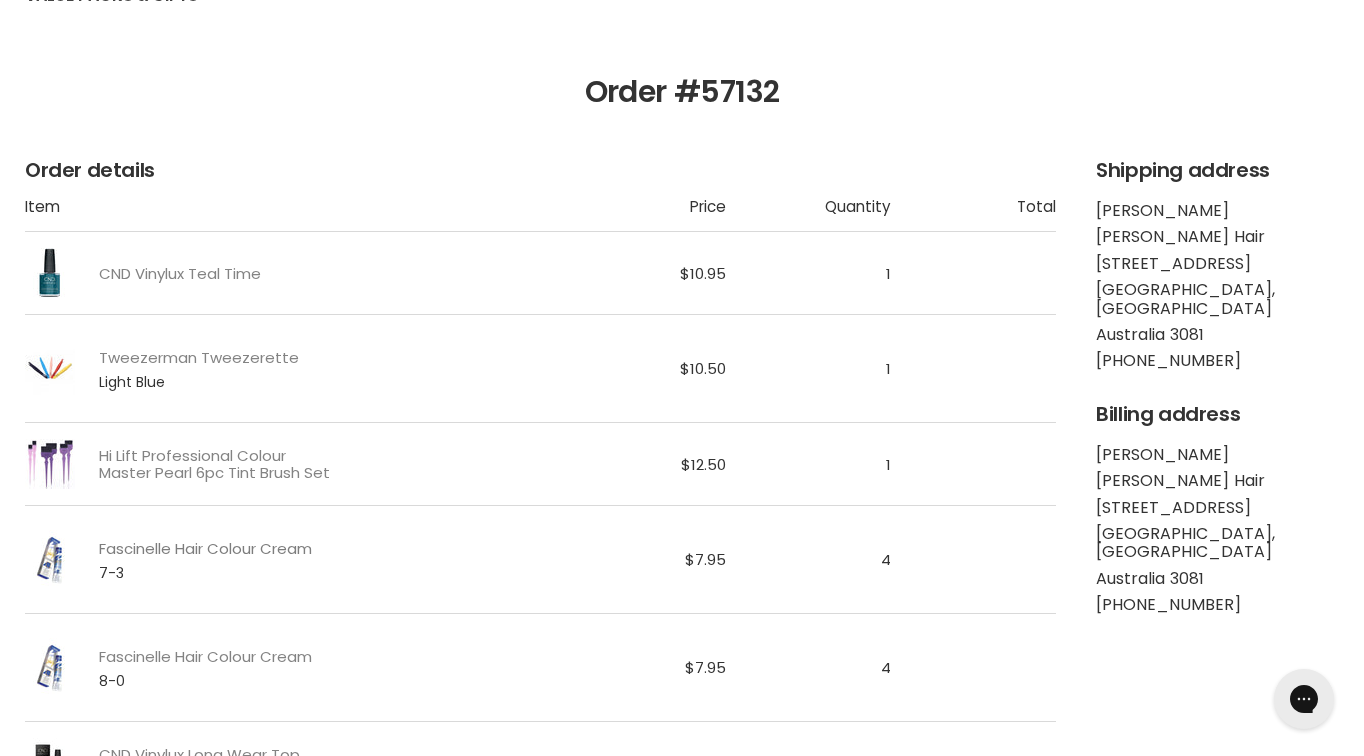 click on "Fascinelle Hair Colour Cream" at bounding box center (205, 548) 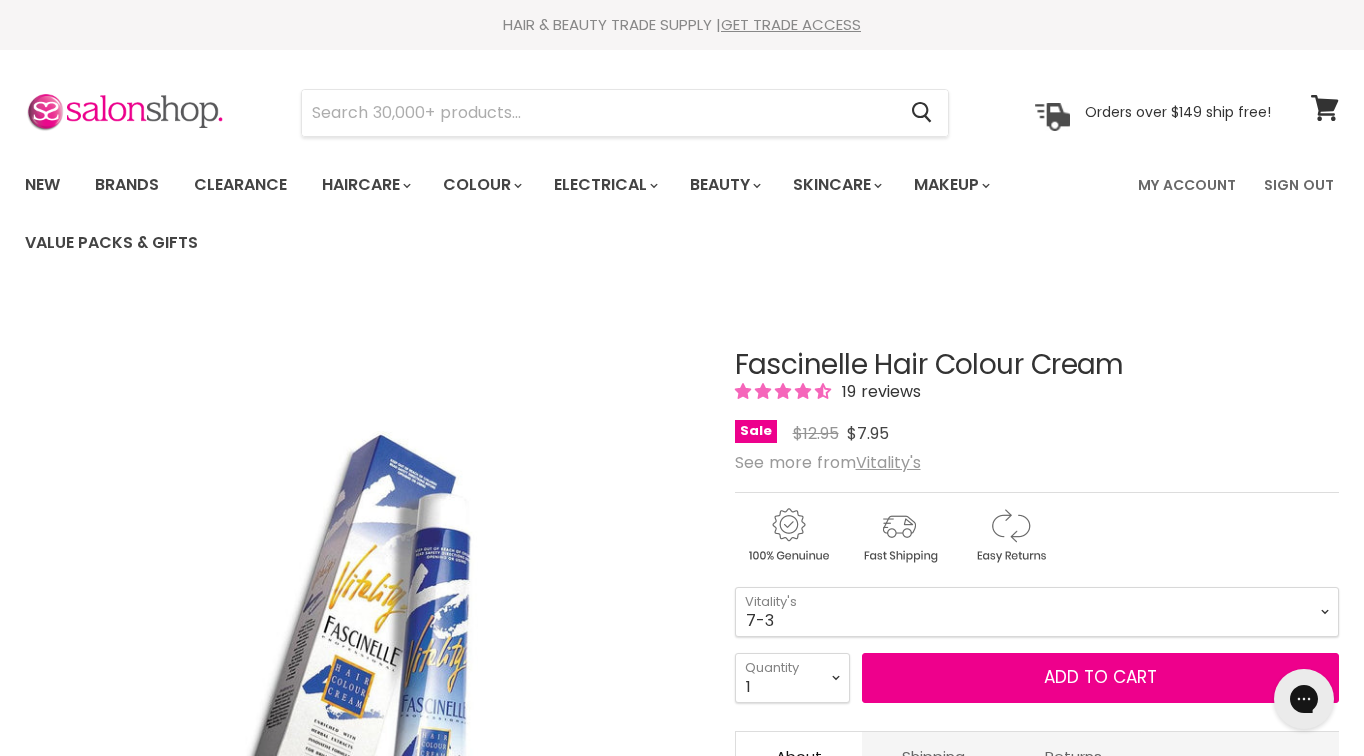 scroll, scrollTop: 0, scrollLeft: 0, axis: both 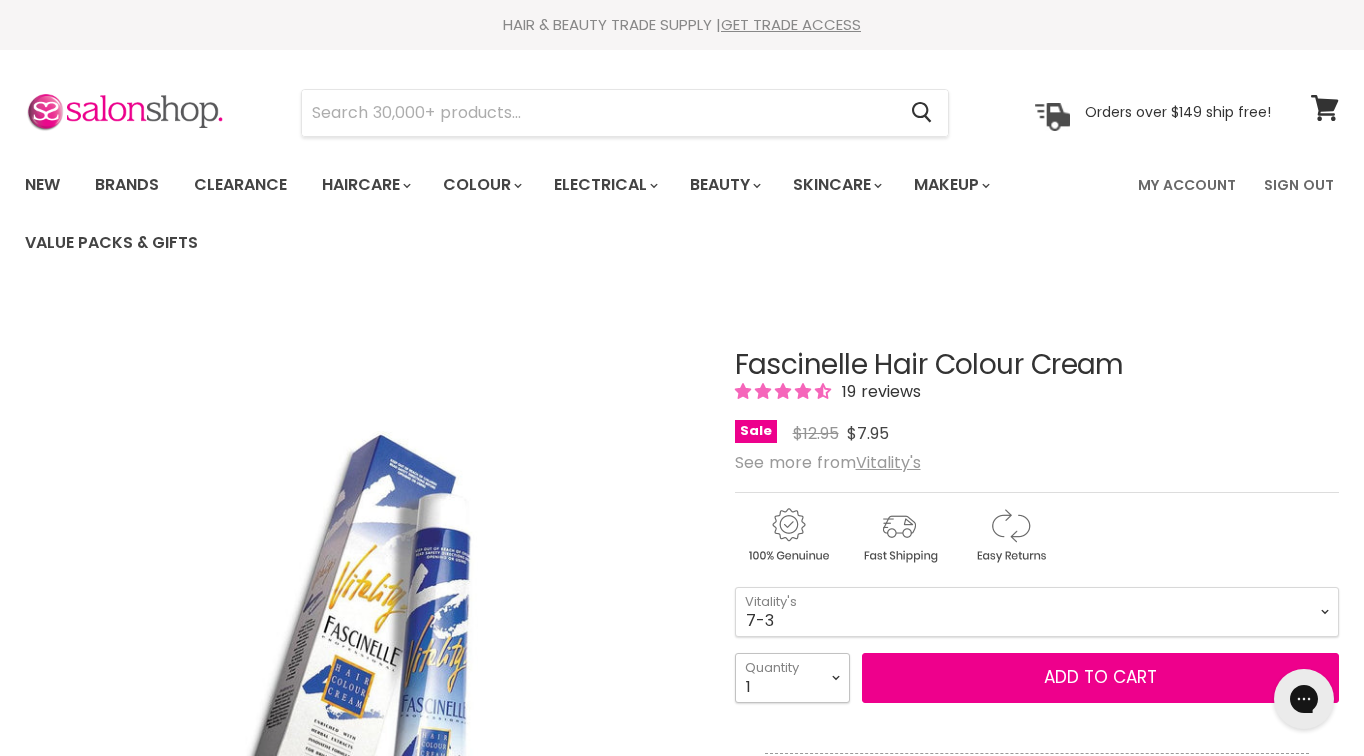 select on "5" 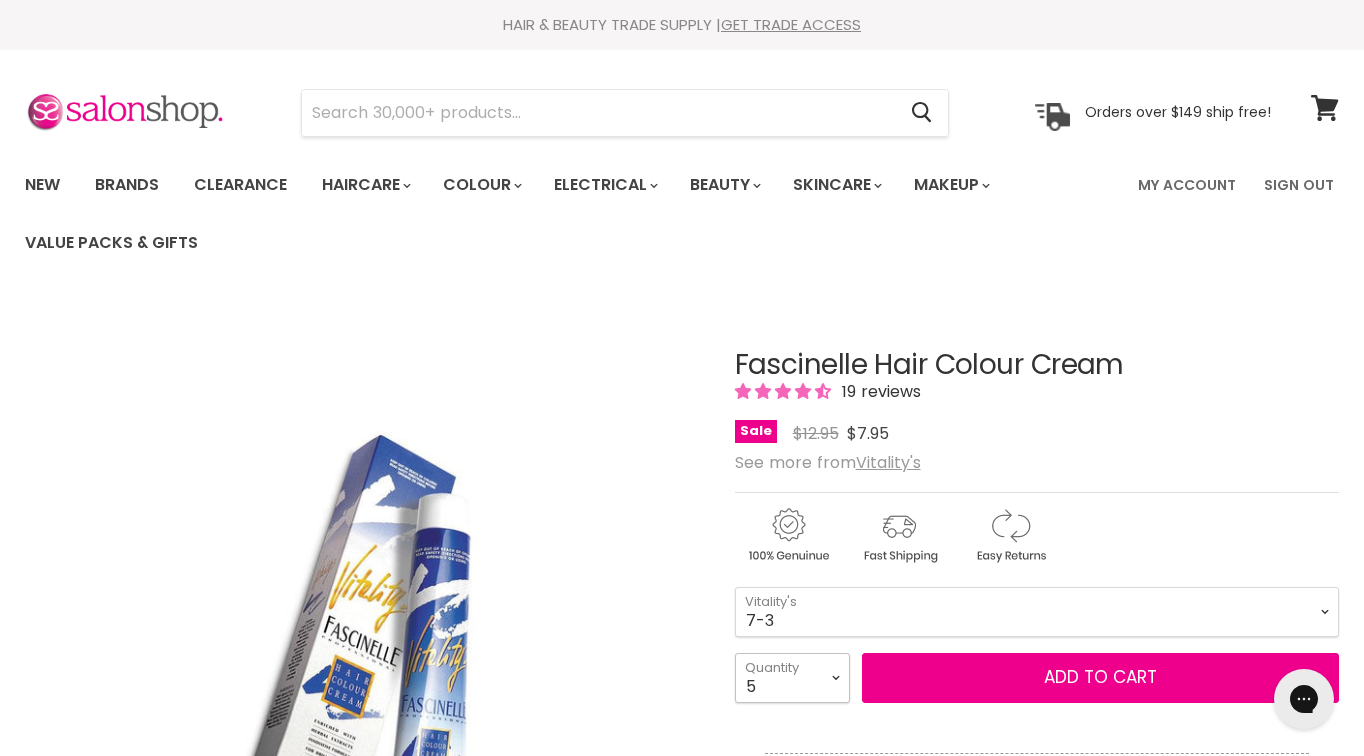 type on "5" 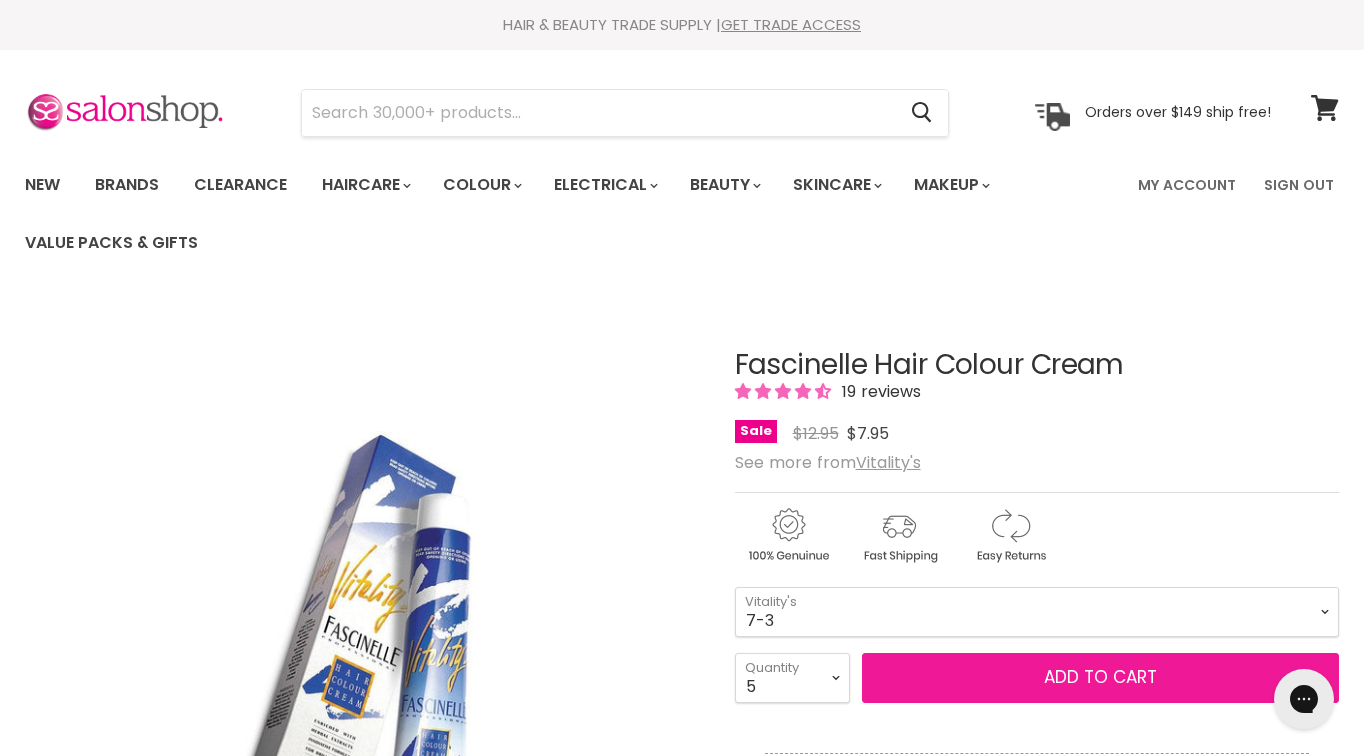 click on "Add to cart" at bounding box center [1100, 678] 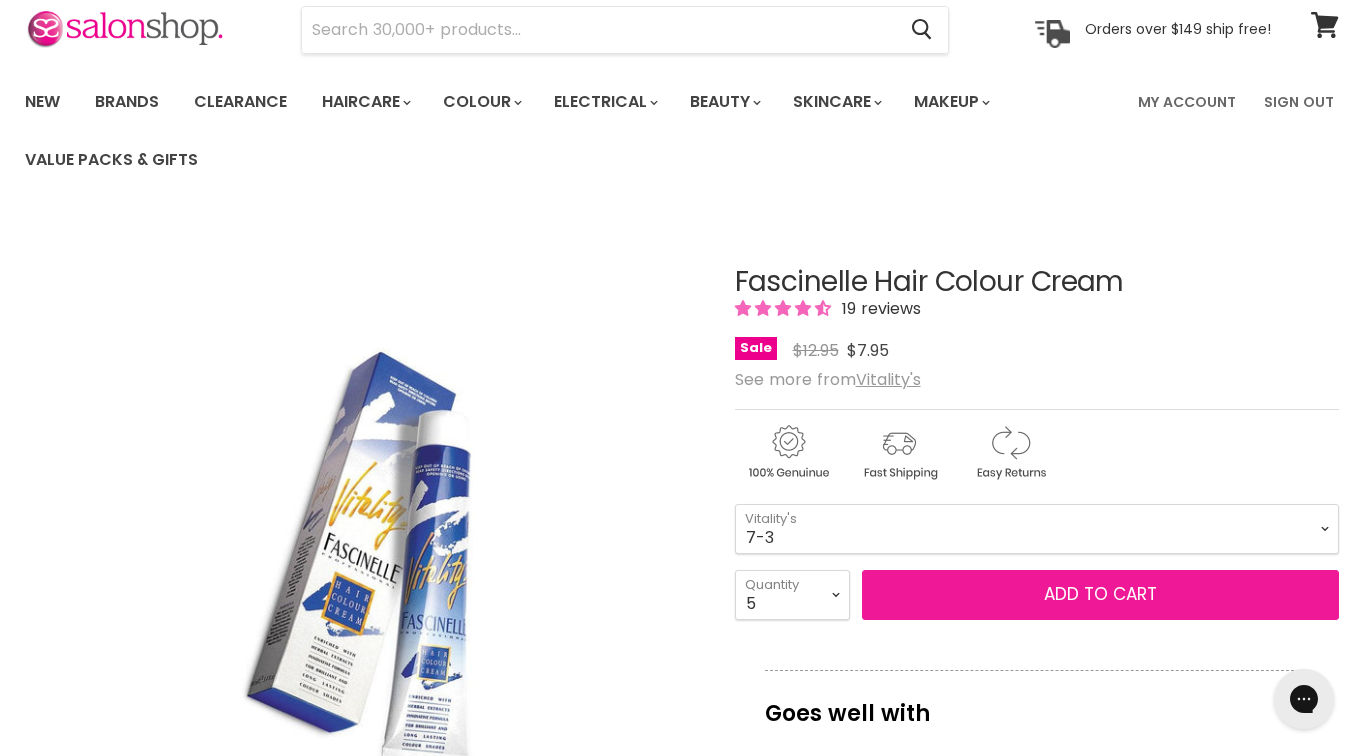 scroll, scrollTop: 85, scrollLeft: 0, axis: vertical 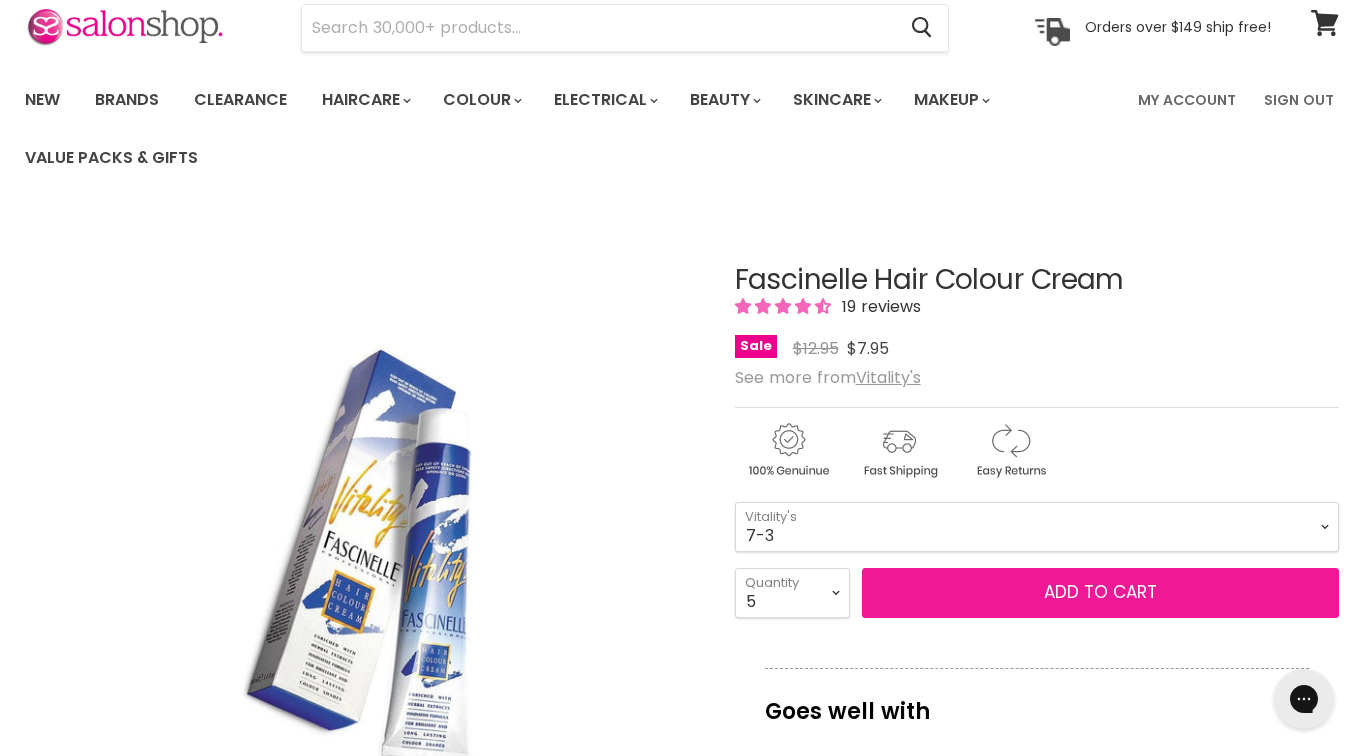 click on "Add to cart" at bounding box center [1100, 592] 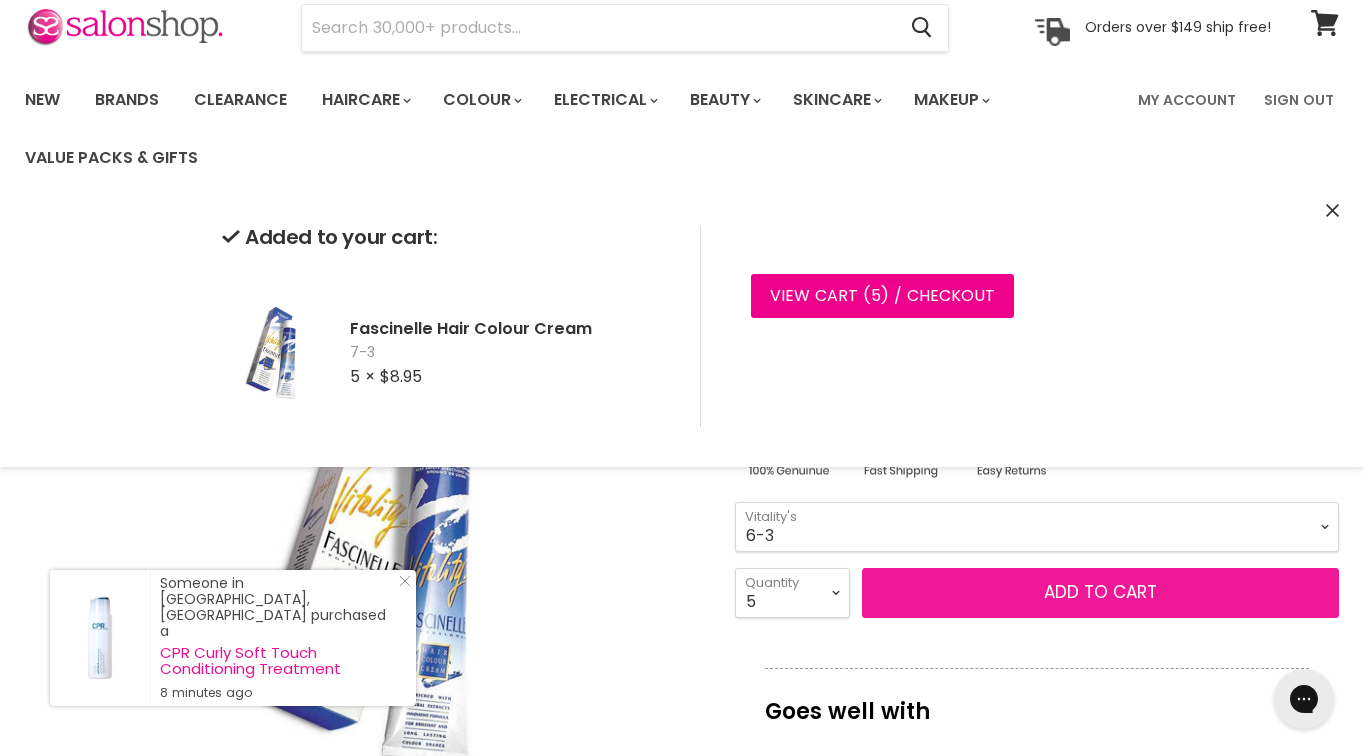 click on "Add to cart" at bounding box center (1100, 593) 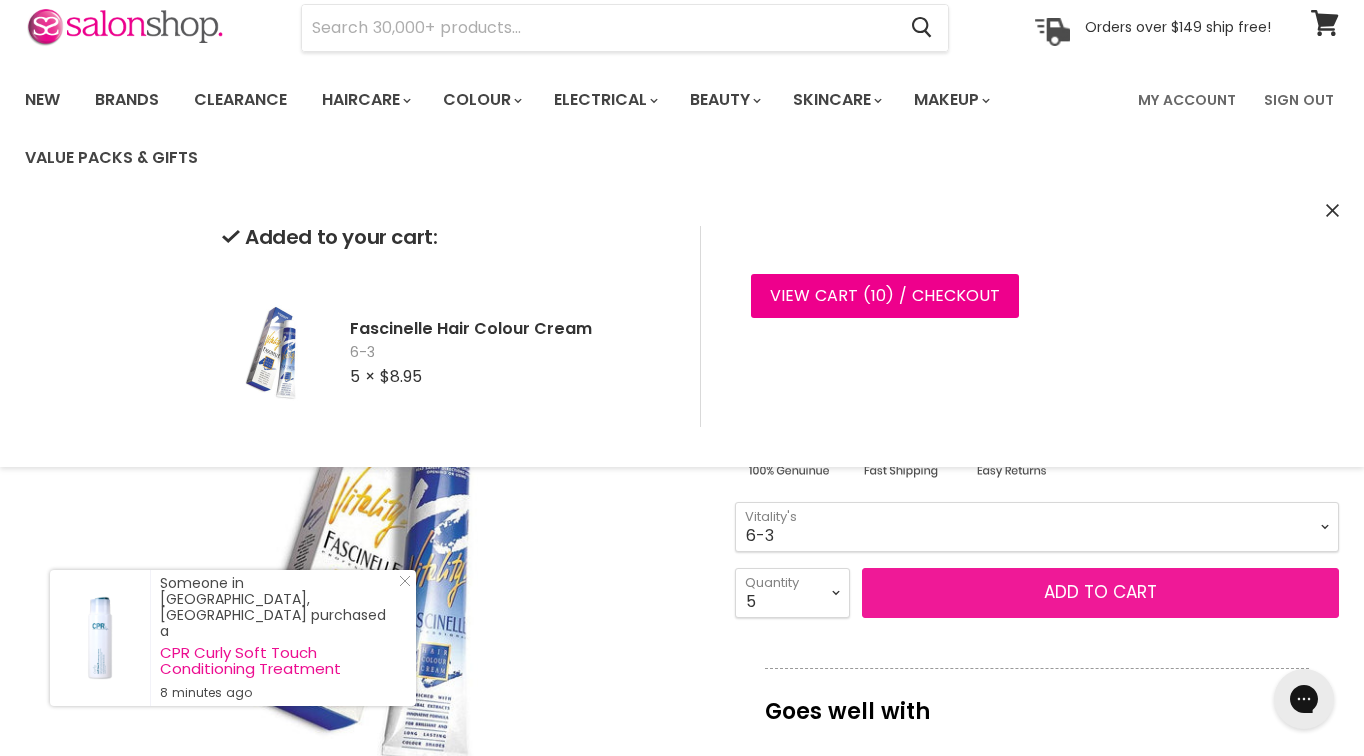 click on "Add to cart" at bounding box center (1100, 593) 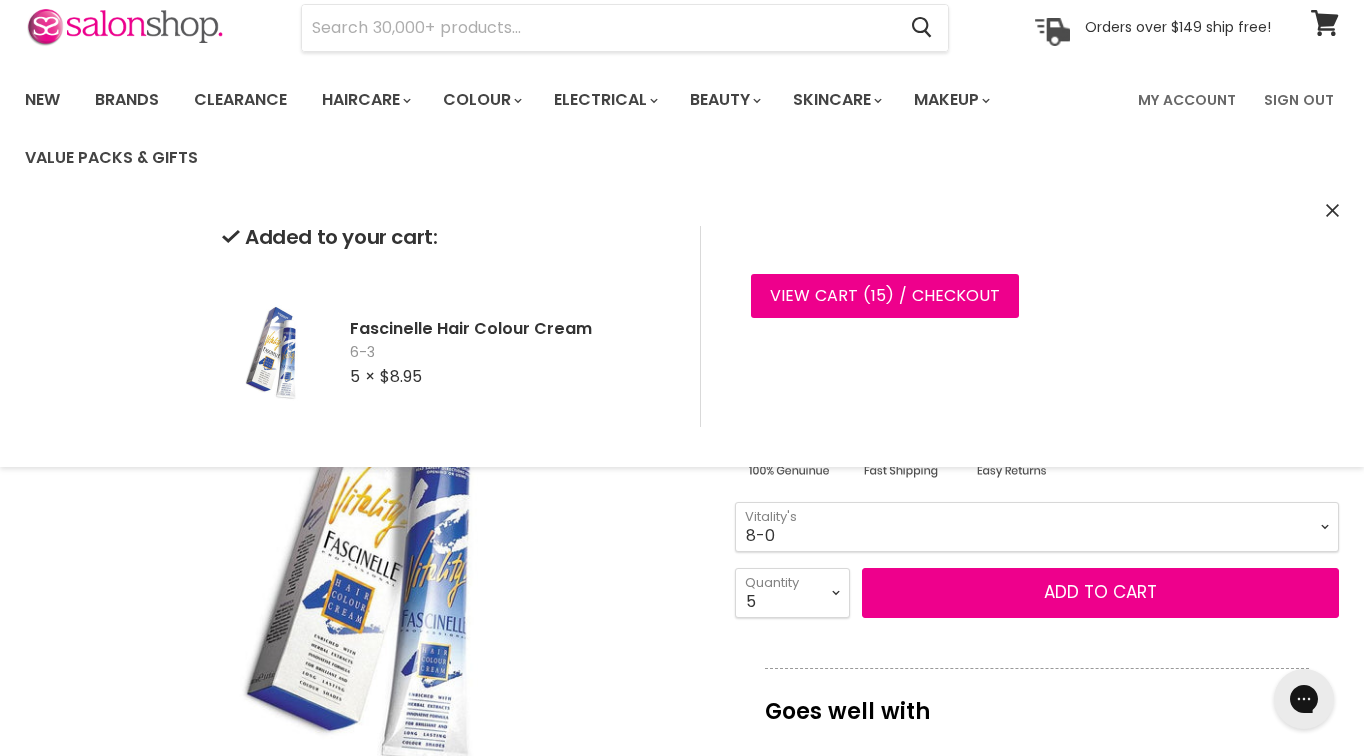 select on "8-0" 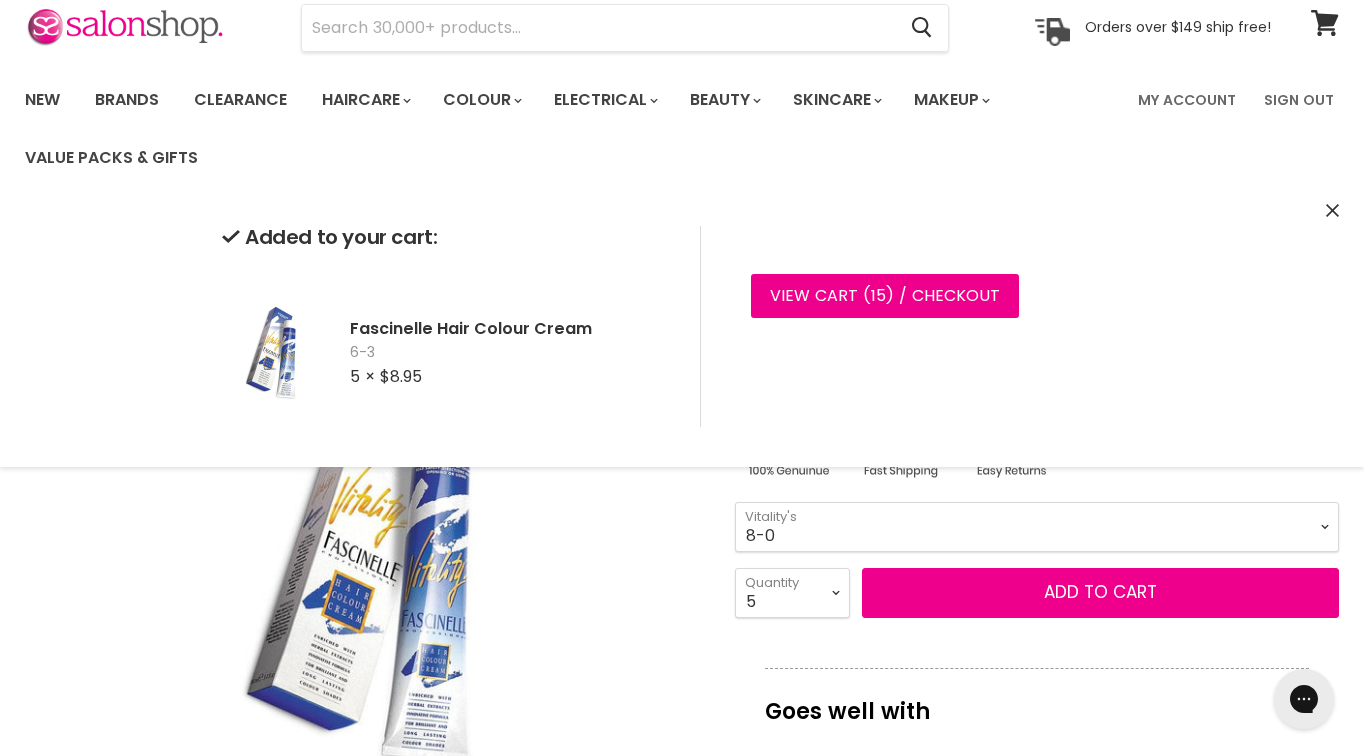 select on "6" 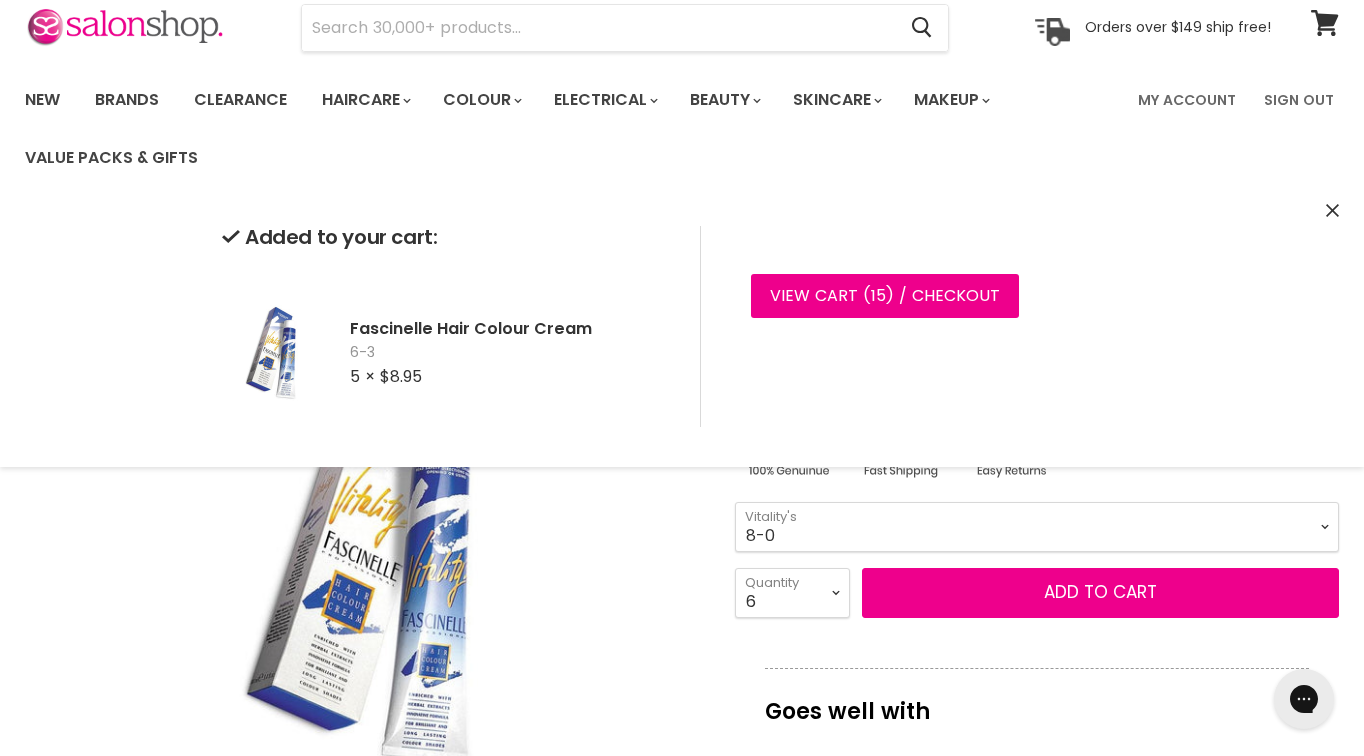 type on "6" 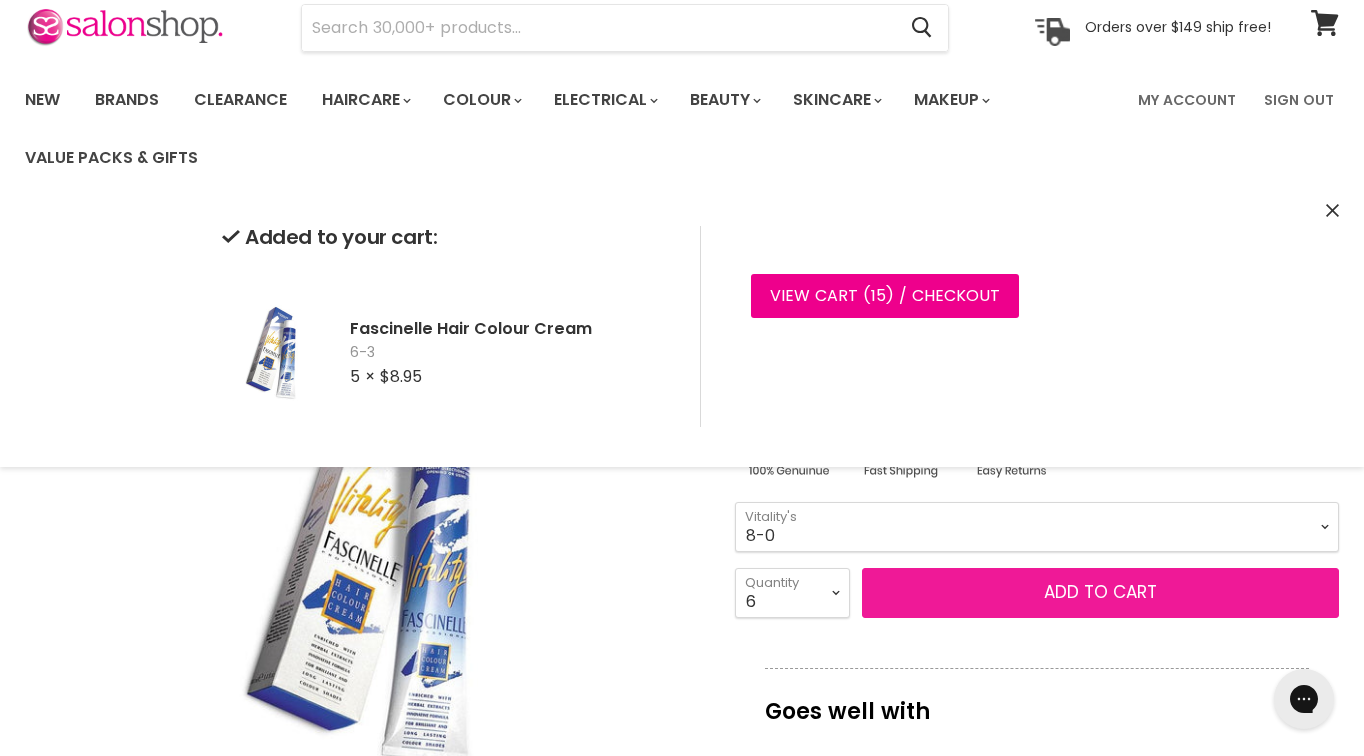 click on "Add to cart" at bounding box center [1100, 593] 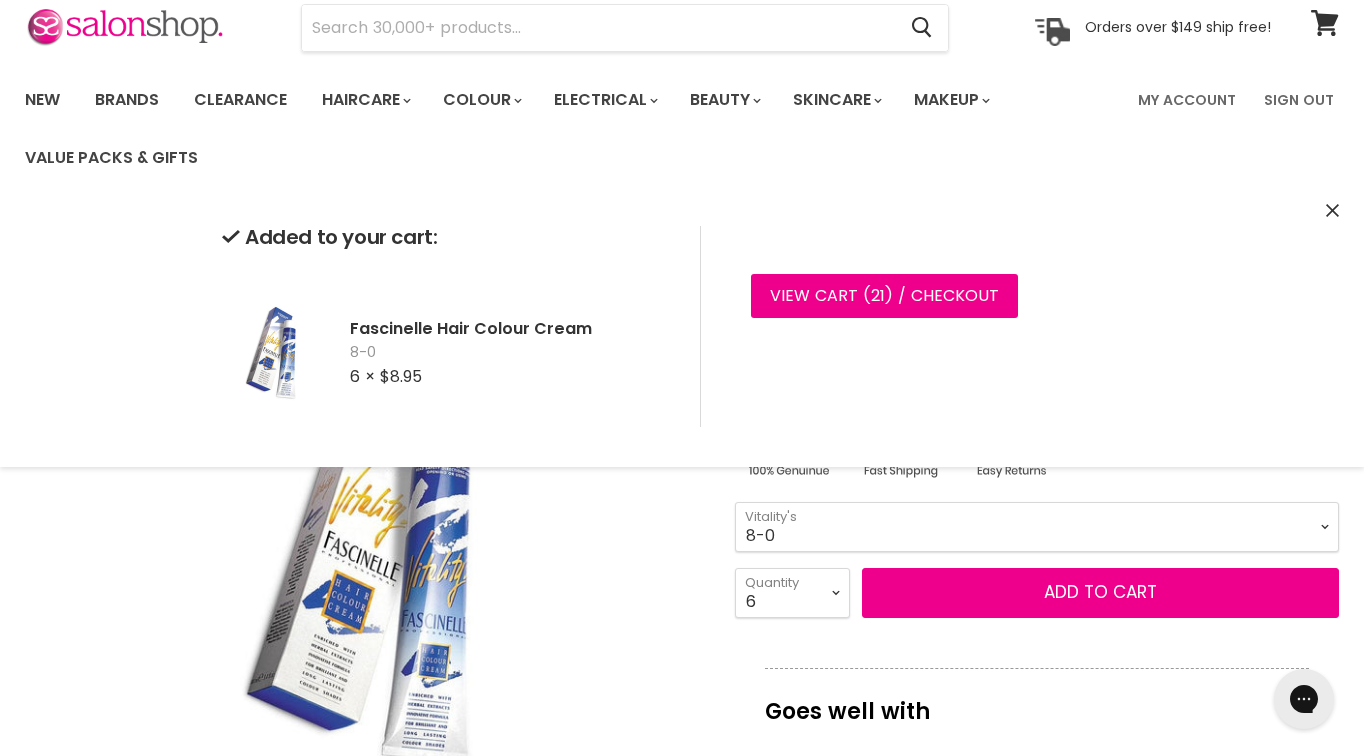 click 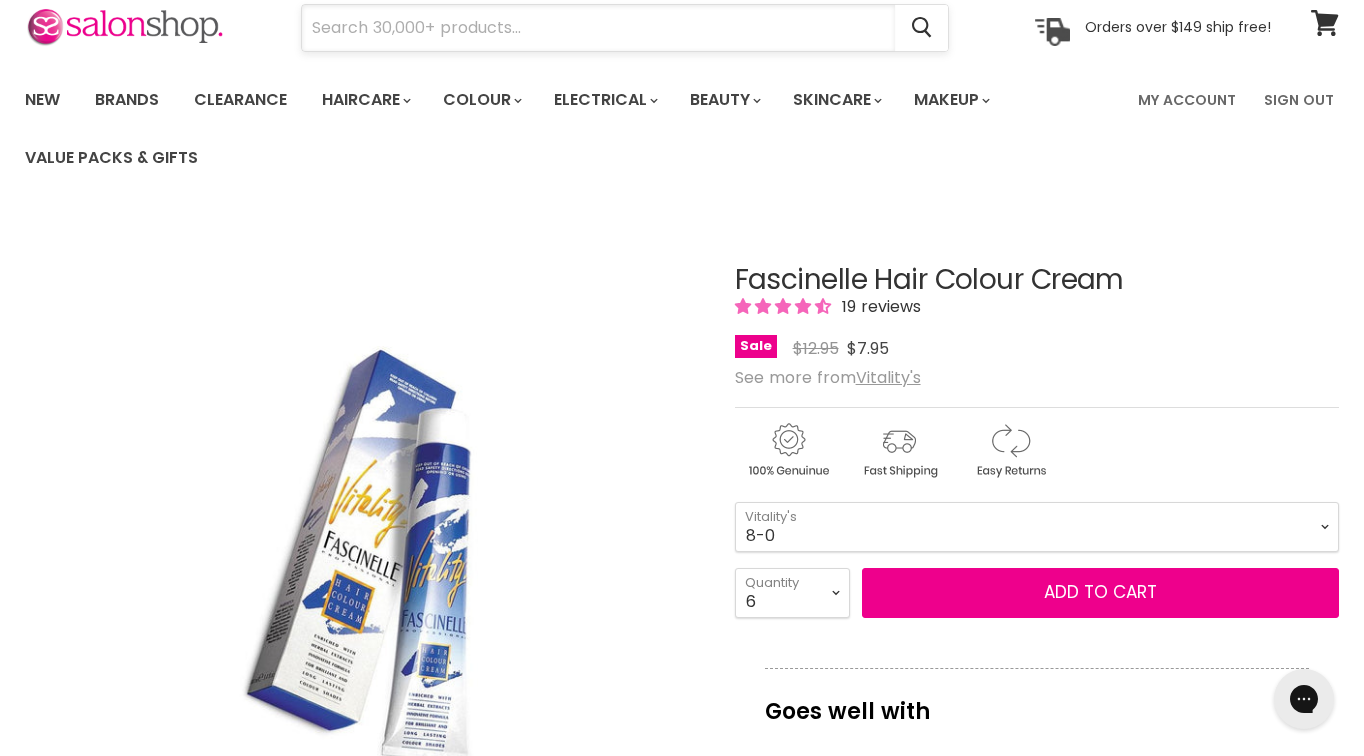 click at bounding box center [598, 28] 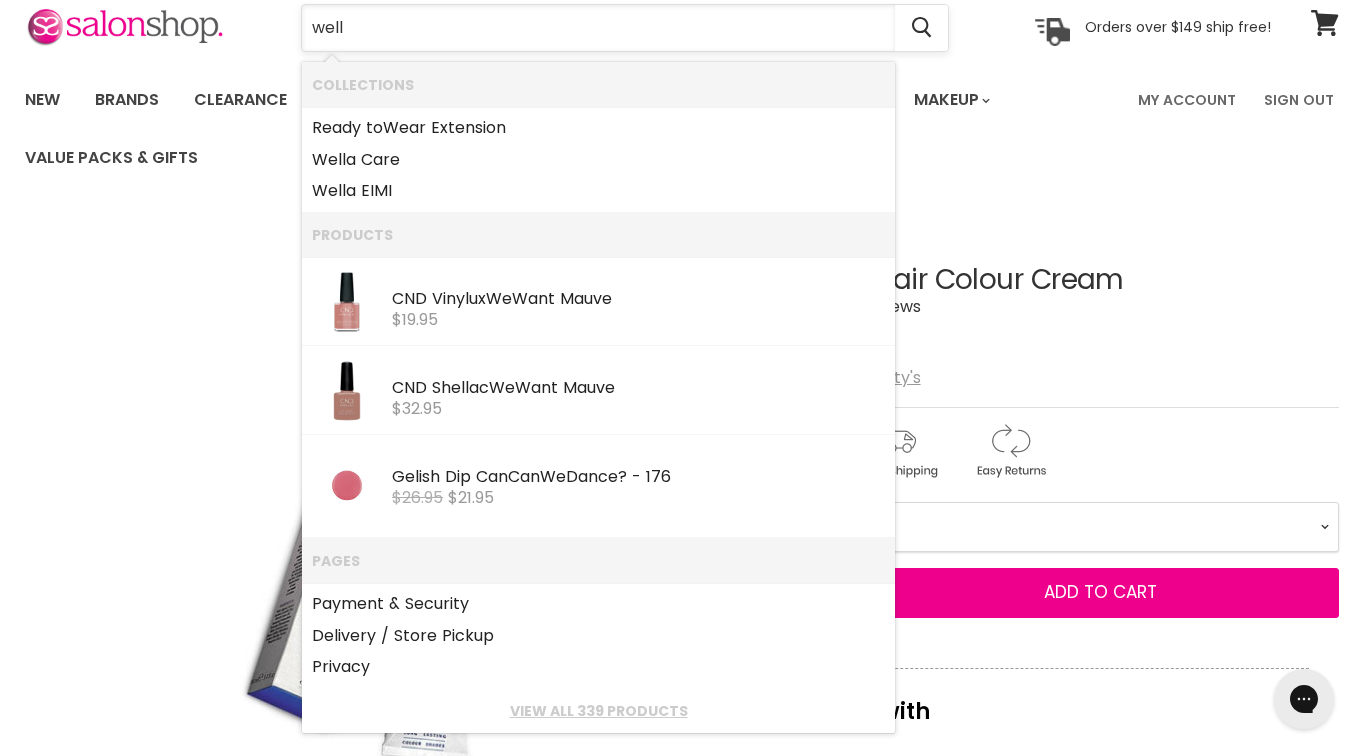 type on "wella" 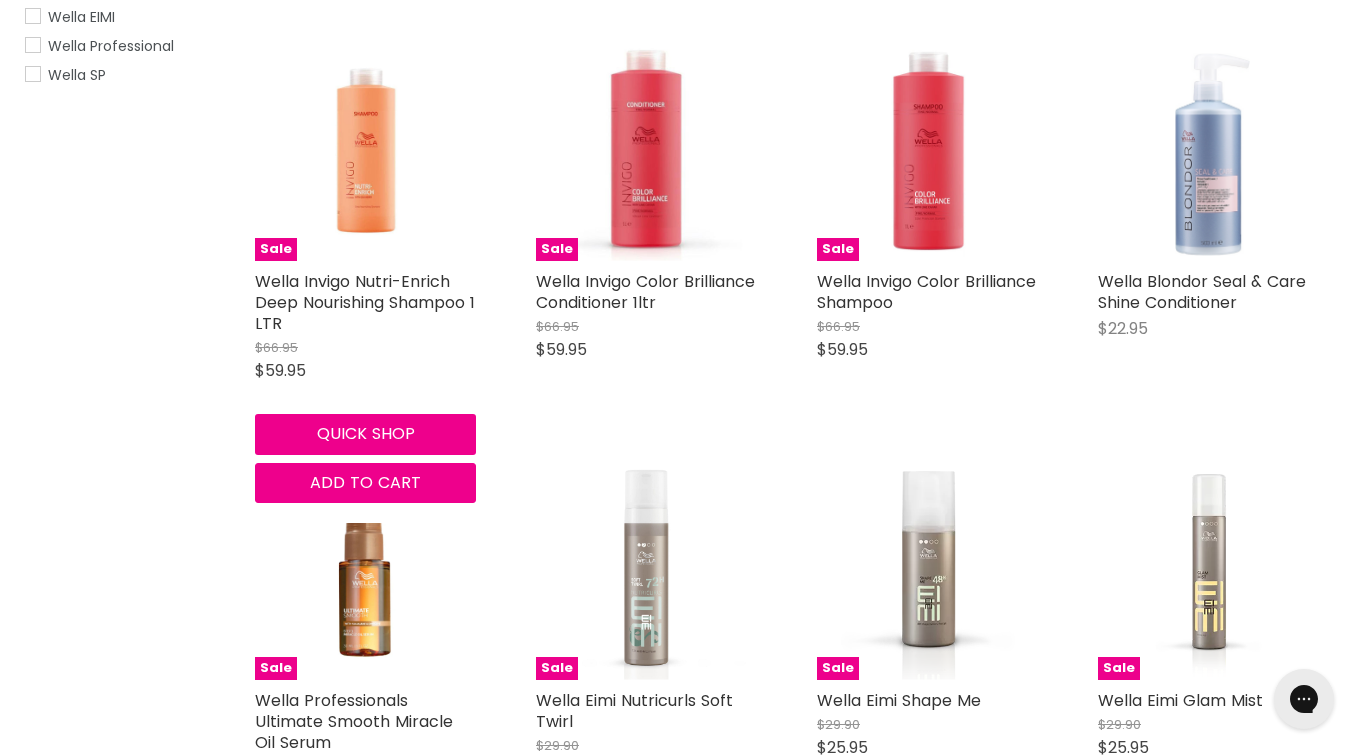 scroll, scrollTop: 0, scrollLeft: 0, axis: both 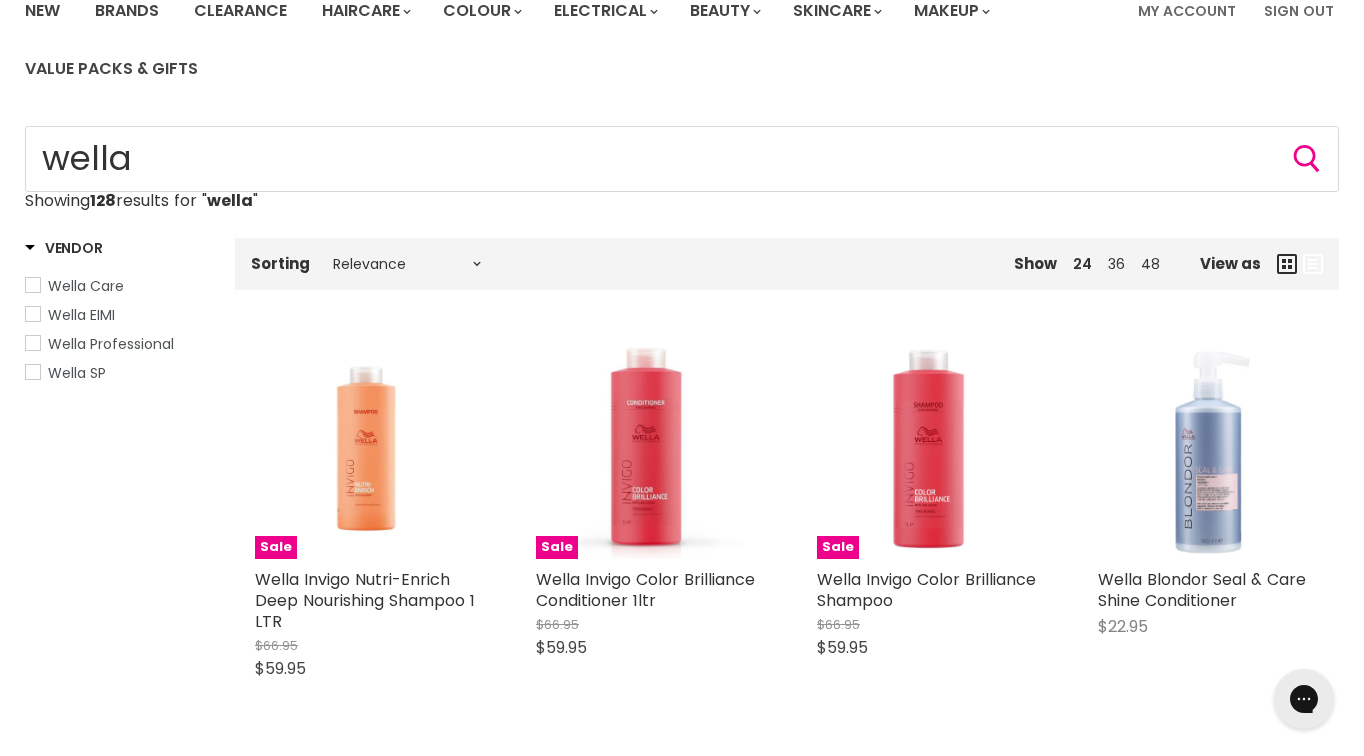 click at bounding box center [33, 343] 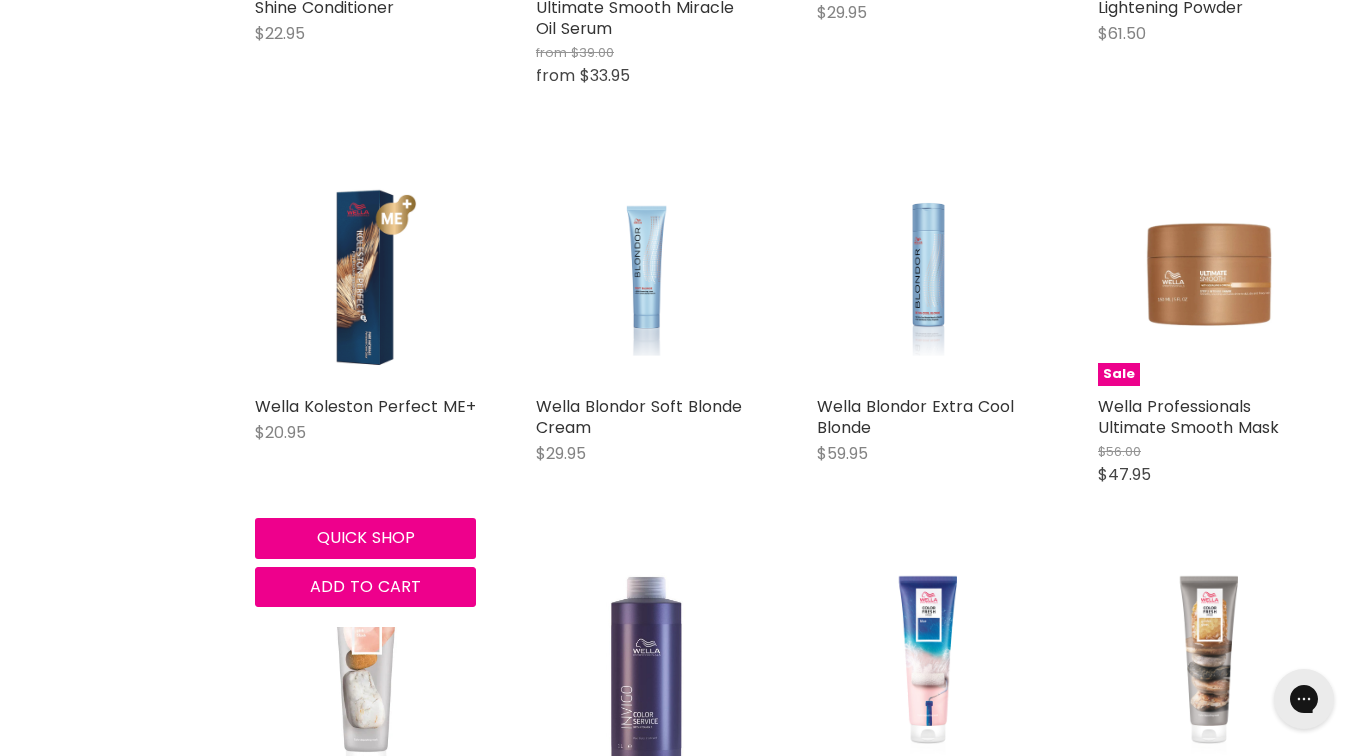 scroll, scrollTop: 770, scrollLeft: 0, axis: vertical 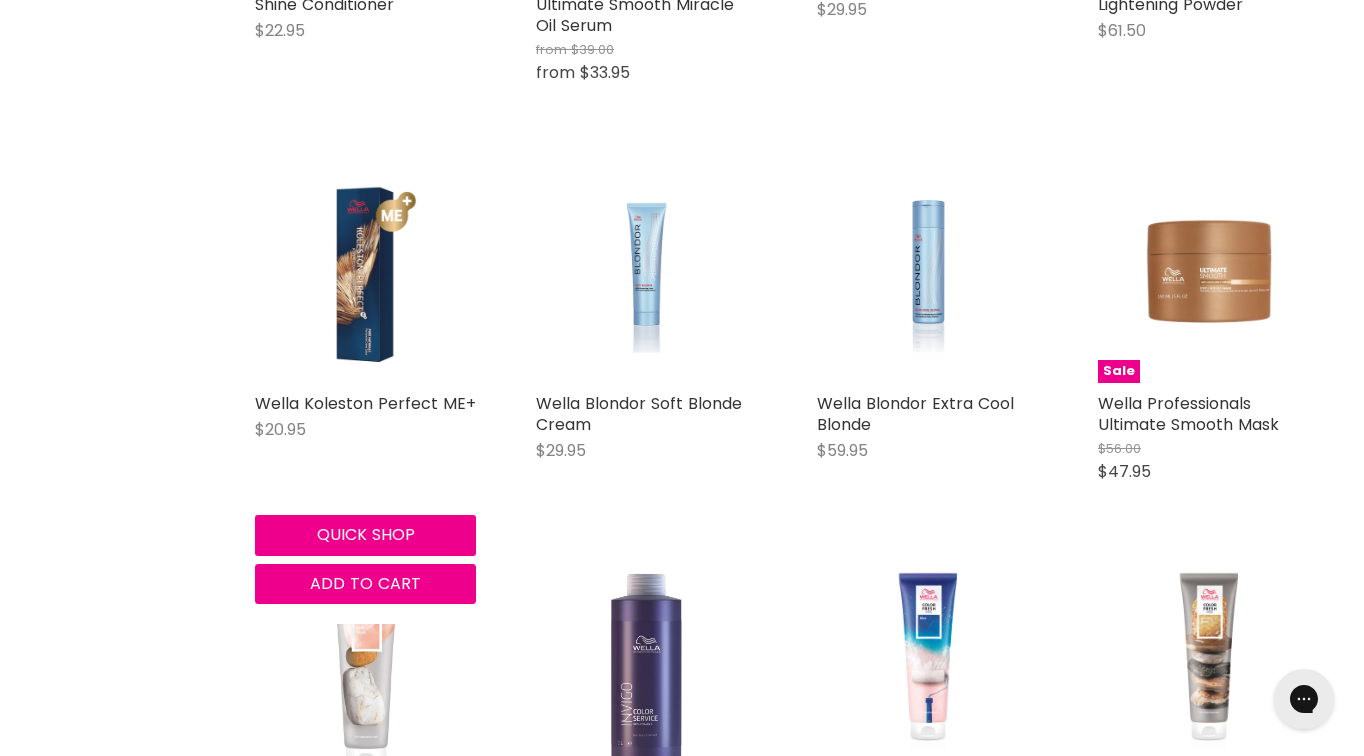 click at bounding box center [365, 272] 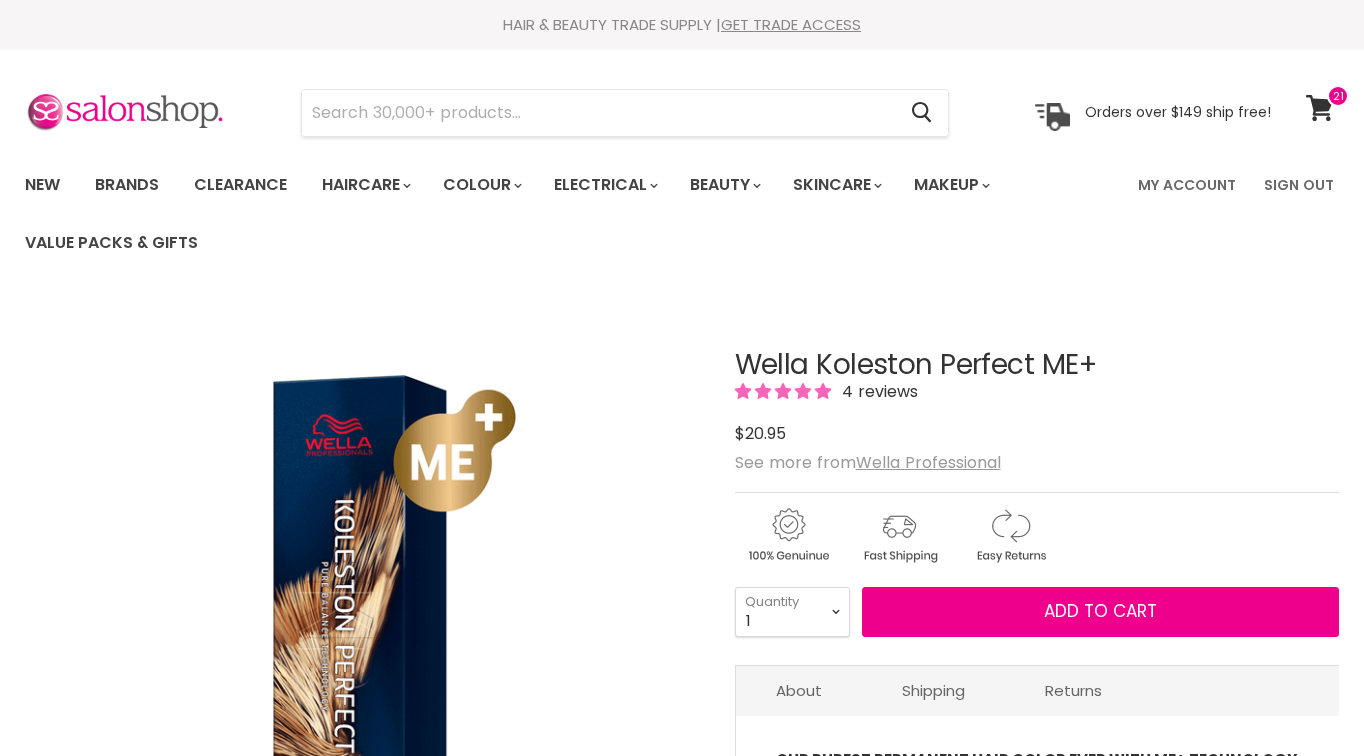 scroll, scrollTop: 283, scrollLeft: 0, axis: vertical 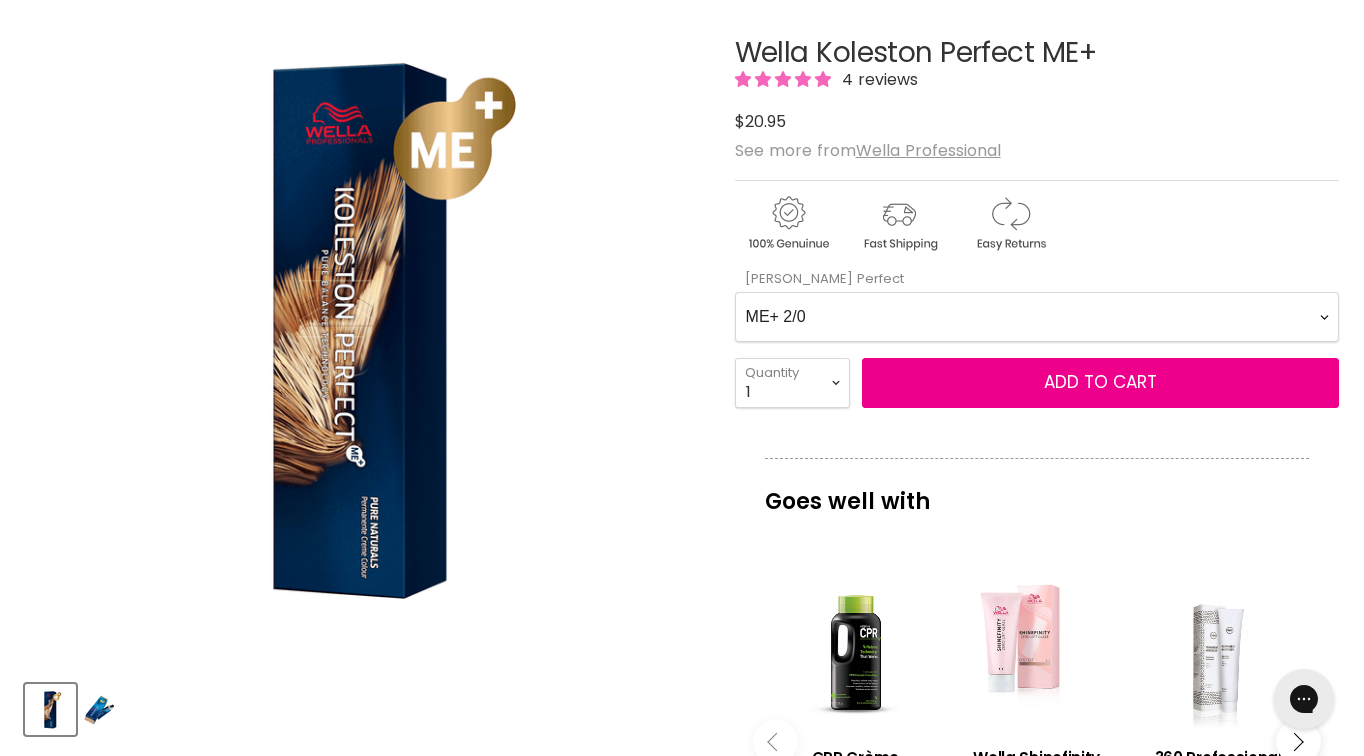 select on "ME+ 7/1" 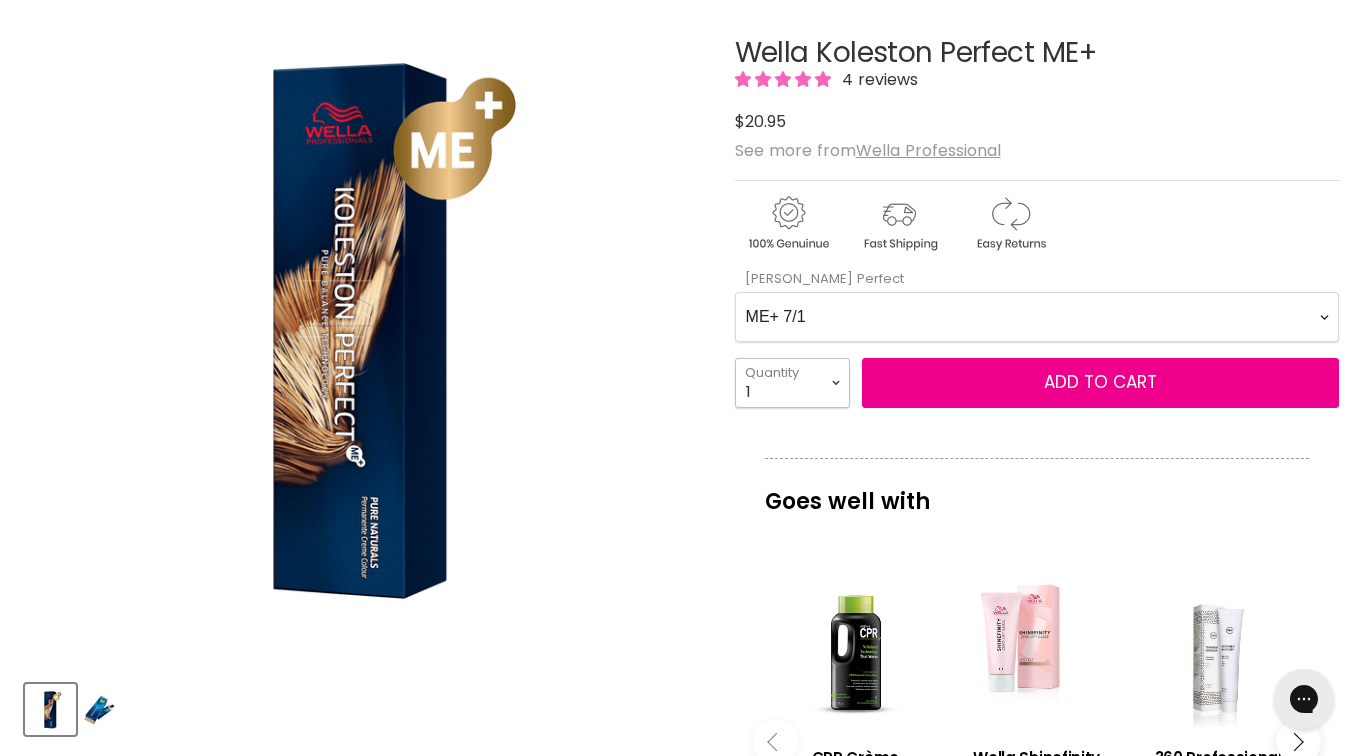 select on "3" 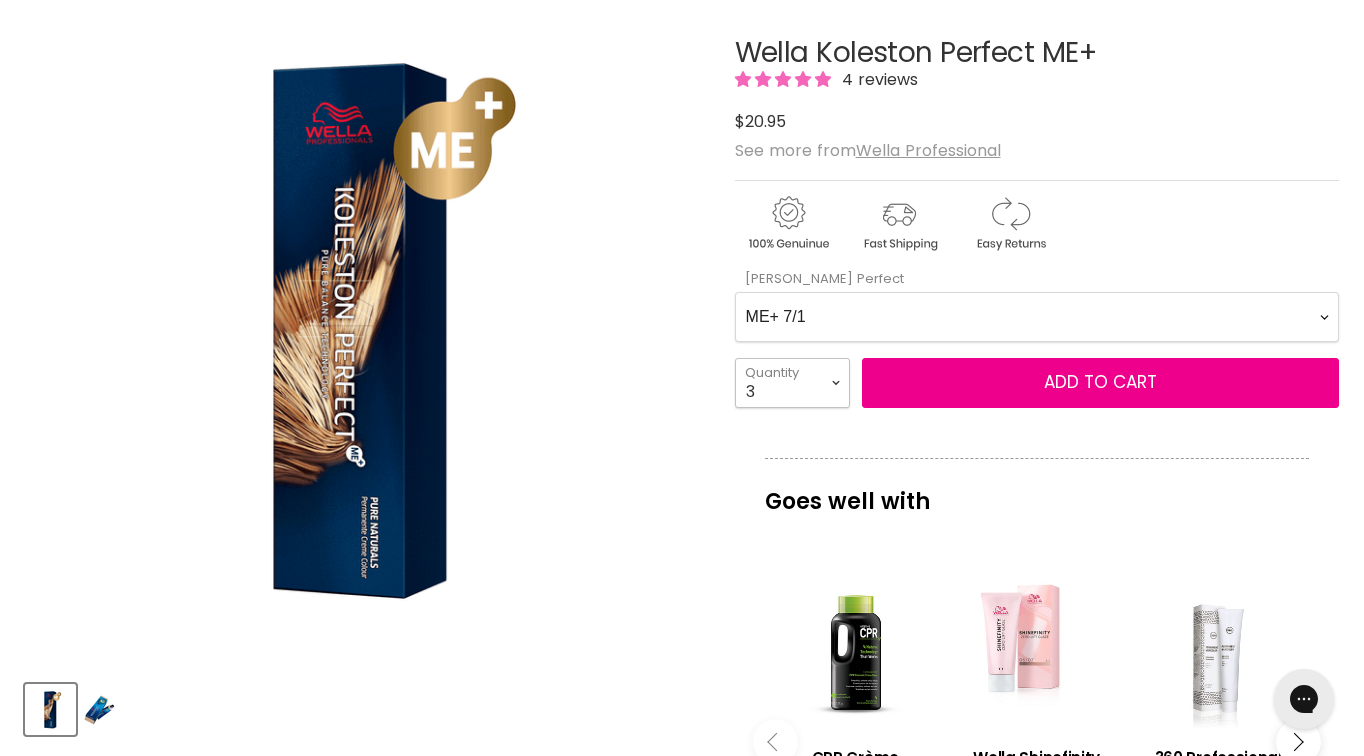 type on "3" 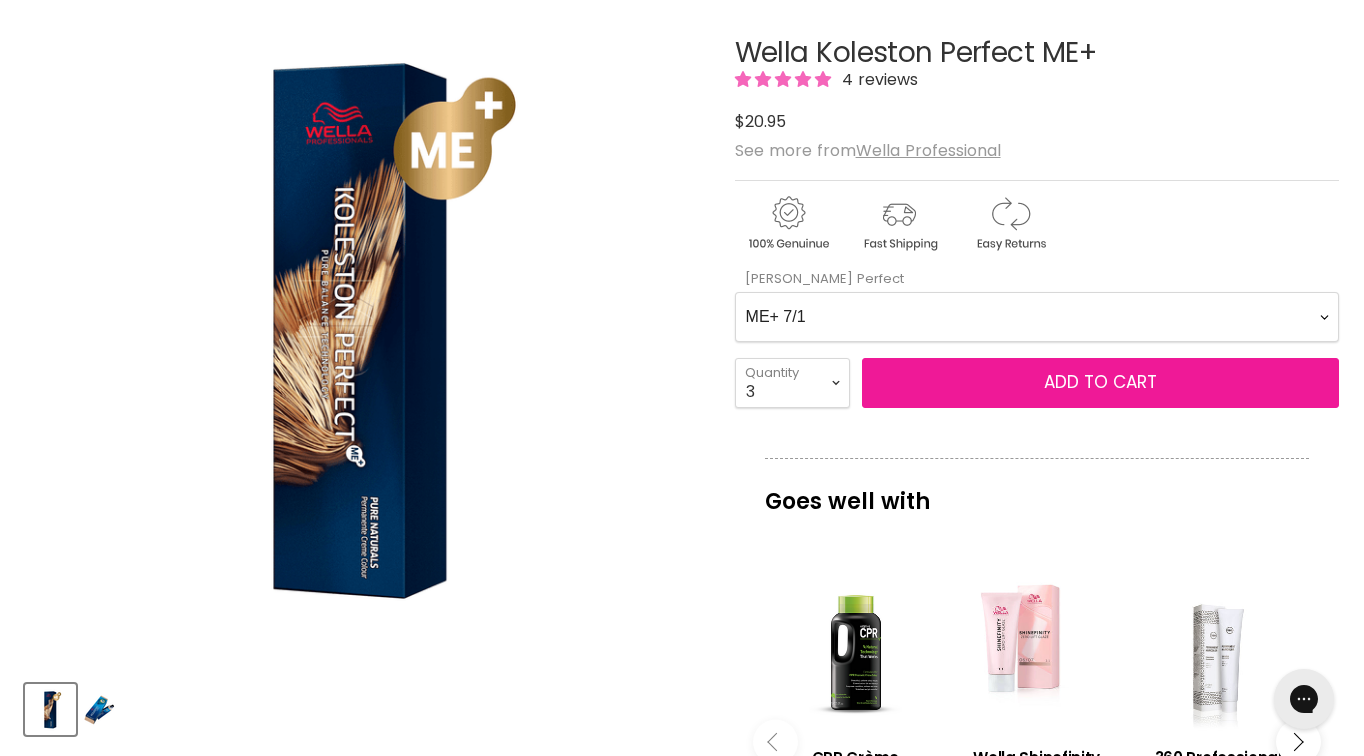click on "Add to cart" at bounding box center (1100, 383) 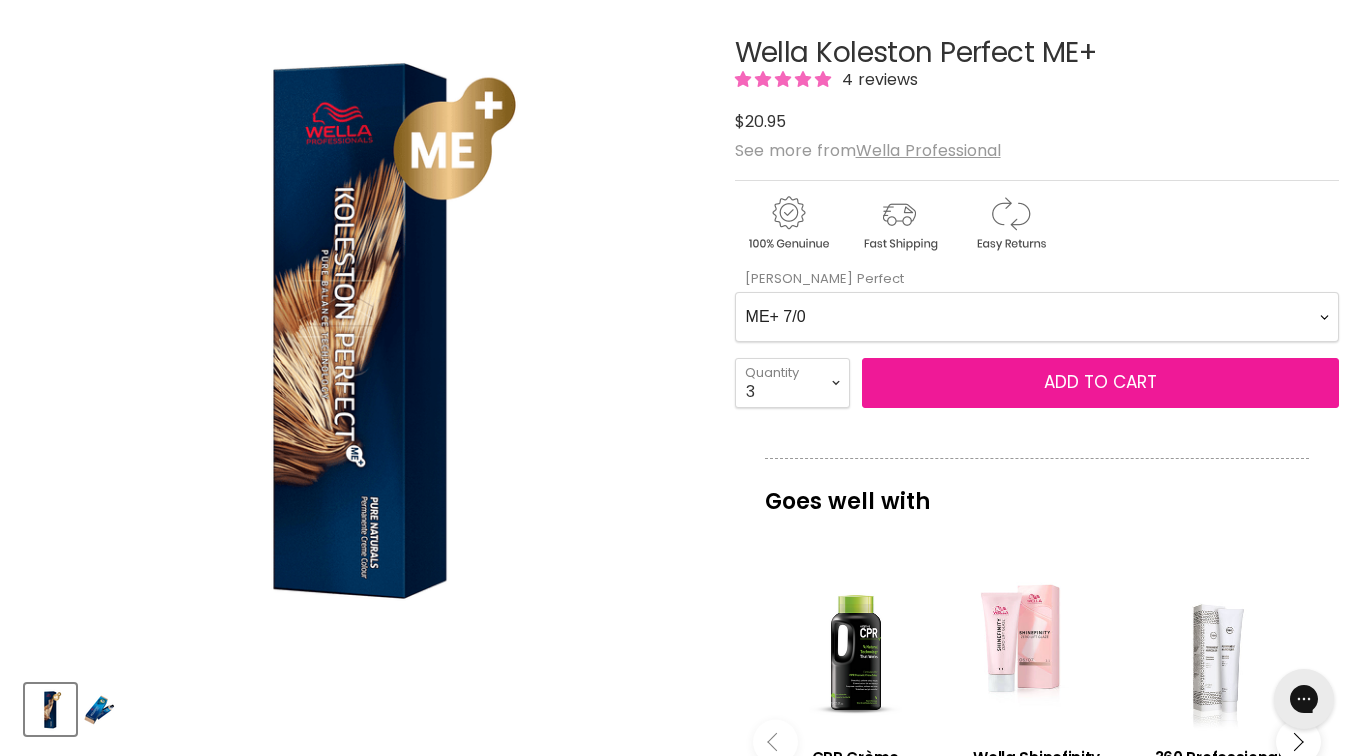 click on "Add to cart" at bounding box center [1100, 382] 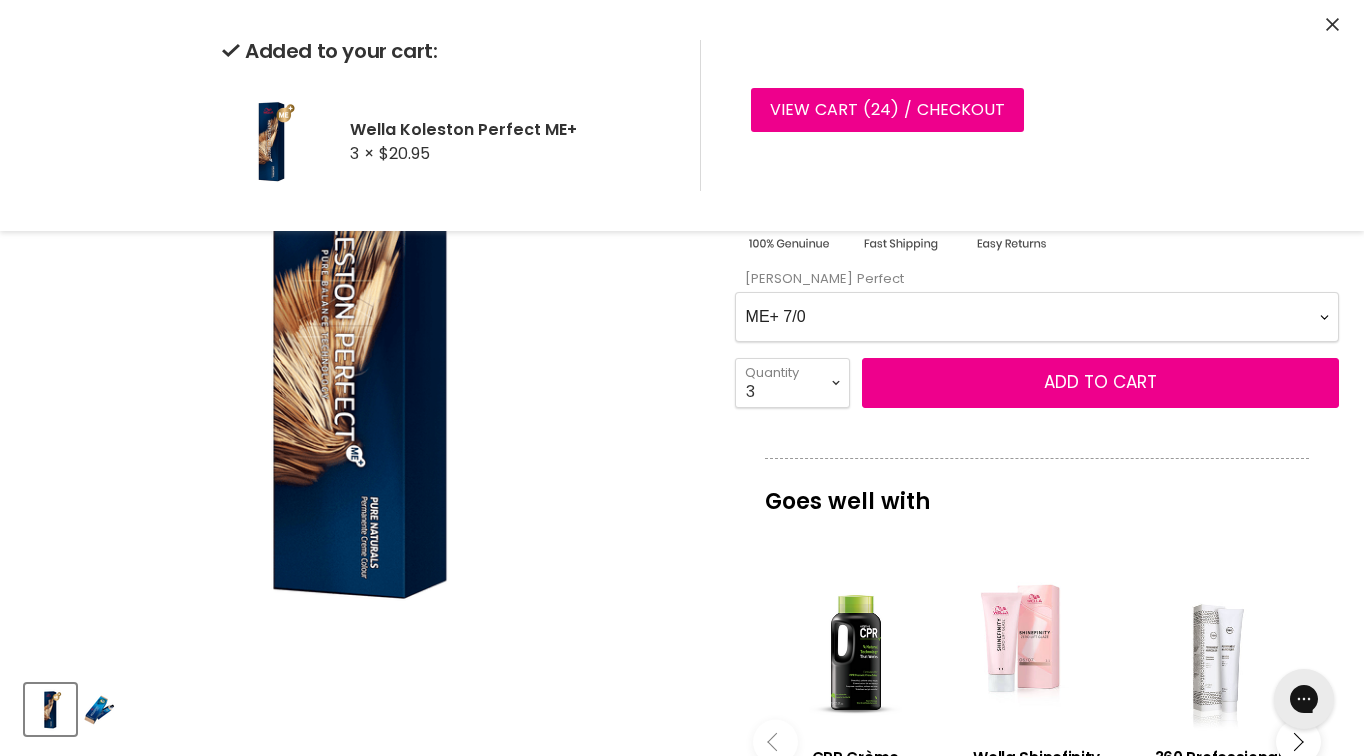 select on "ME+ 6/71" 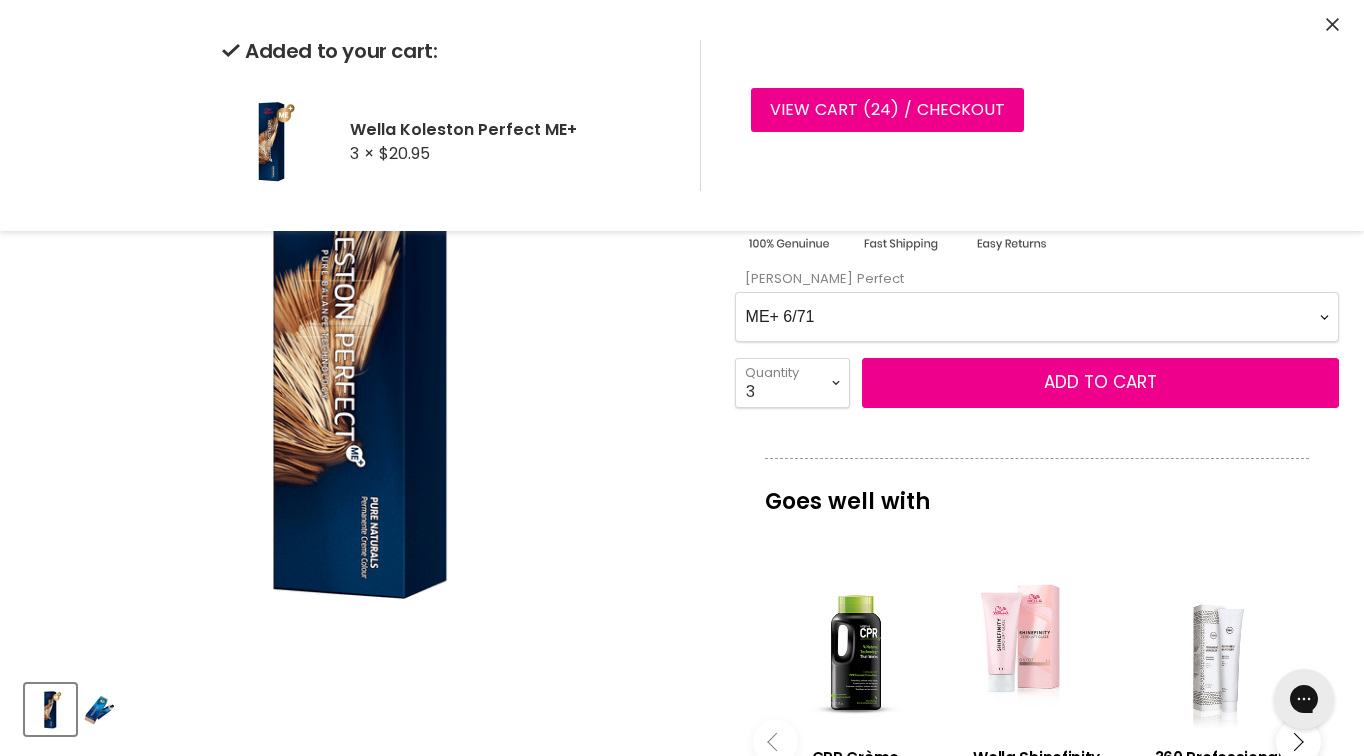 select on "1" 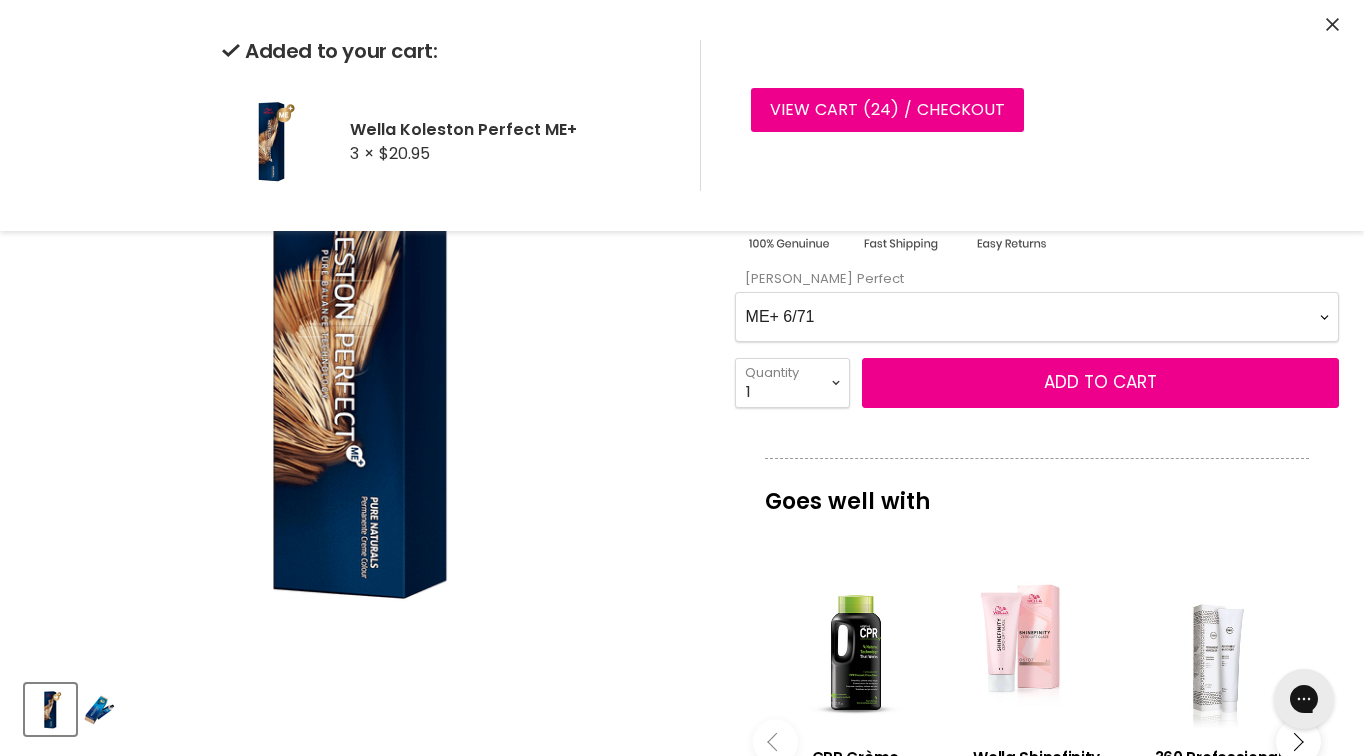 type on "1" 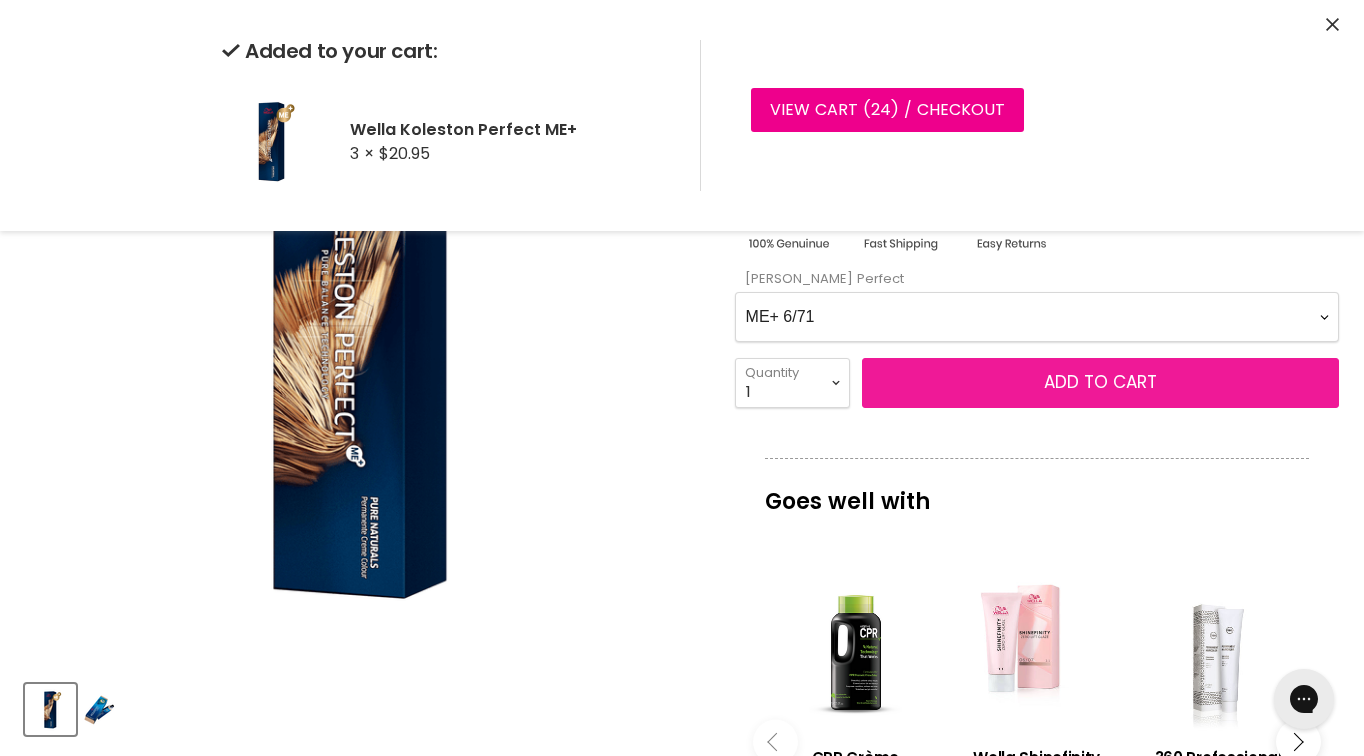 click on "Add to cart" at bounding box center (1100, 383) 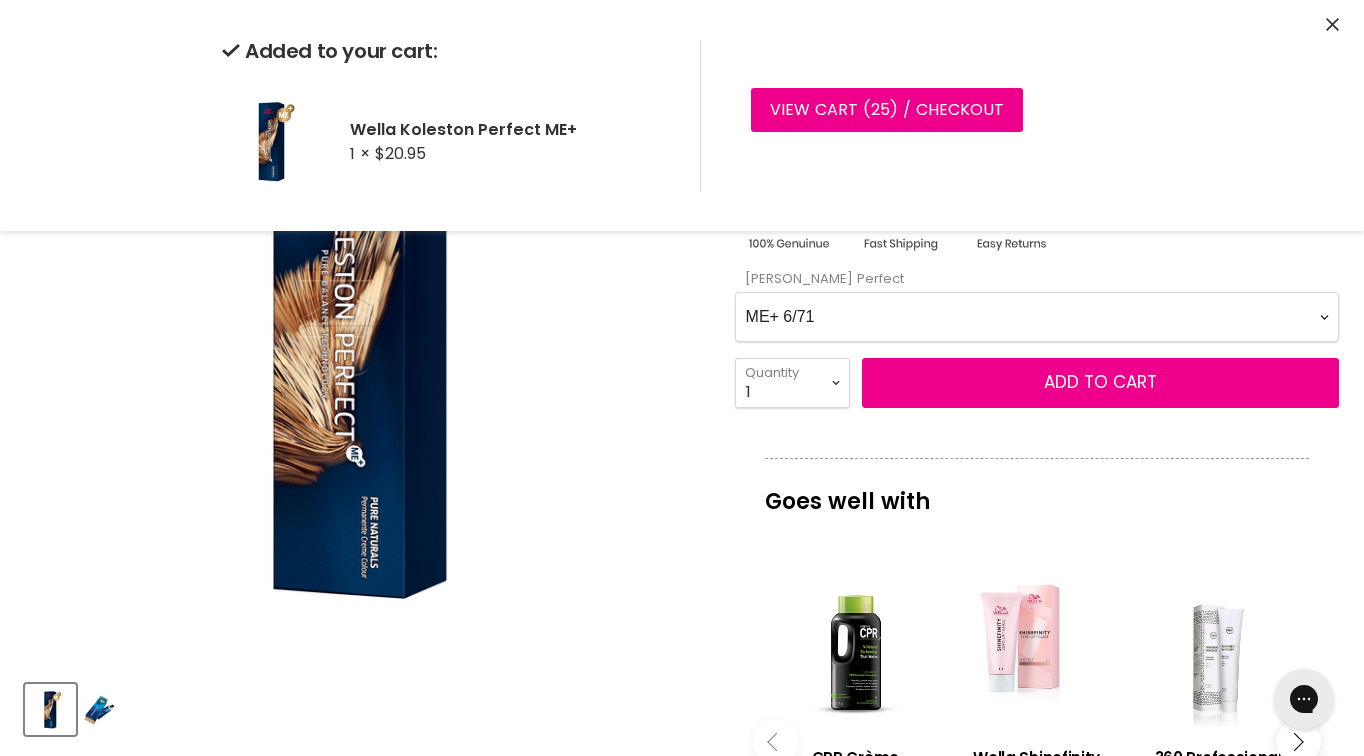 select on "ME+ 6/0" 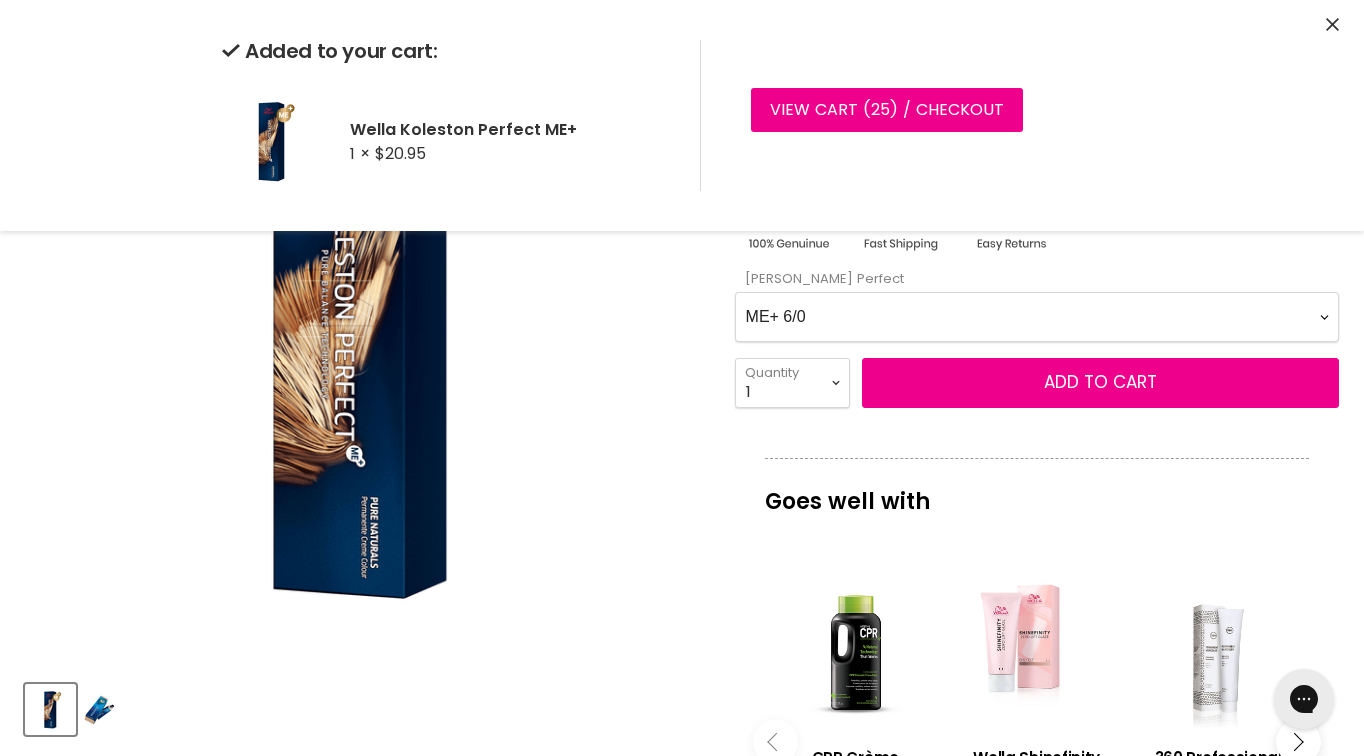 select on "2" 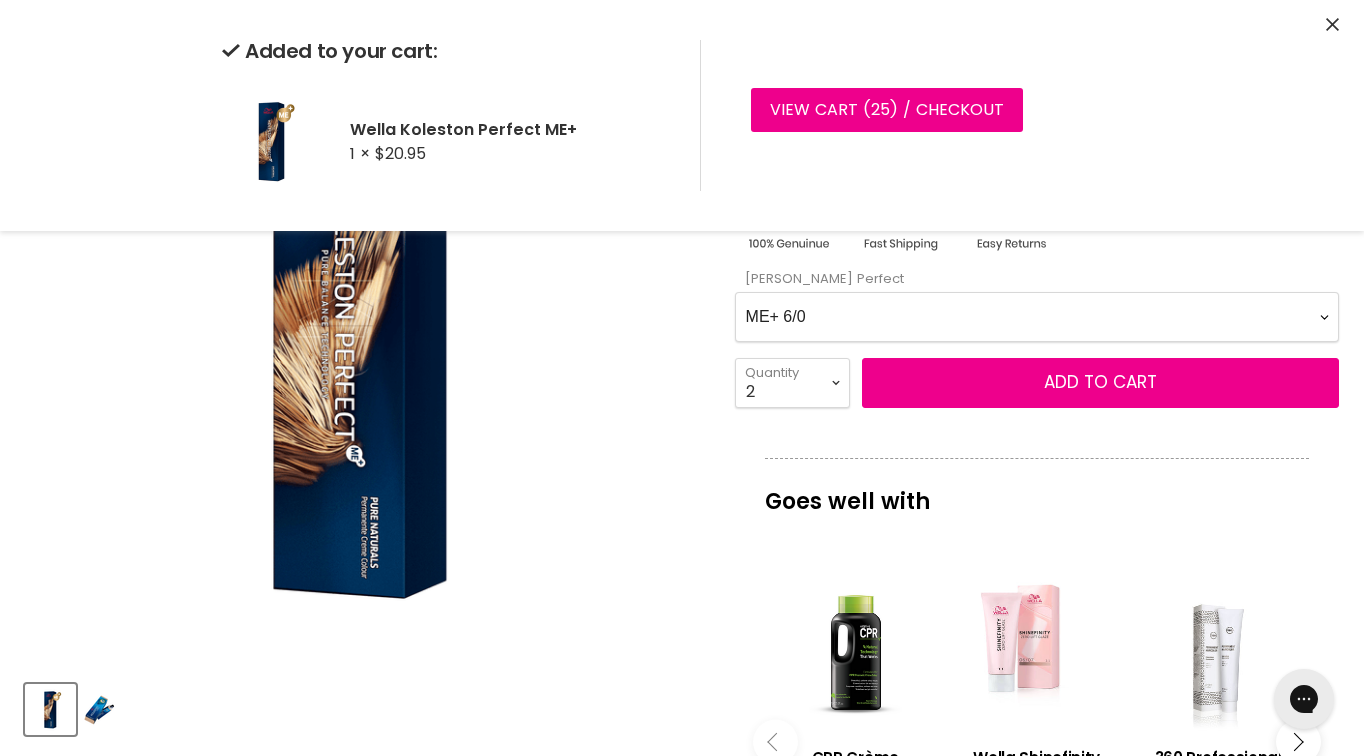 type on "2" 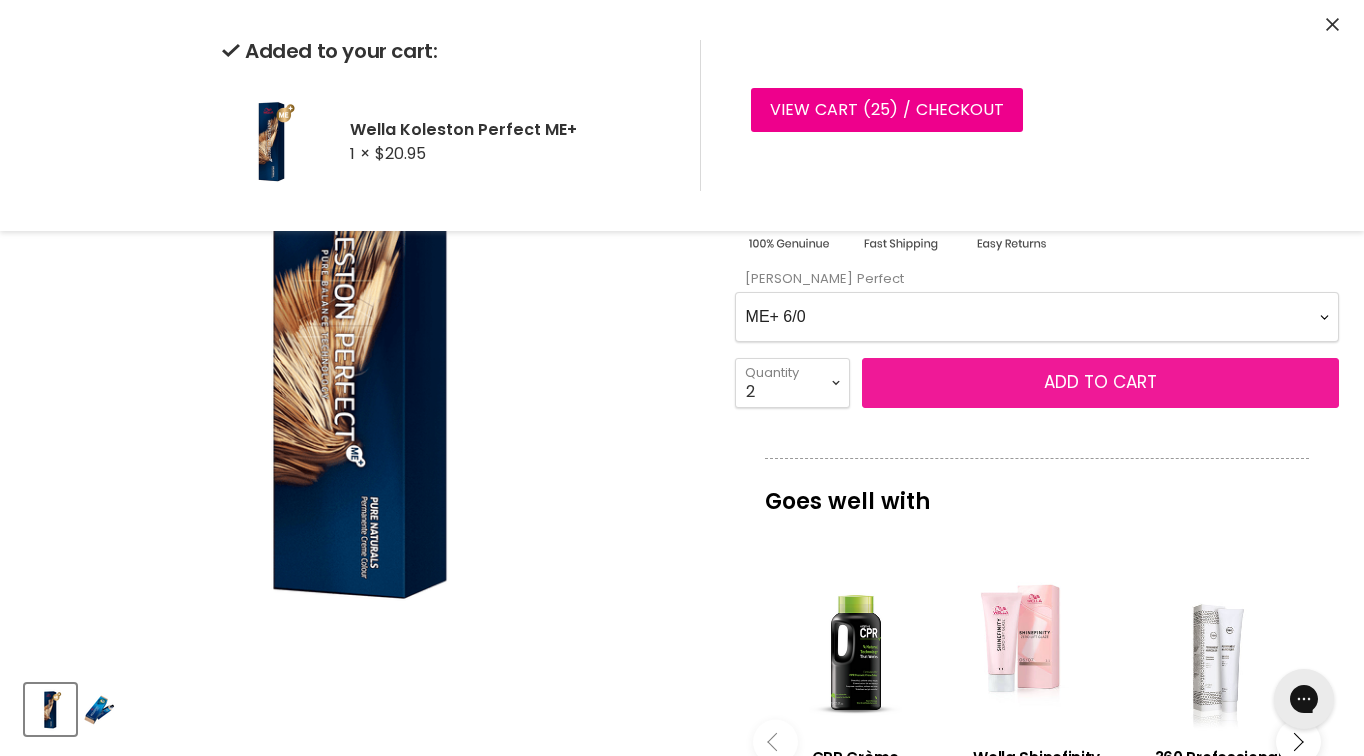 click on "Add to cart" at bounding box center [1100, 383] 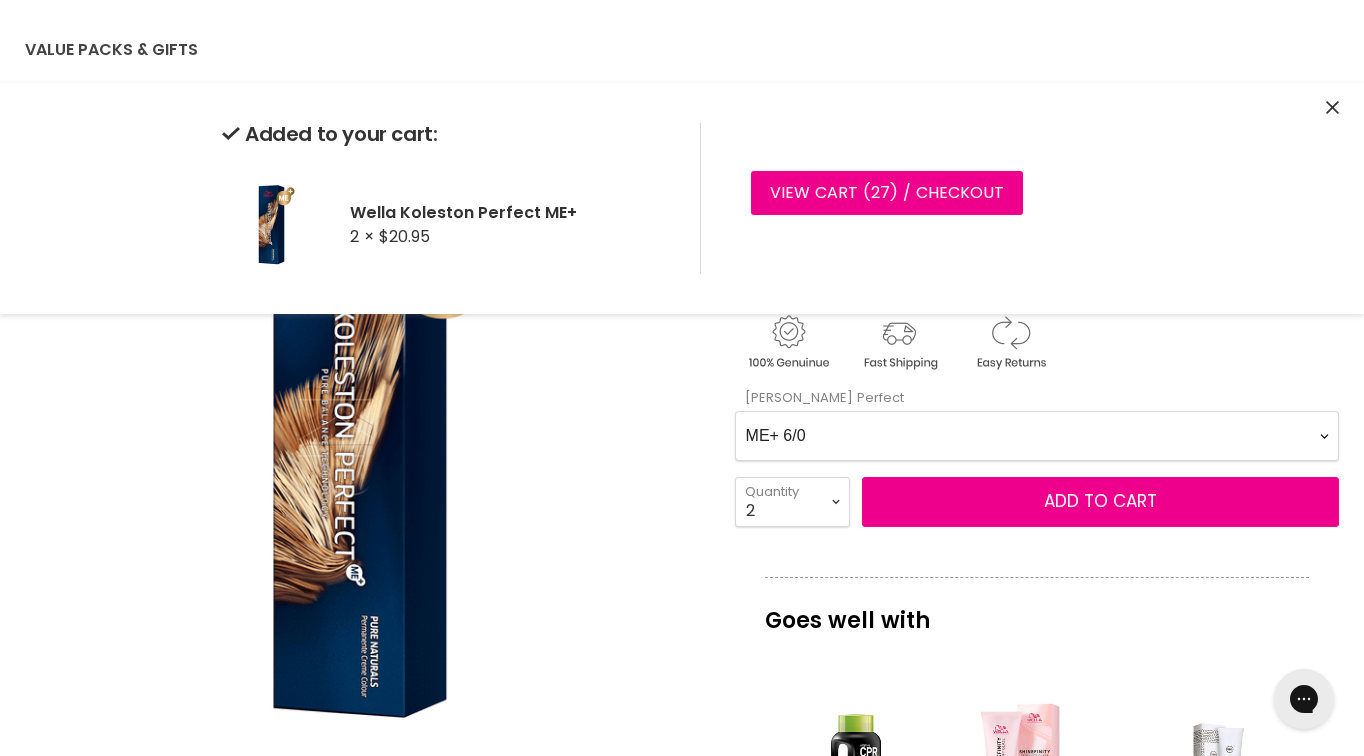 scroll, scrollTop: 188, scrollLeft: 0, axis: vertical 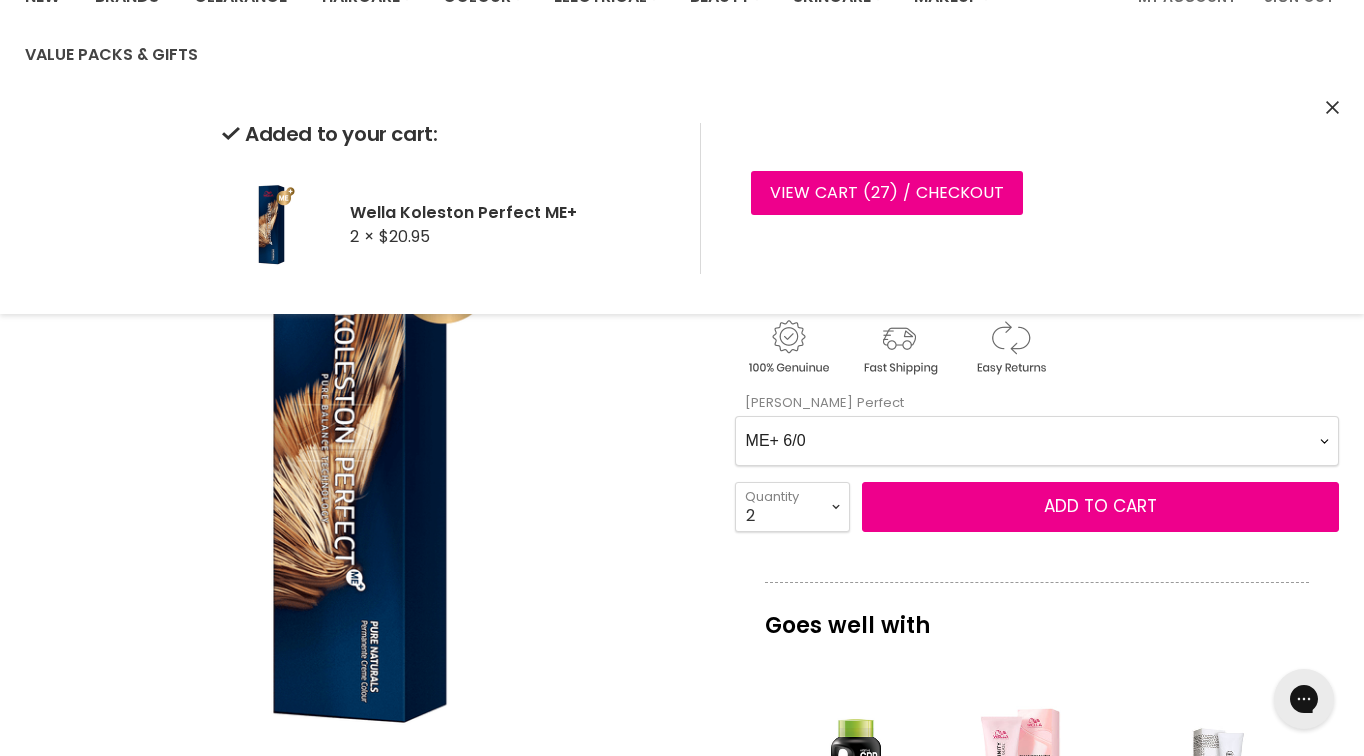 select on "ME+ 6/1" 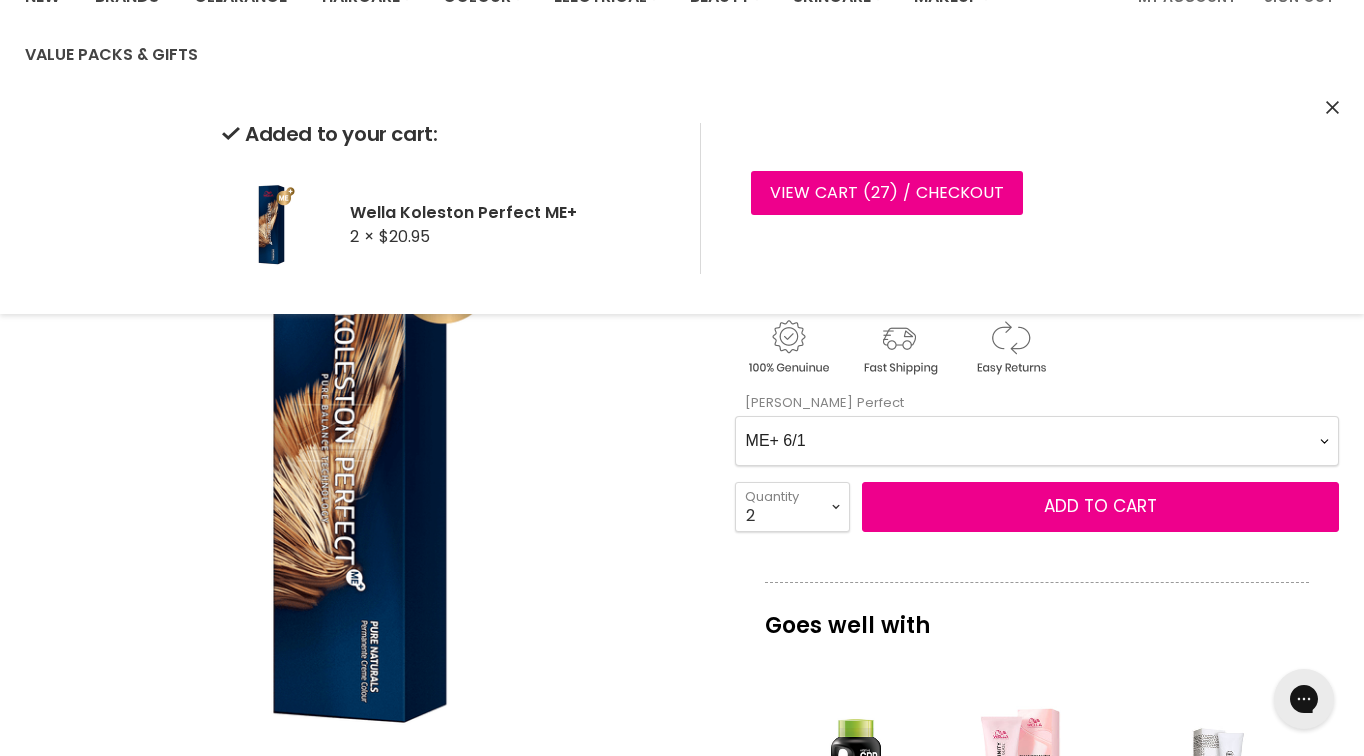 select on "1" 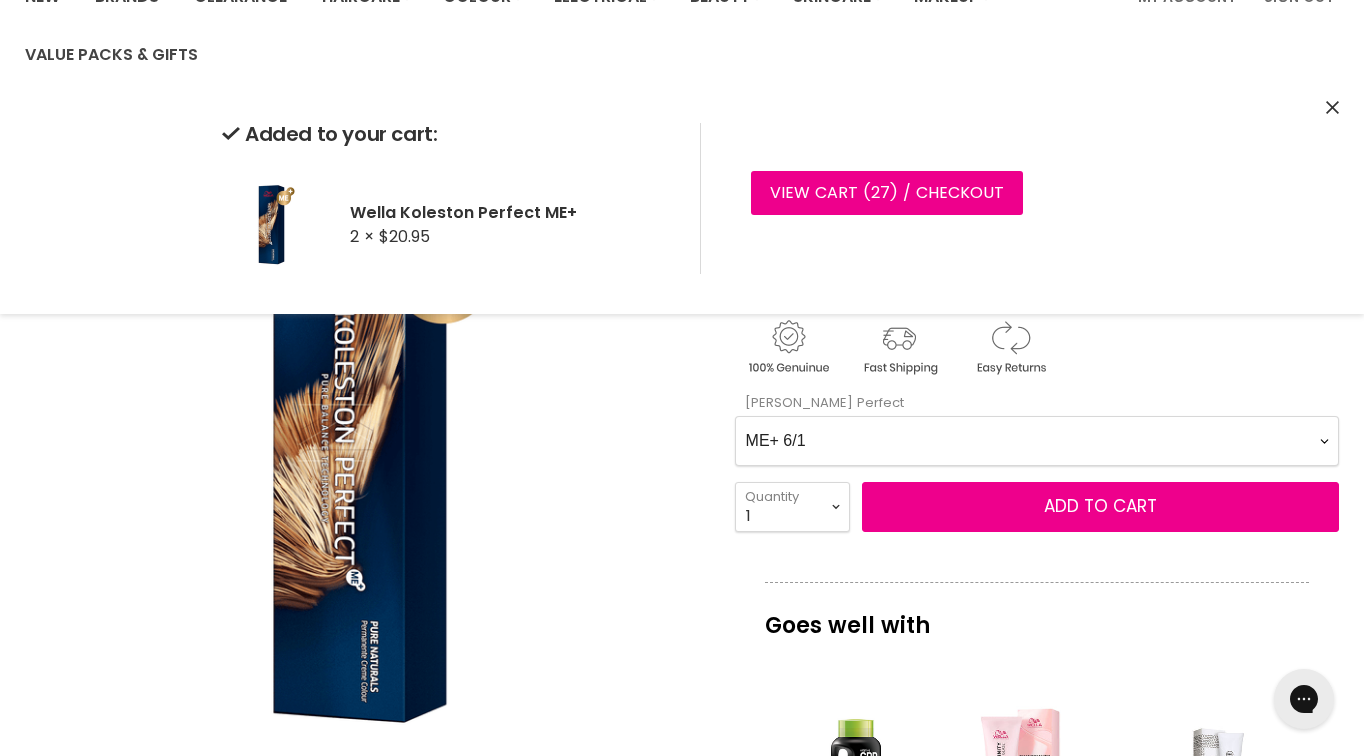 type on "1" 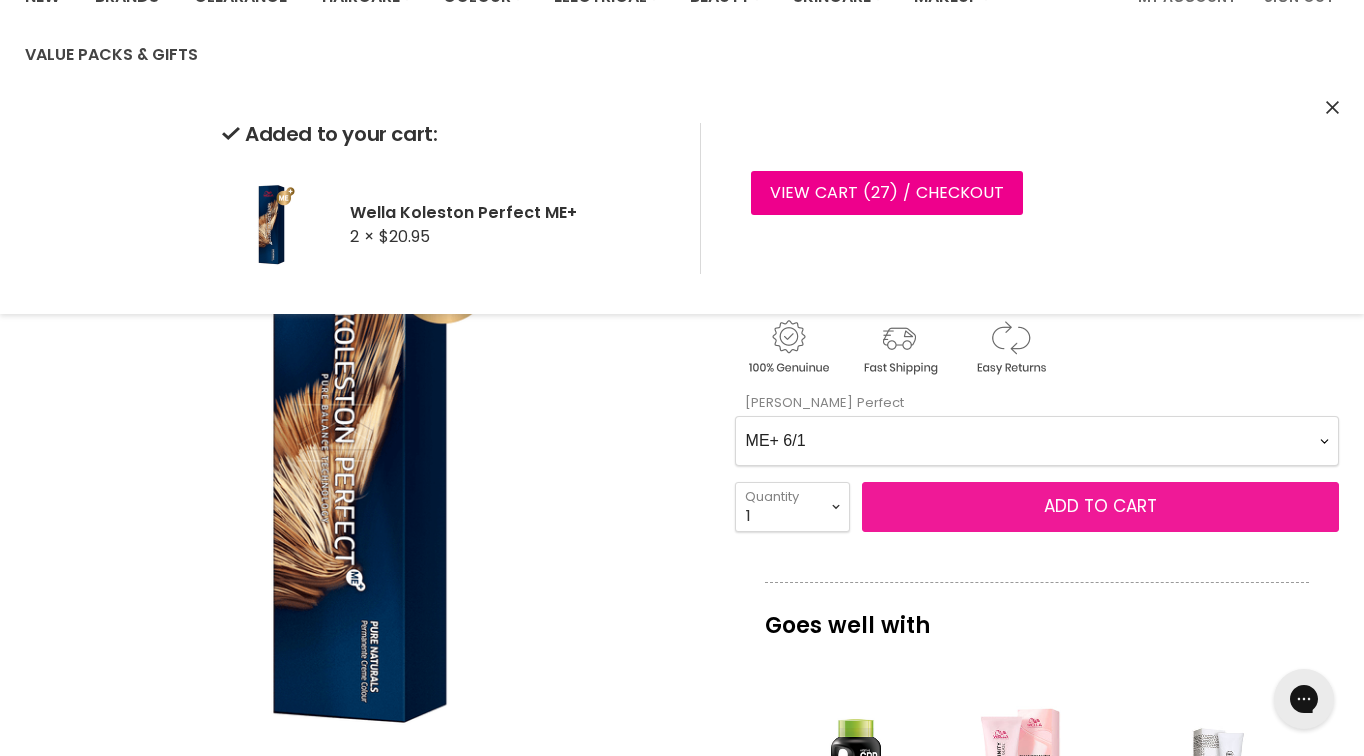 click on "Add to cart" at bounding box center (1100, 507) 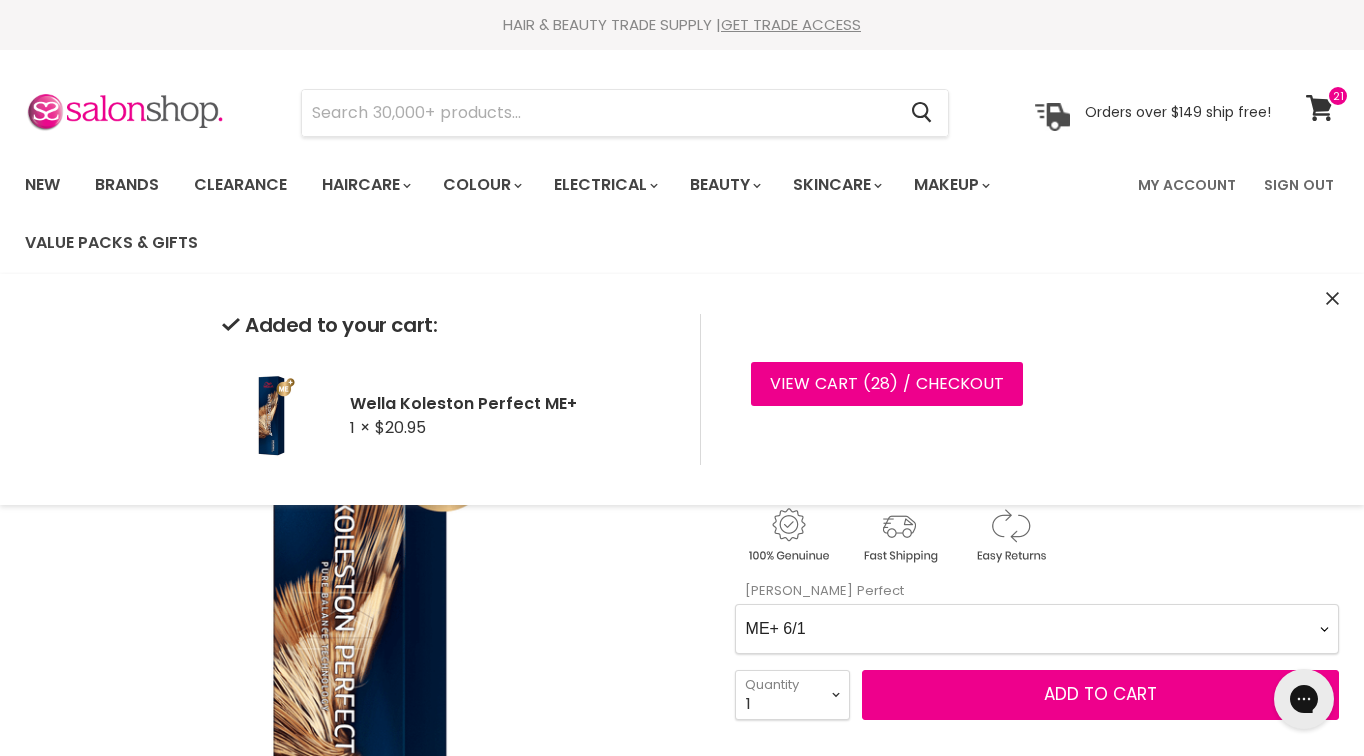 scroll, scrollTop: 0, scrollLeft: 0, axis: both 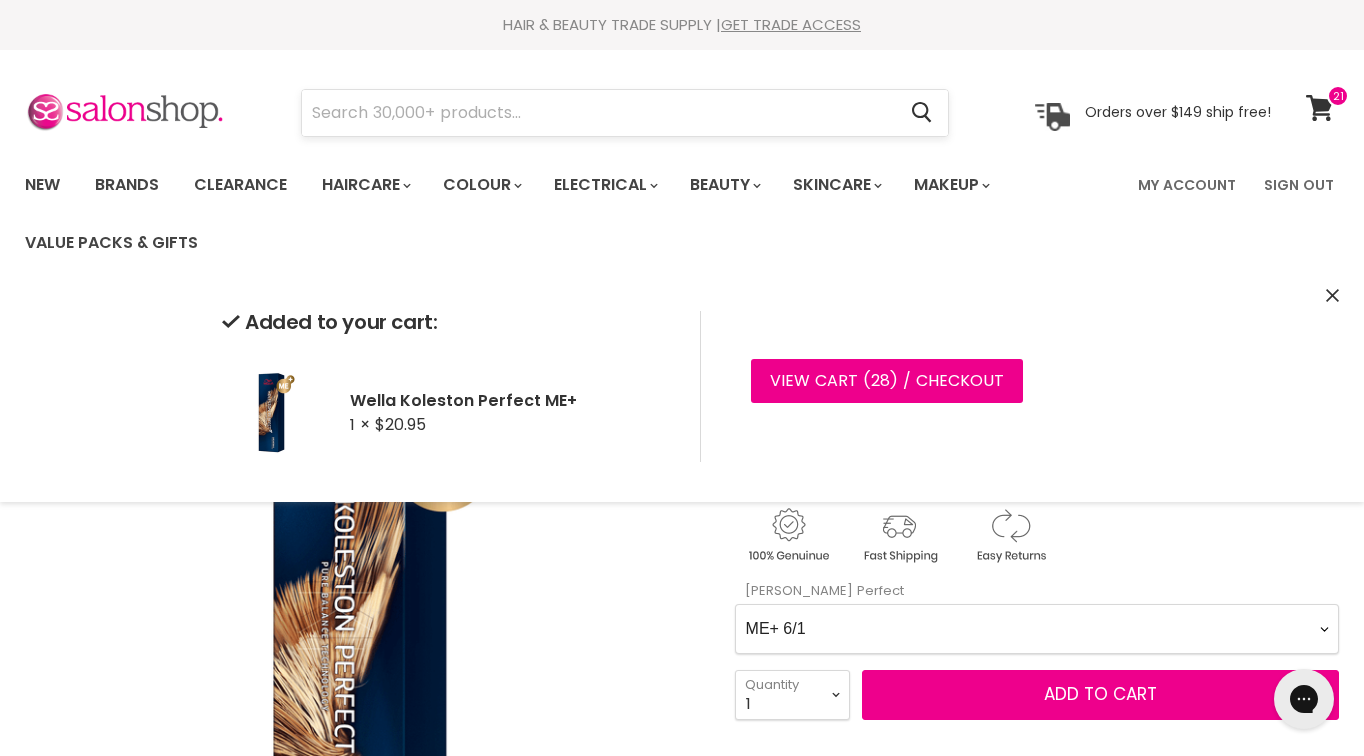 click at bounding box center [598, 113] 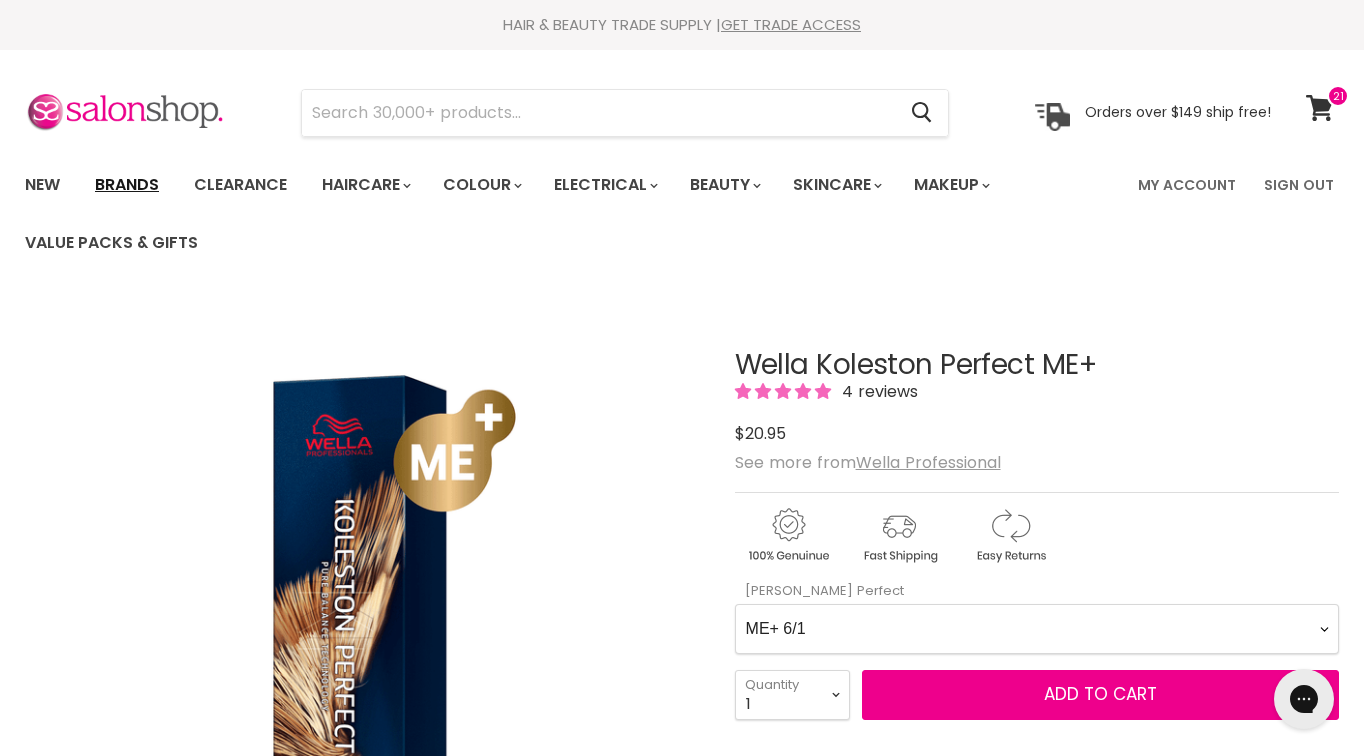 click on "Brands" at bounding box center [127, 185] 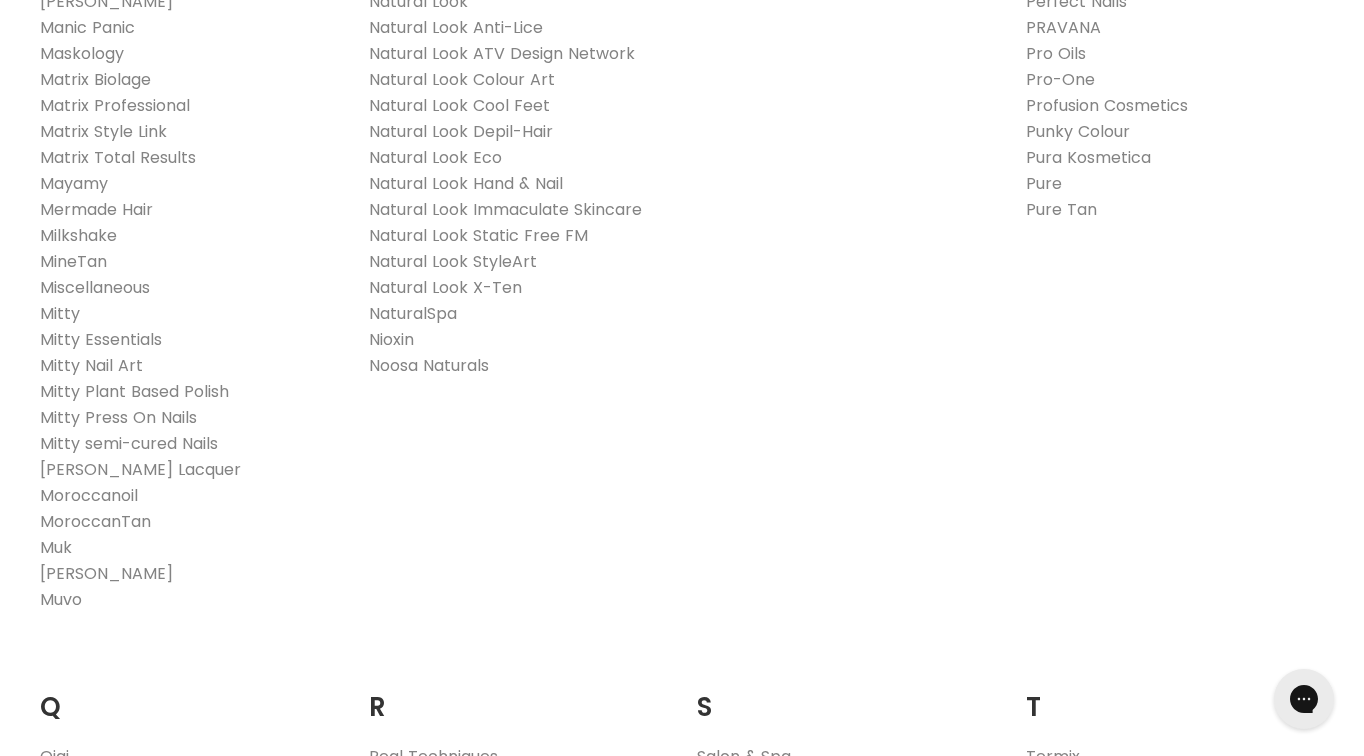 scroll, scrollTop: 0, scrollLeft: 0, axis: both 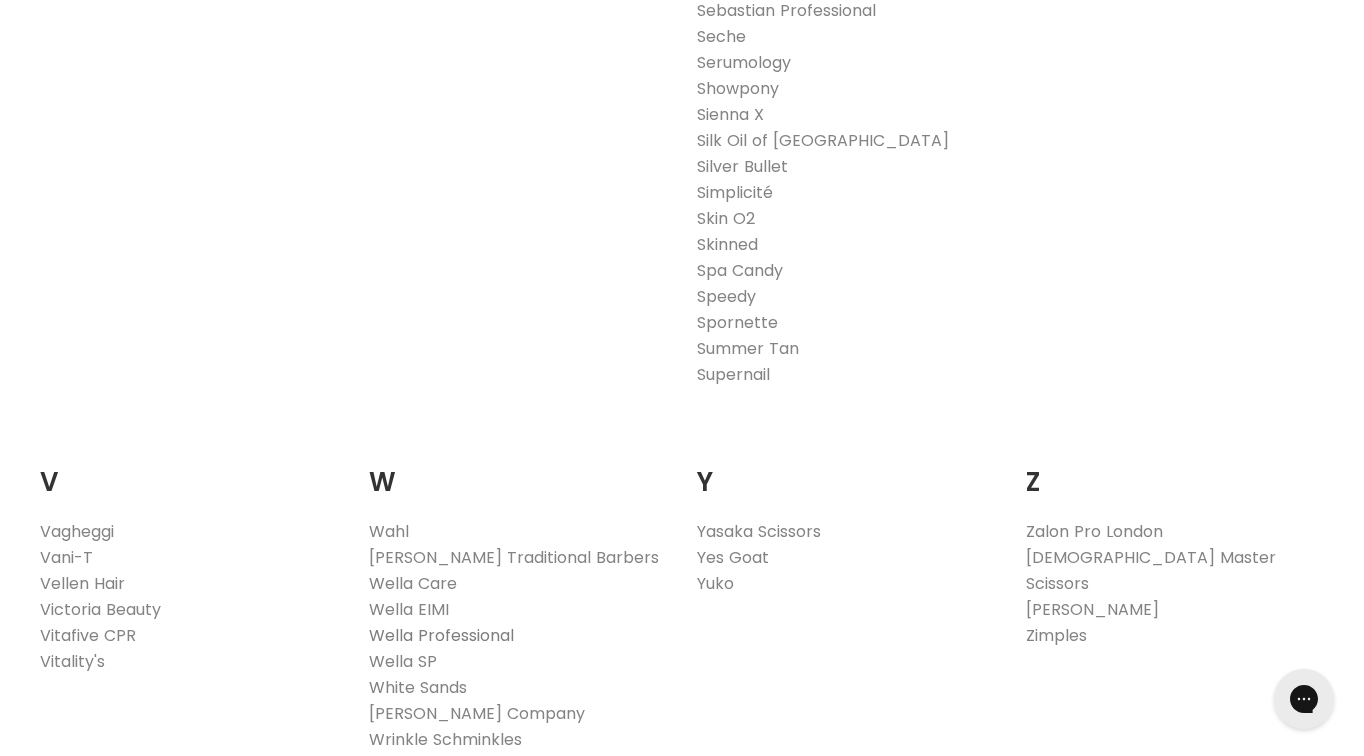 click on "Wella Professional" at bounding box center (441, 635) 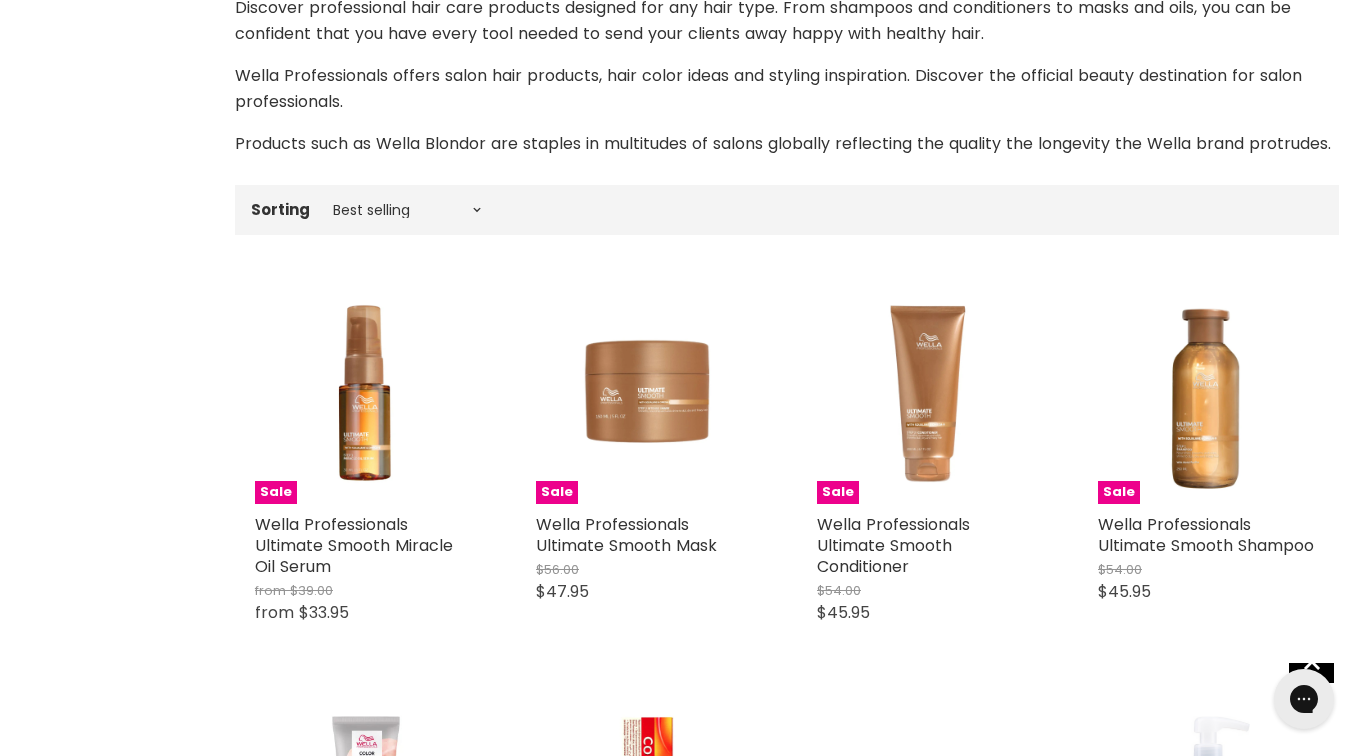 scroll, scrollTop: 0, scrollLeft: 0, axis: both 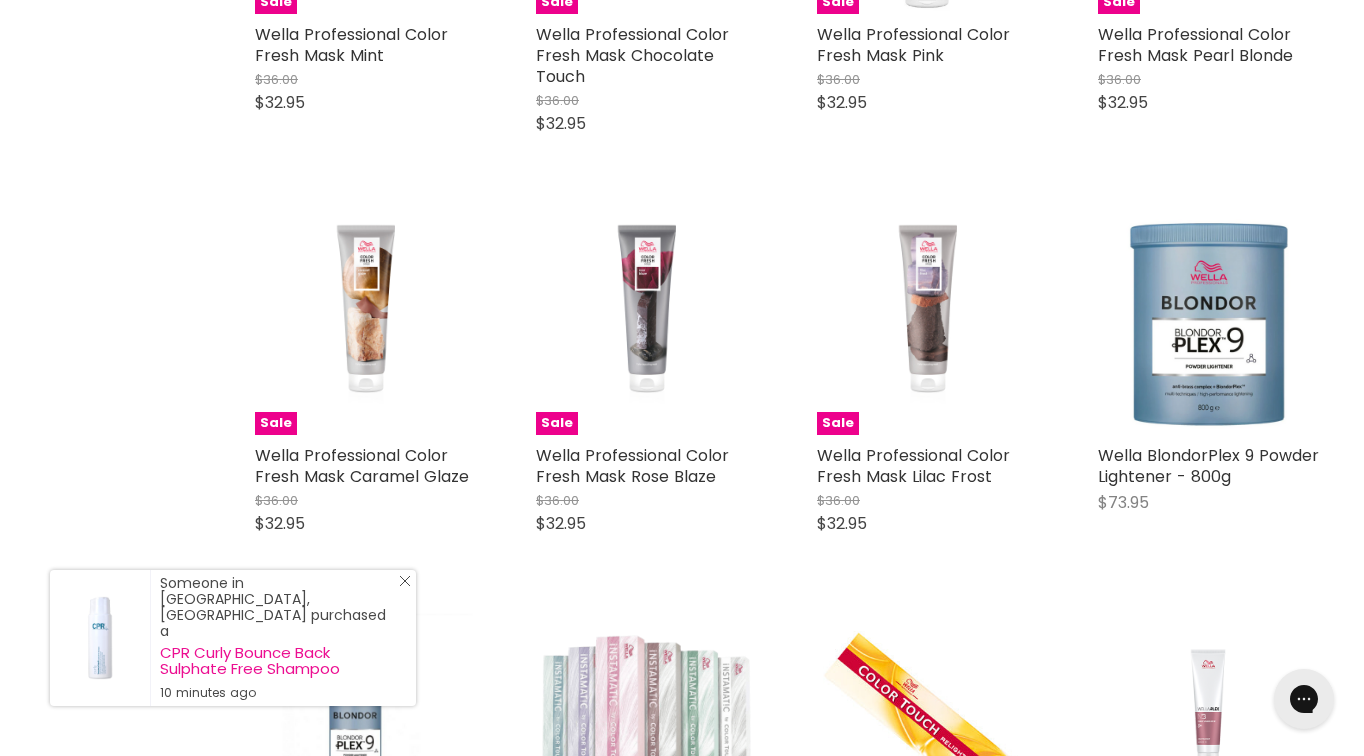 click on "Close Icon" 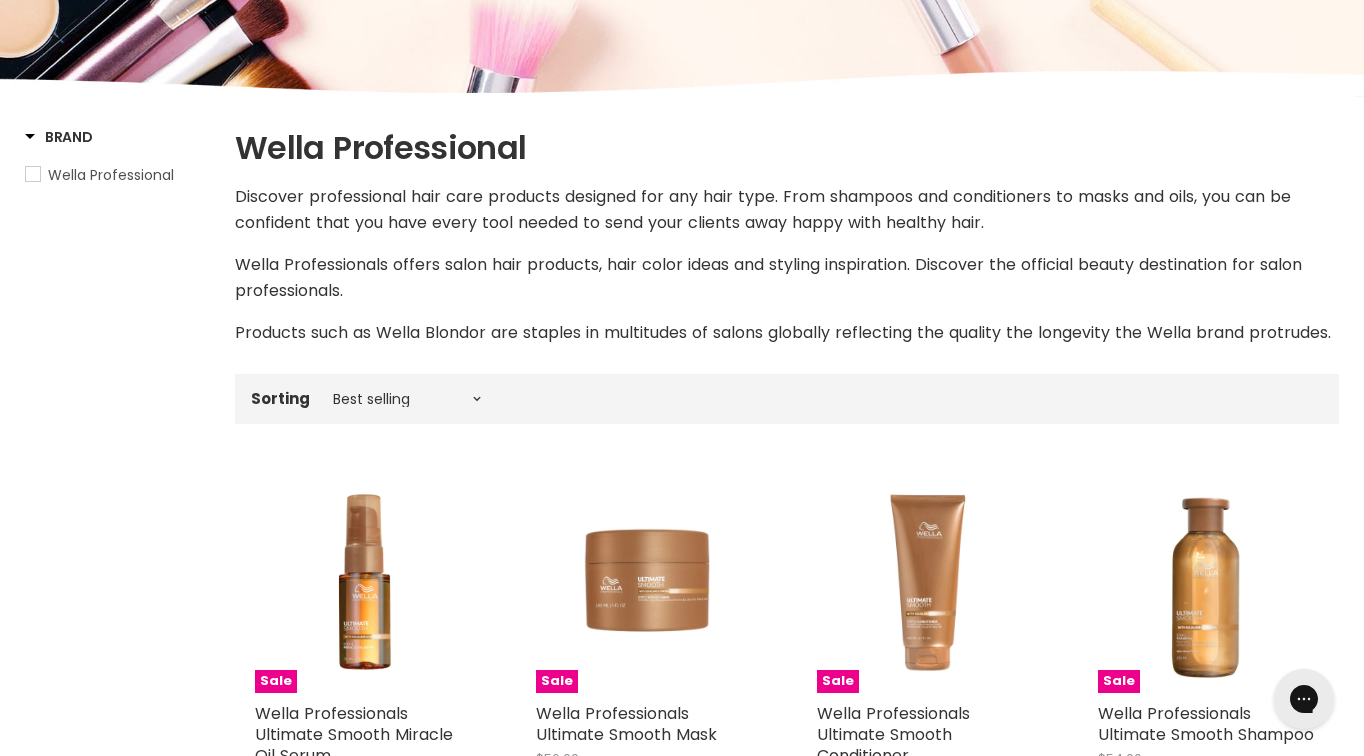 scroll, scrollTop: 275, scrollLeft: 0, axis: vertical 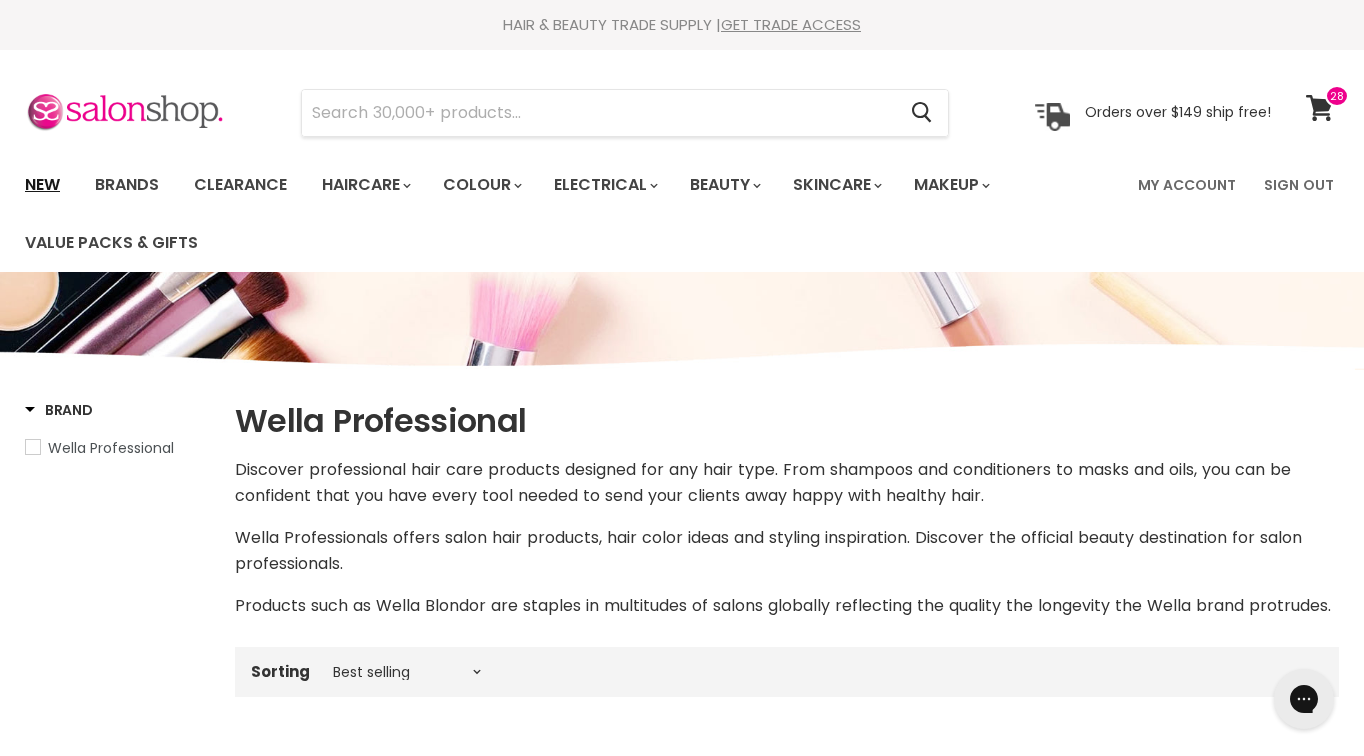 click on "New" at bounding box center [42, 185] 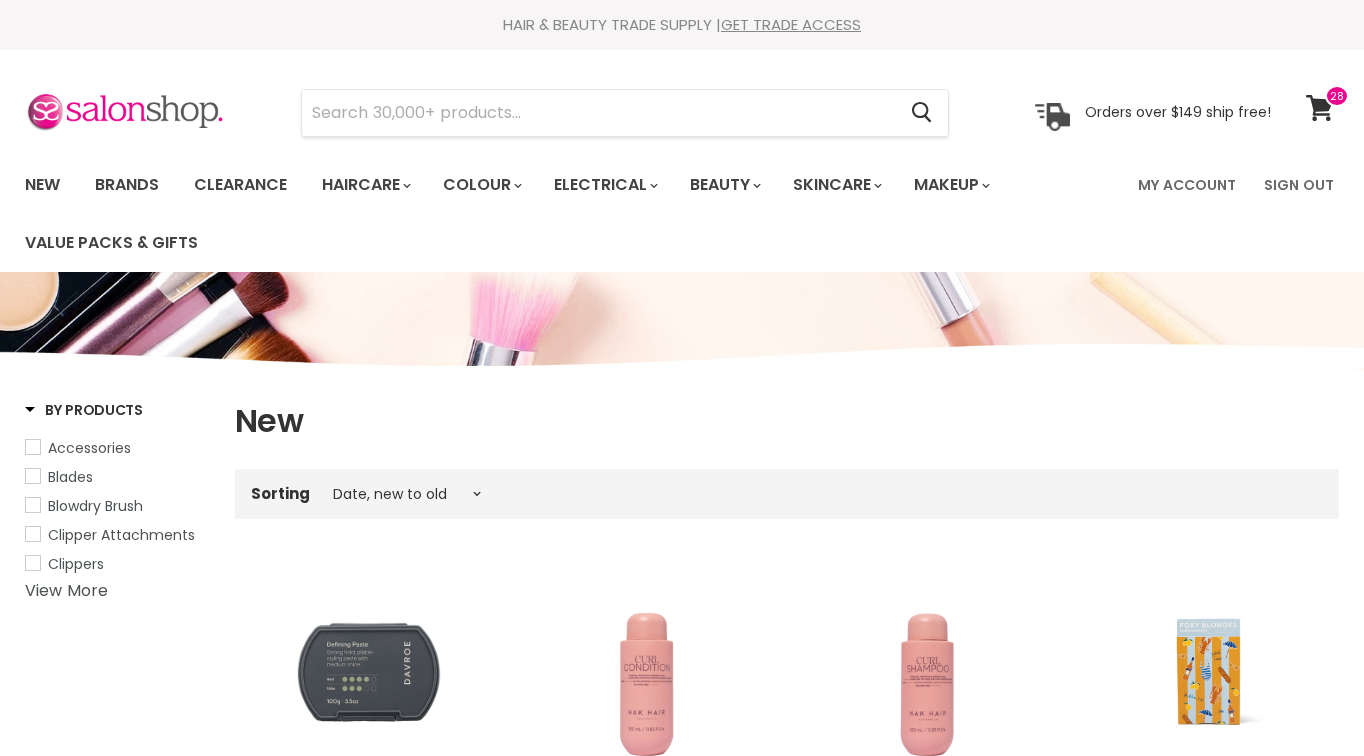 select on "created-descending" 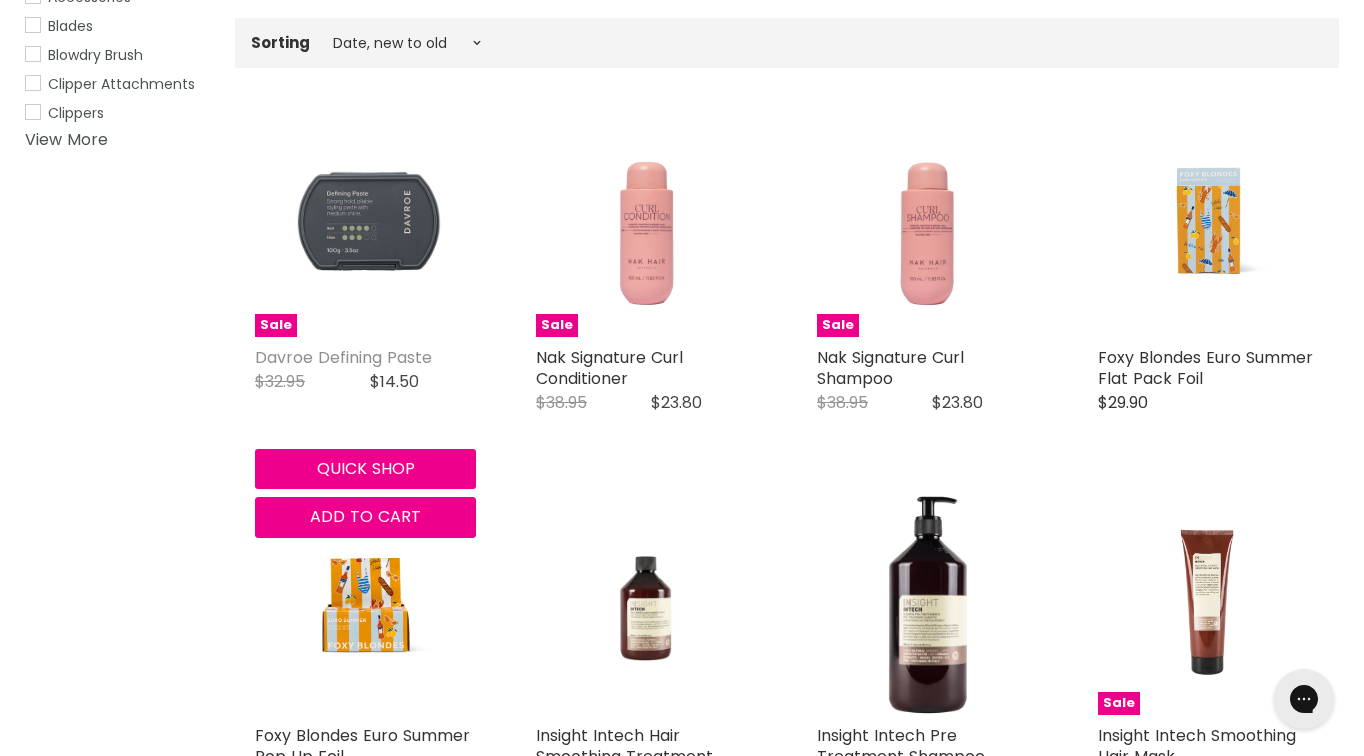 scroll, scrollTop: 0, scrollLeft: 0, axis: both 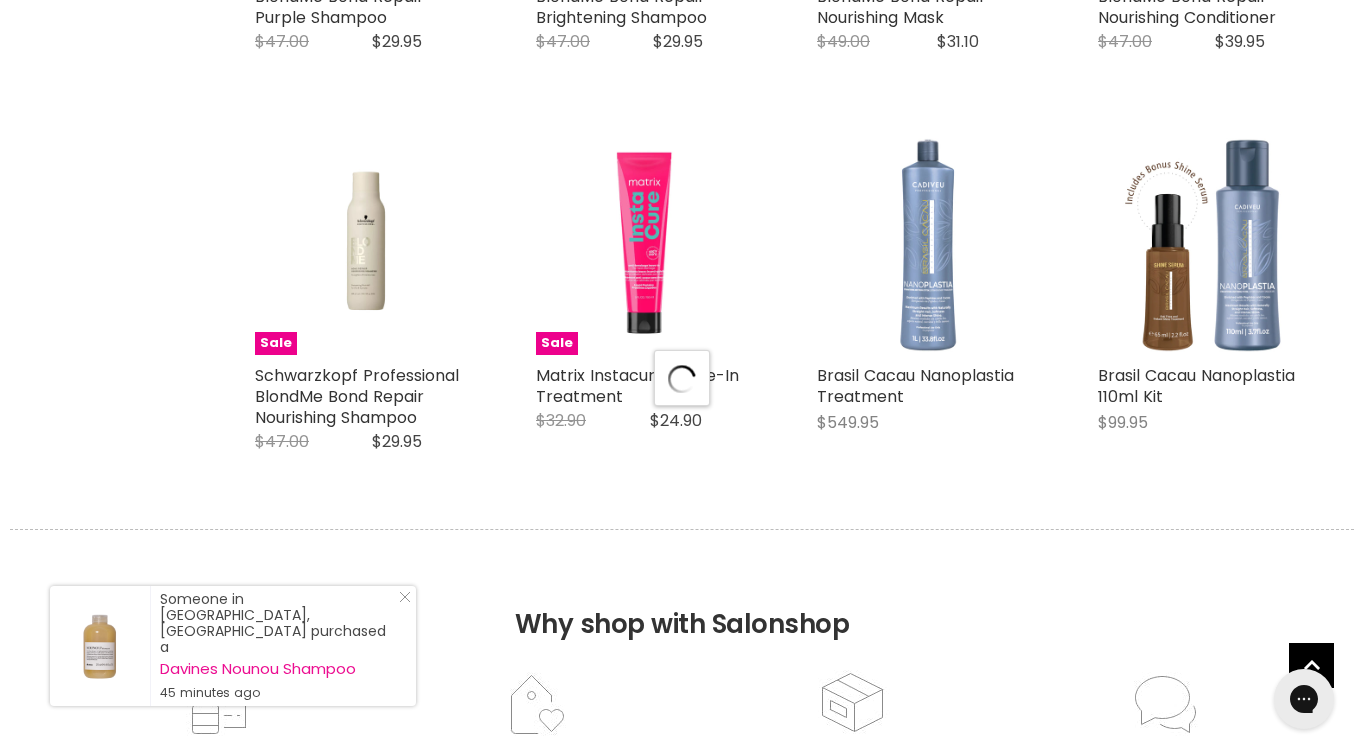select on "created-descending" 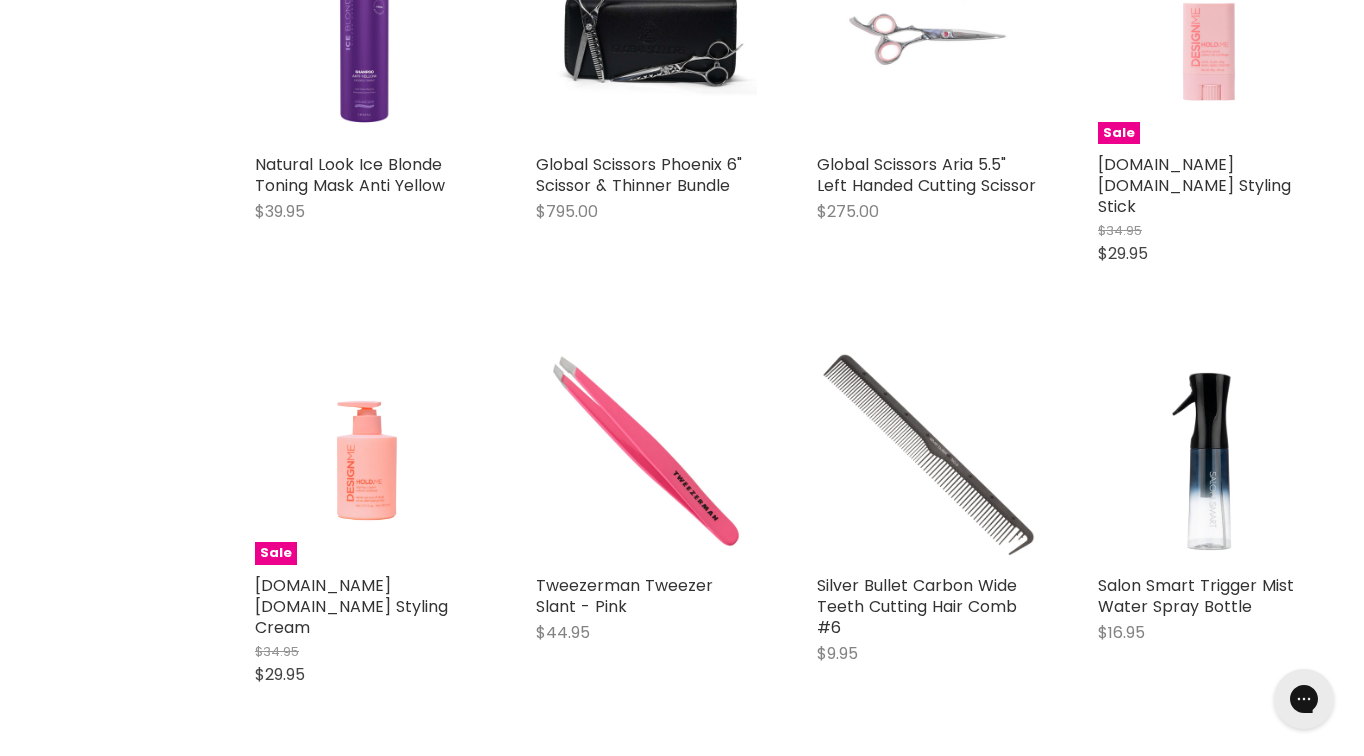 scroll, scrollTop: 8589, scrollLeft: 0, axis: vertical 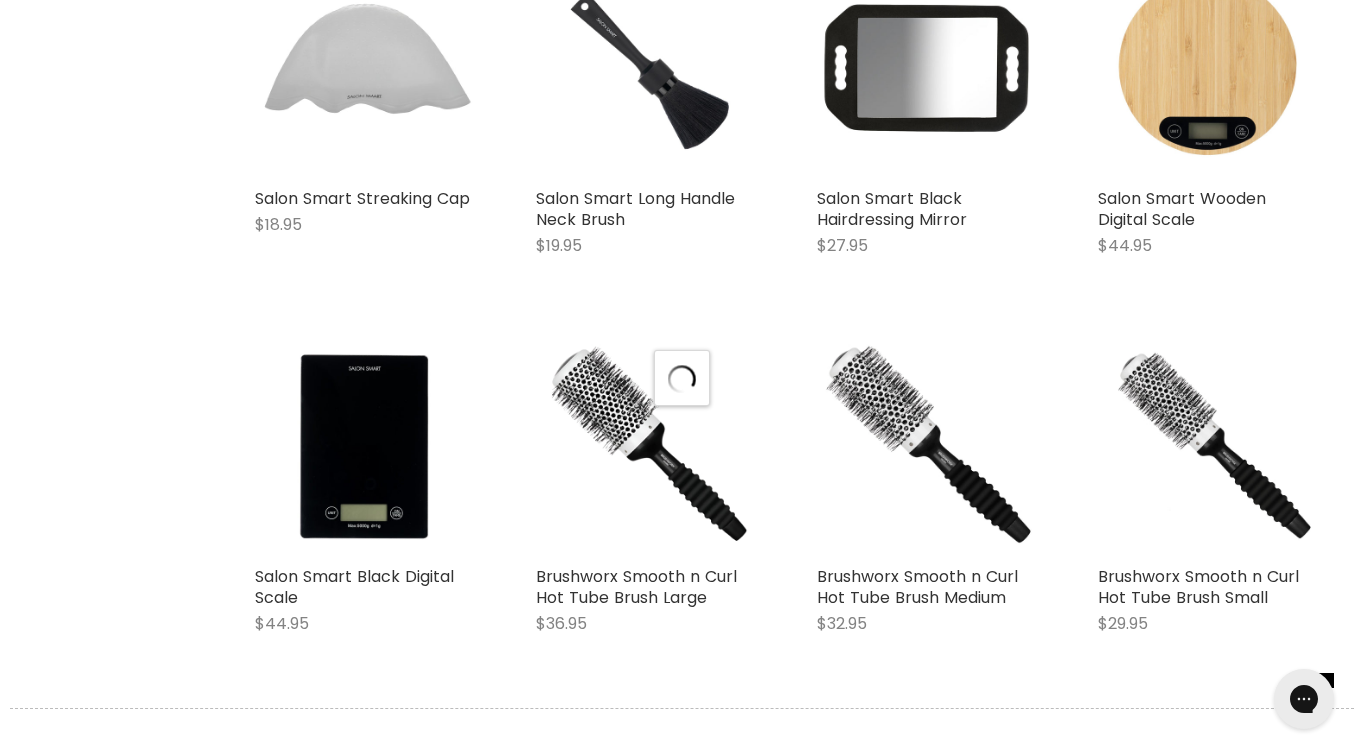 select on "created-descending" 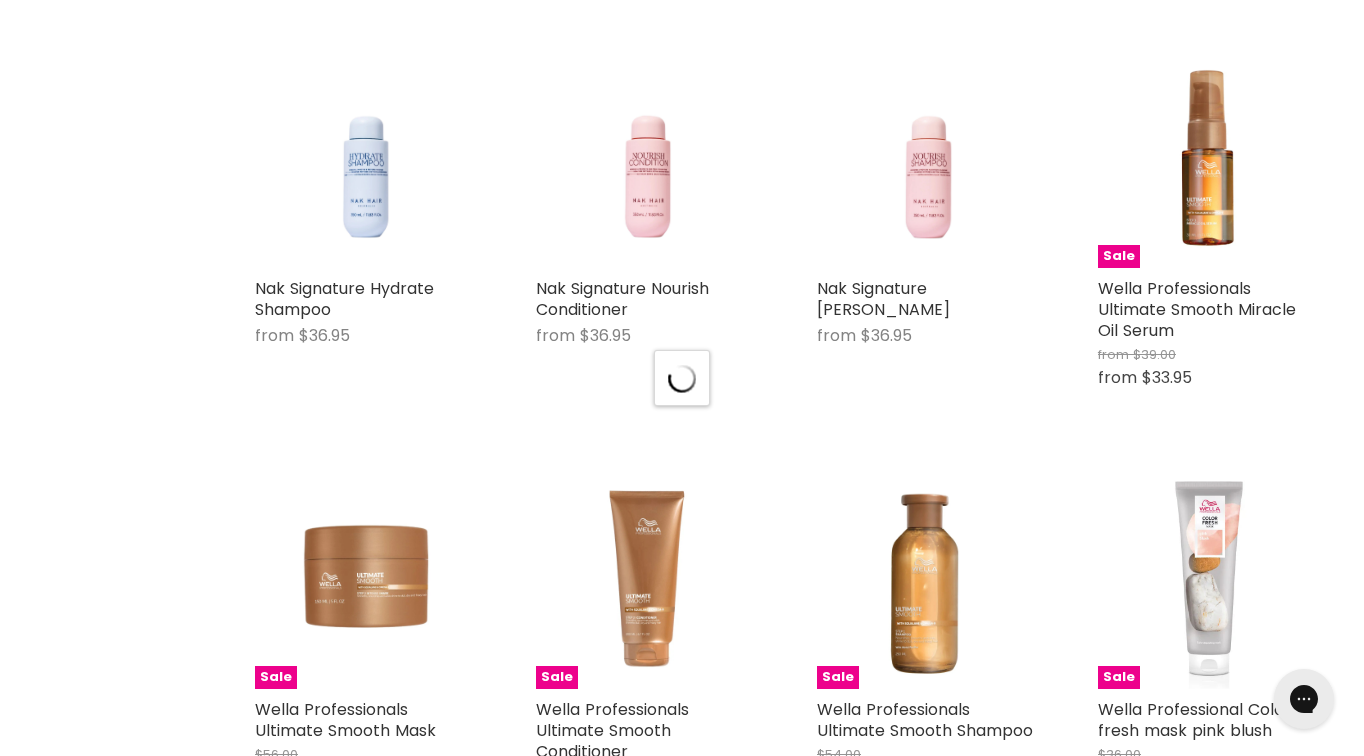 select on "created-descending" 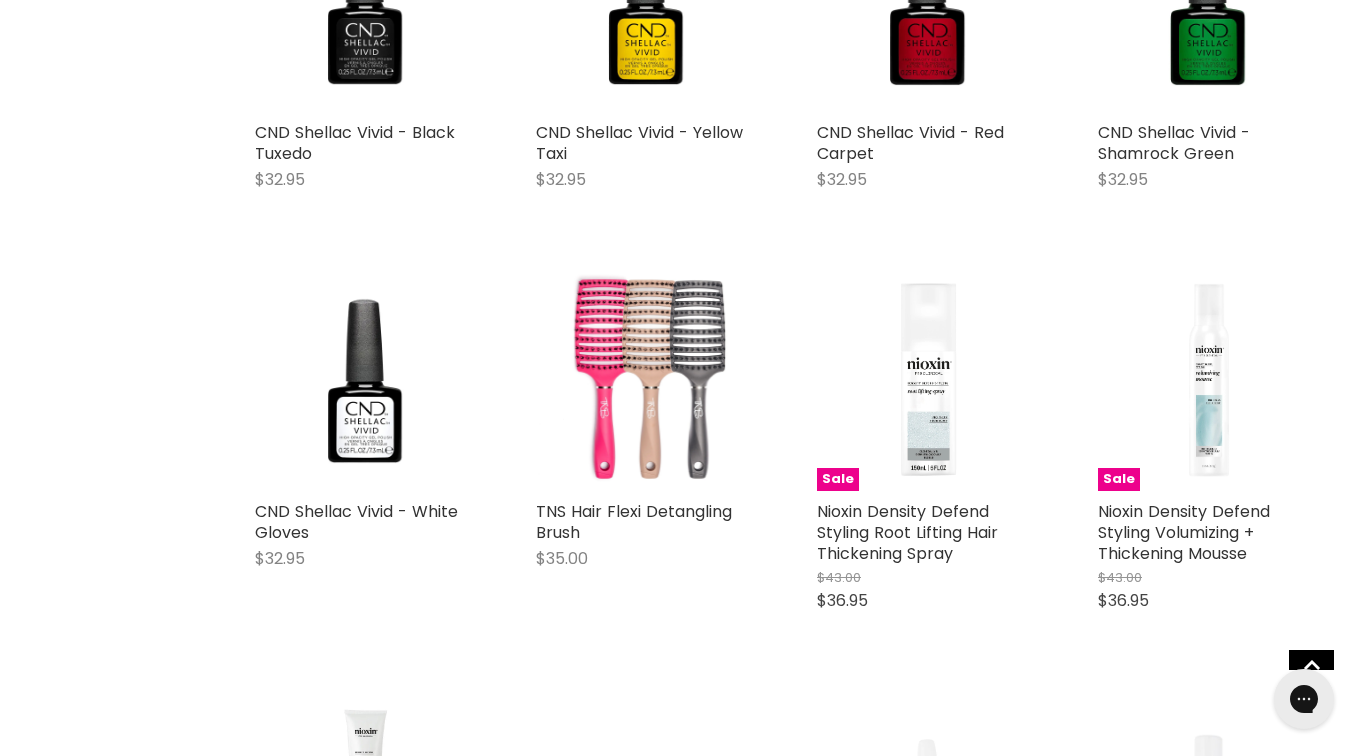 scroll, scrollTop: 17881, scrollLeft: 0, axis: vertical 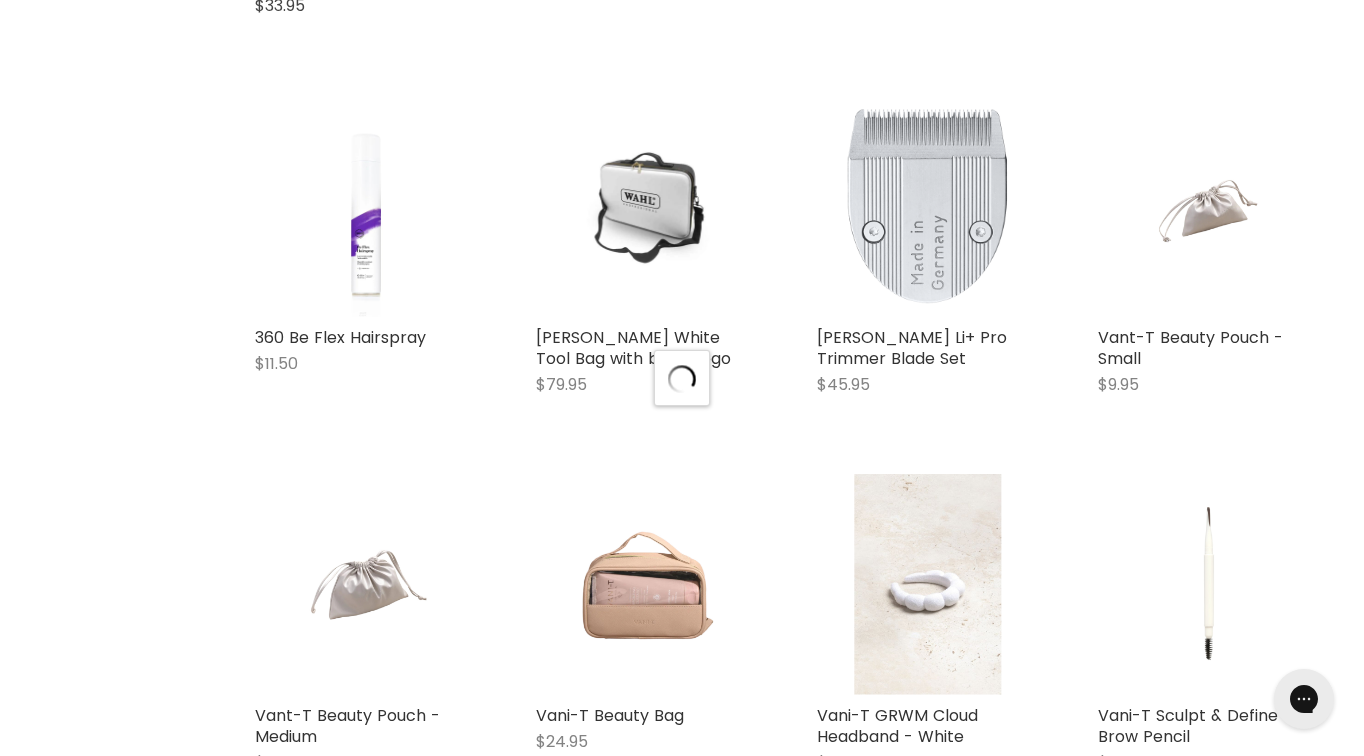 select on "created-descending" 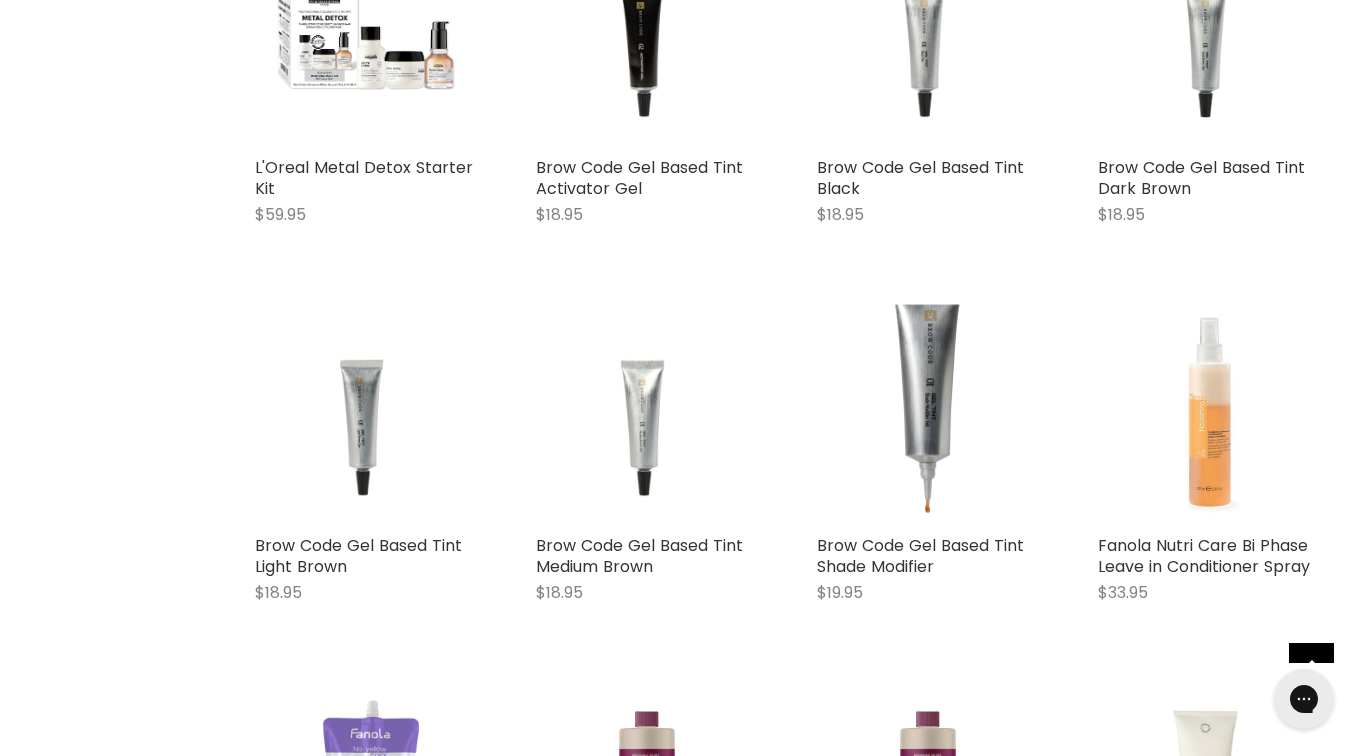 scroll, scrollTop: 21352, scrollLeft: 0, axis: vertical 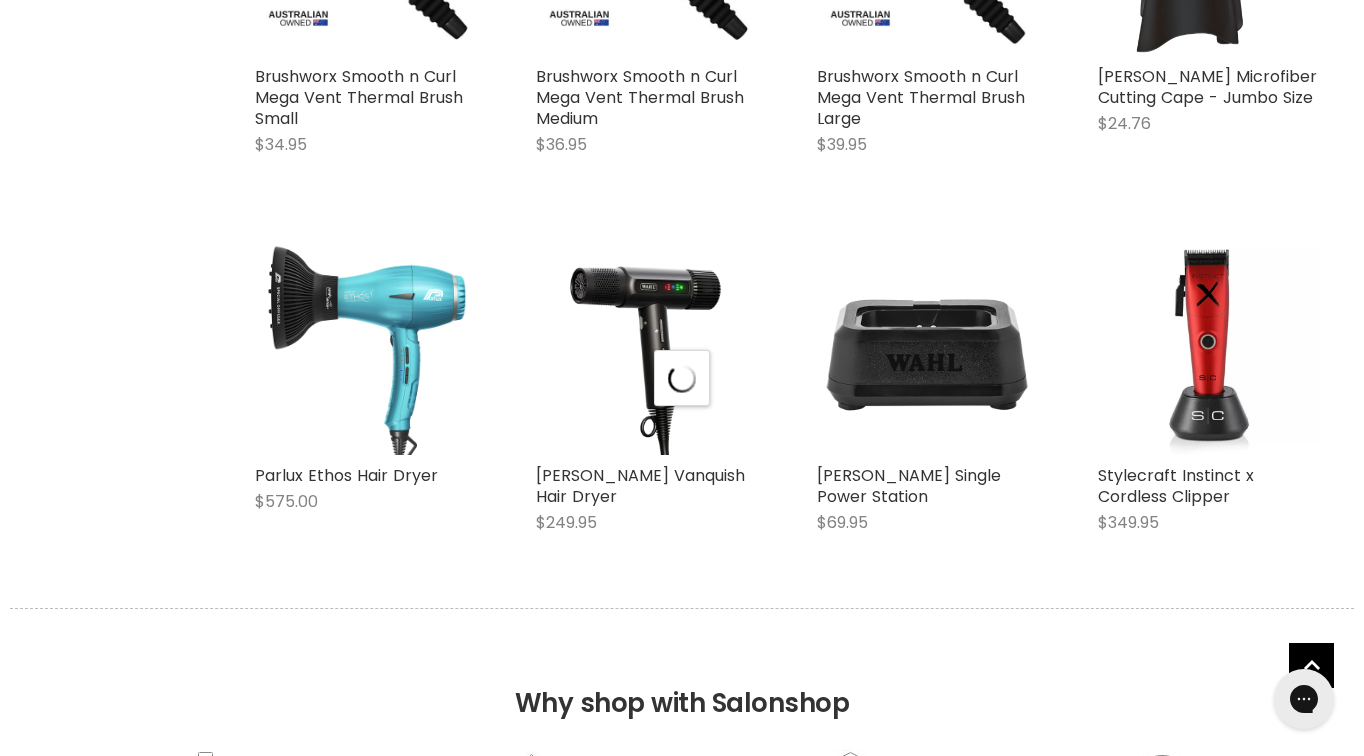 select on "created-descending" 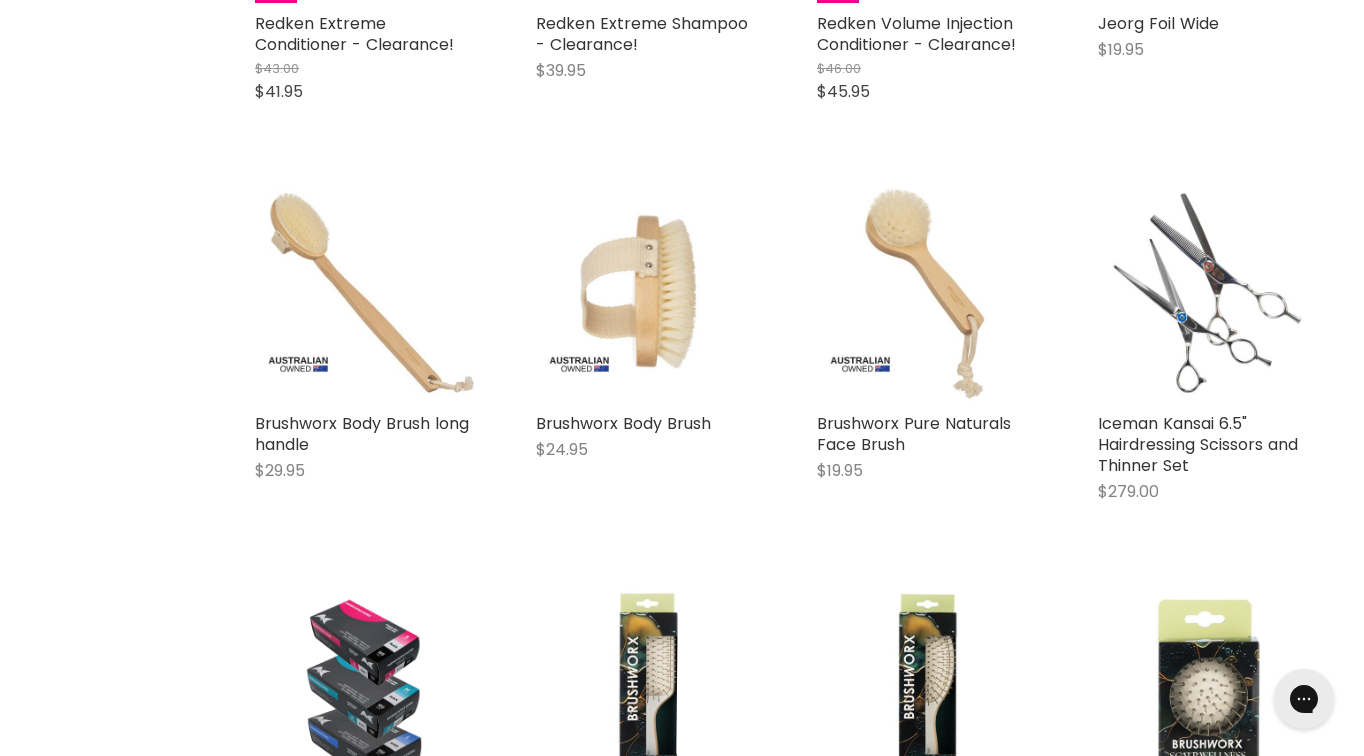 scroll, scrollTop: 27559, scrollLeft: 0, axis: vertical 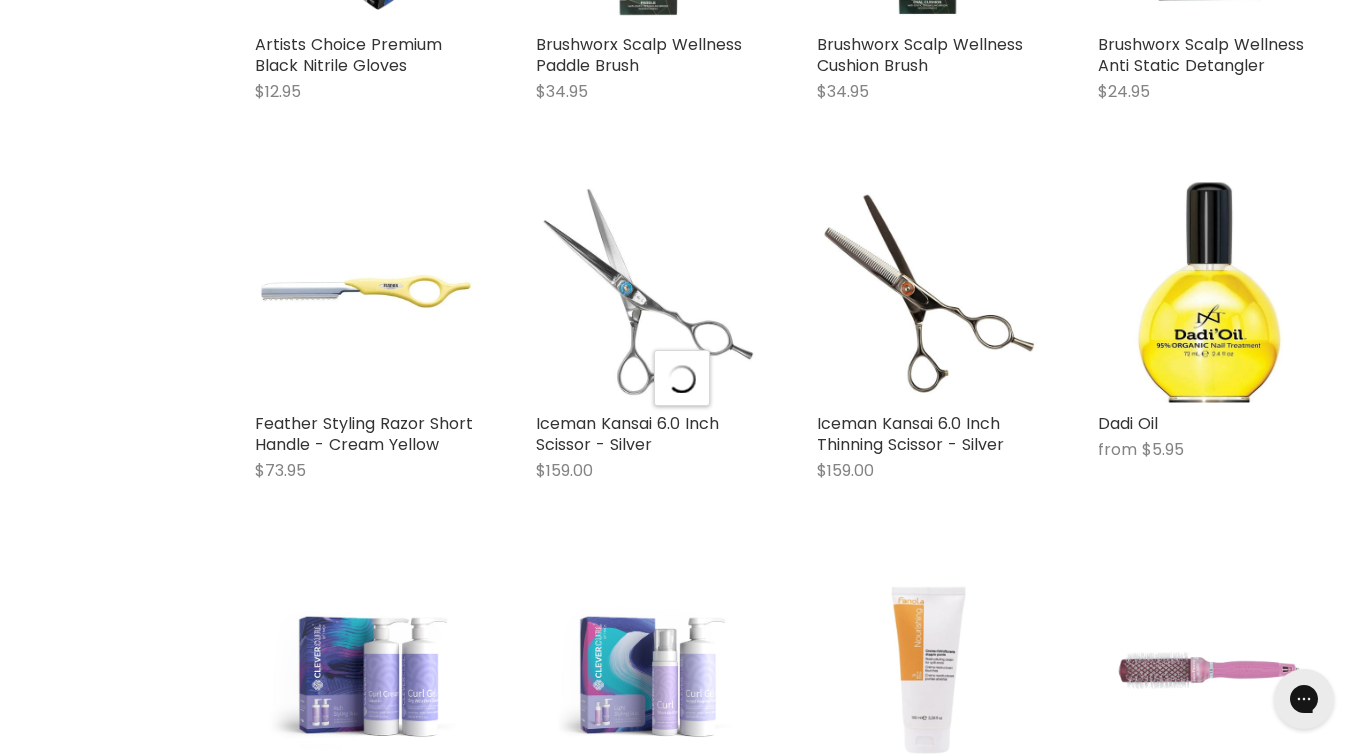 select on "created-descending" 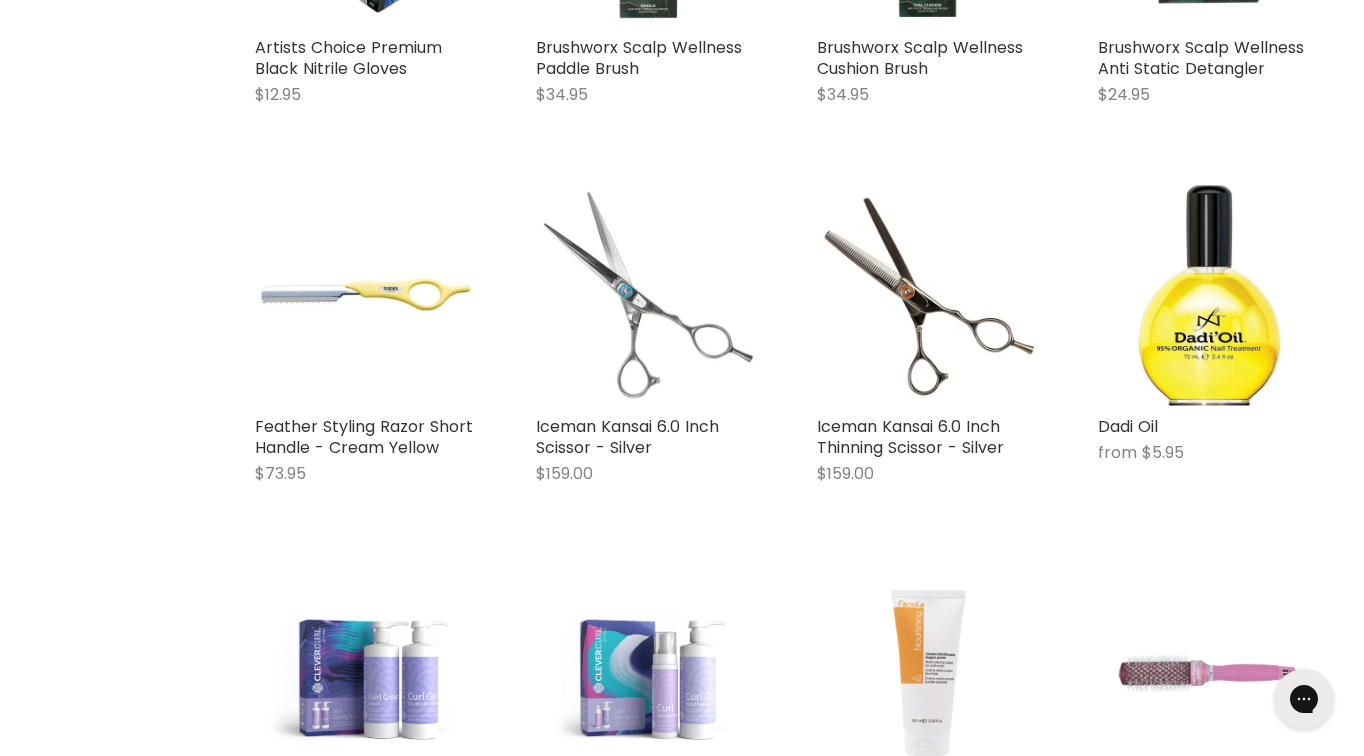 scroll, scrollTop: 28177, scrollLeft: 0, axis: vertical 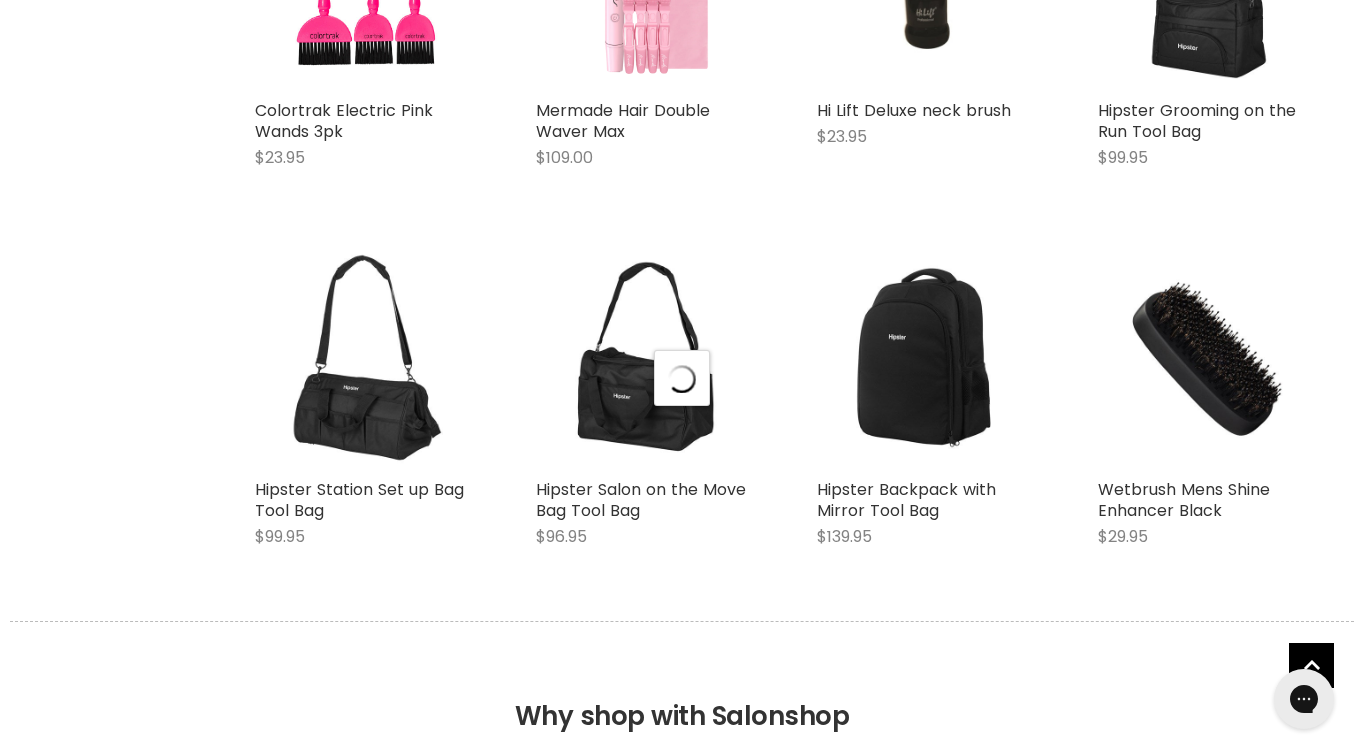 select on "created-descending" 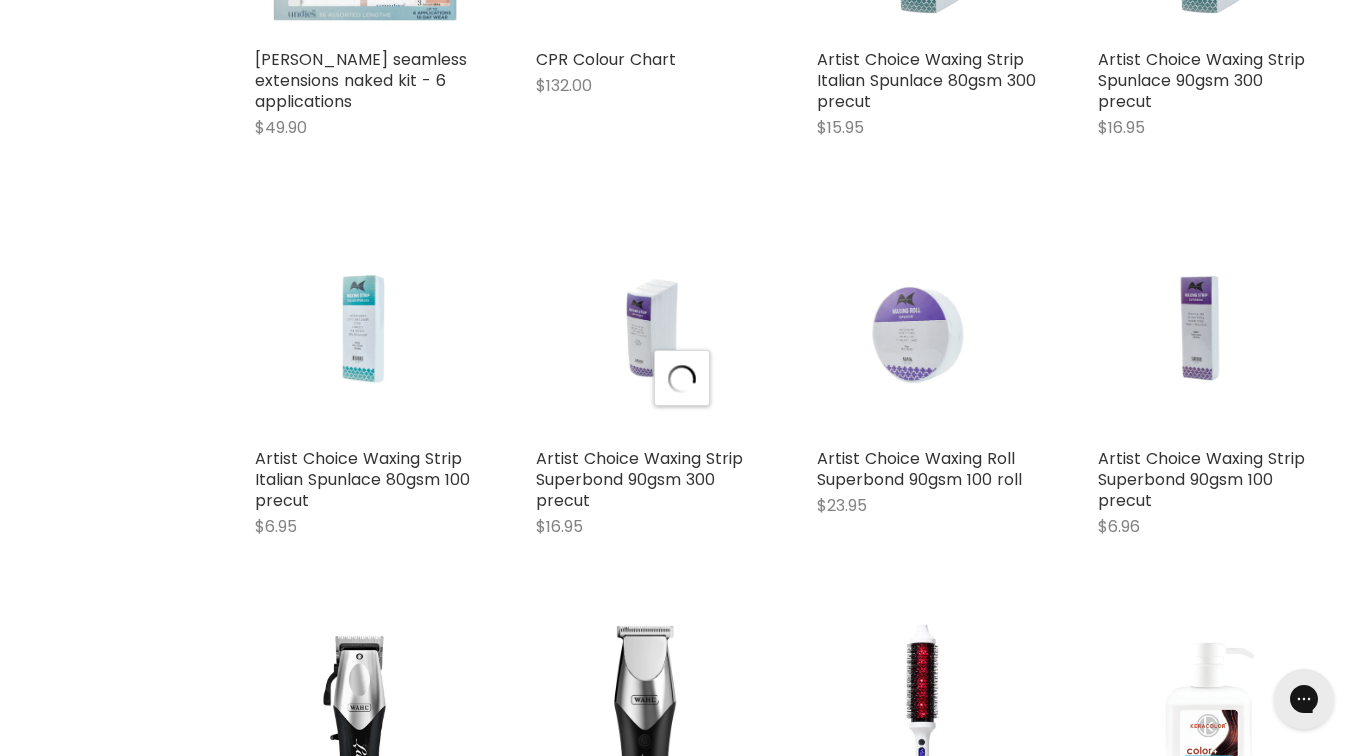 select on "created-descending" 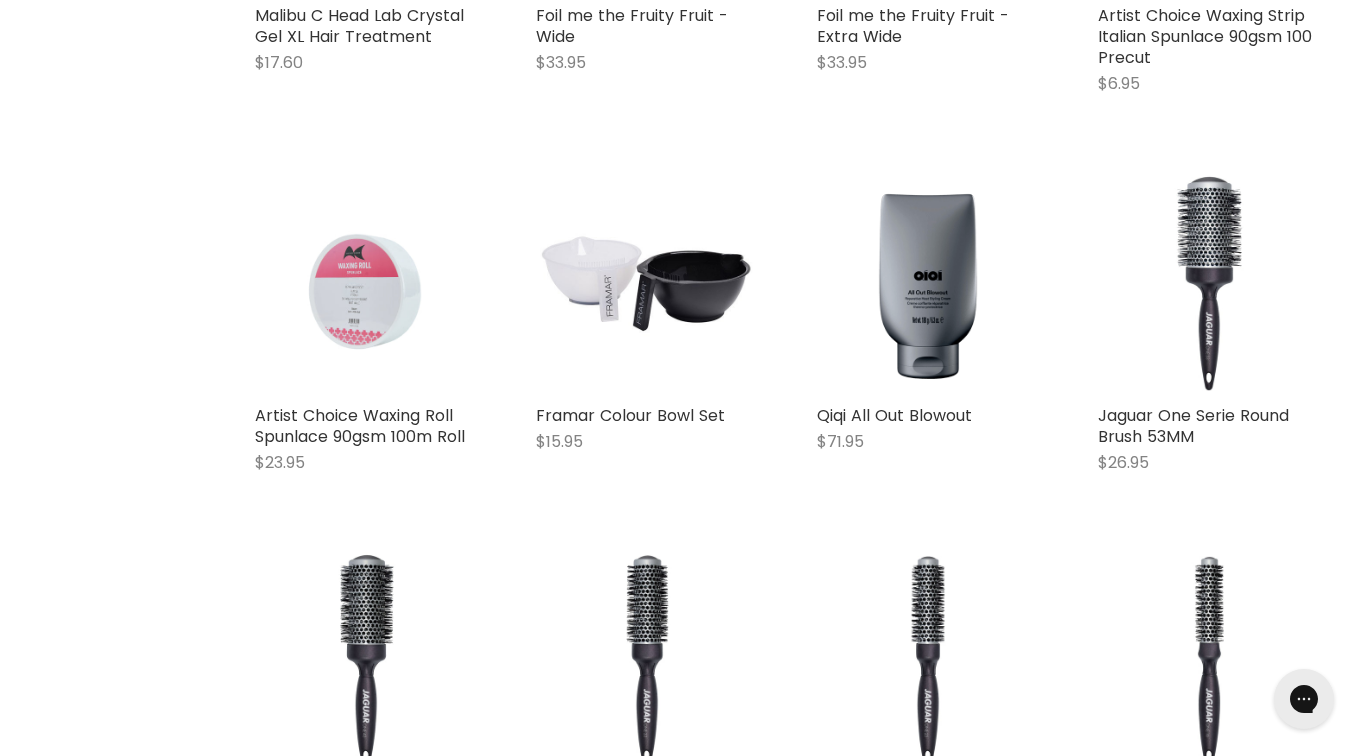 scroll, scrollTop: 39472, scrollLeft: 0, axis: vertical 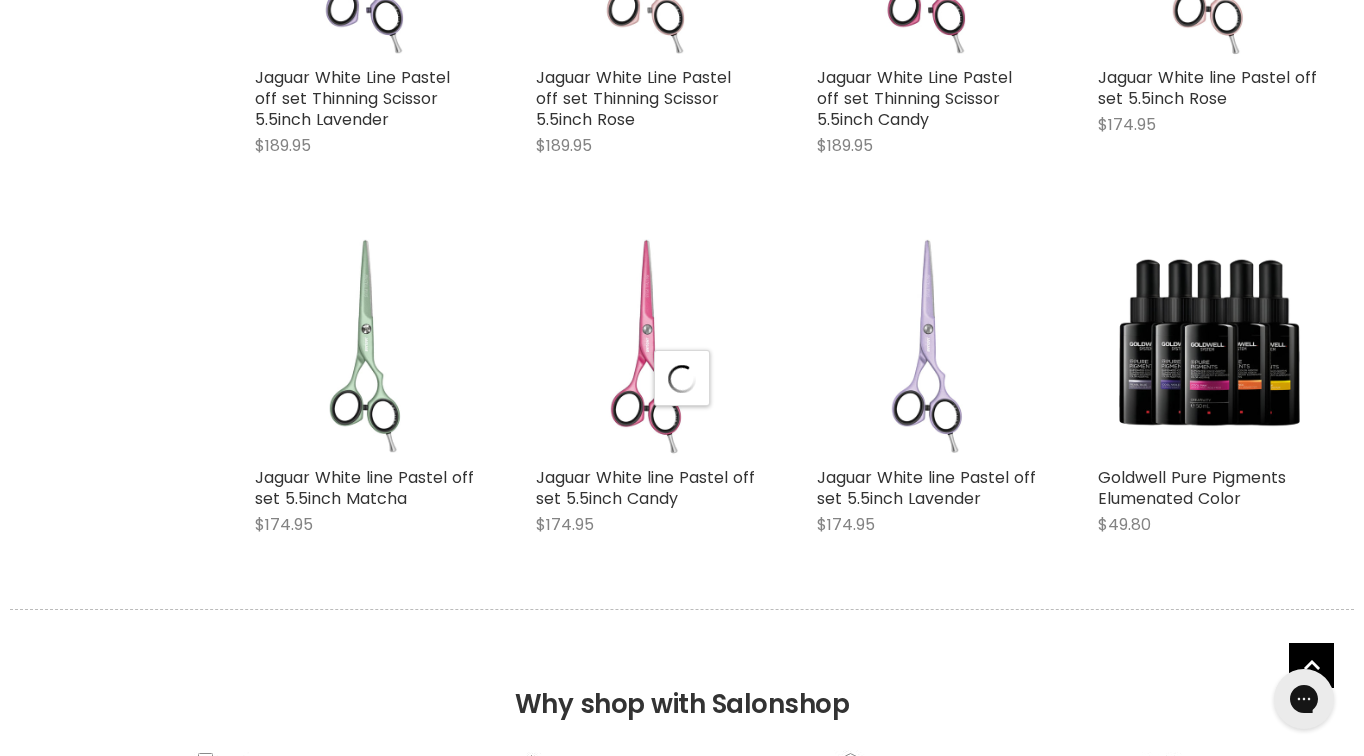 select on "created-descending" 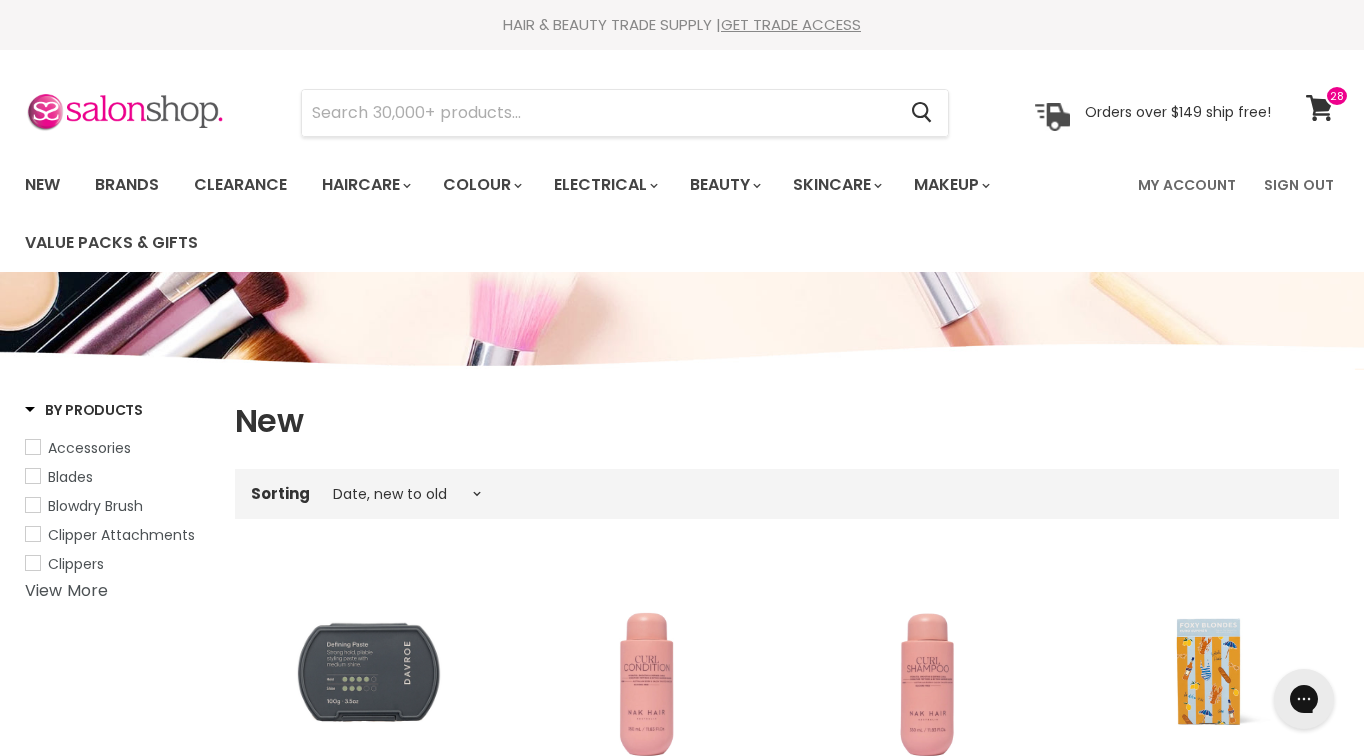 scroll, scrollTop: 0, scrollLeft: 0, axis: both 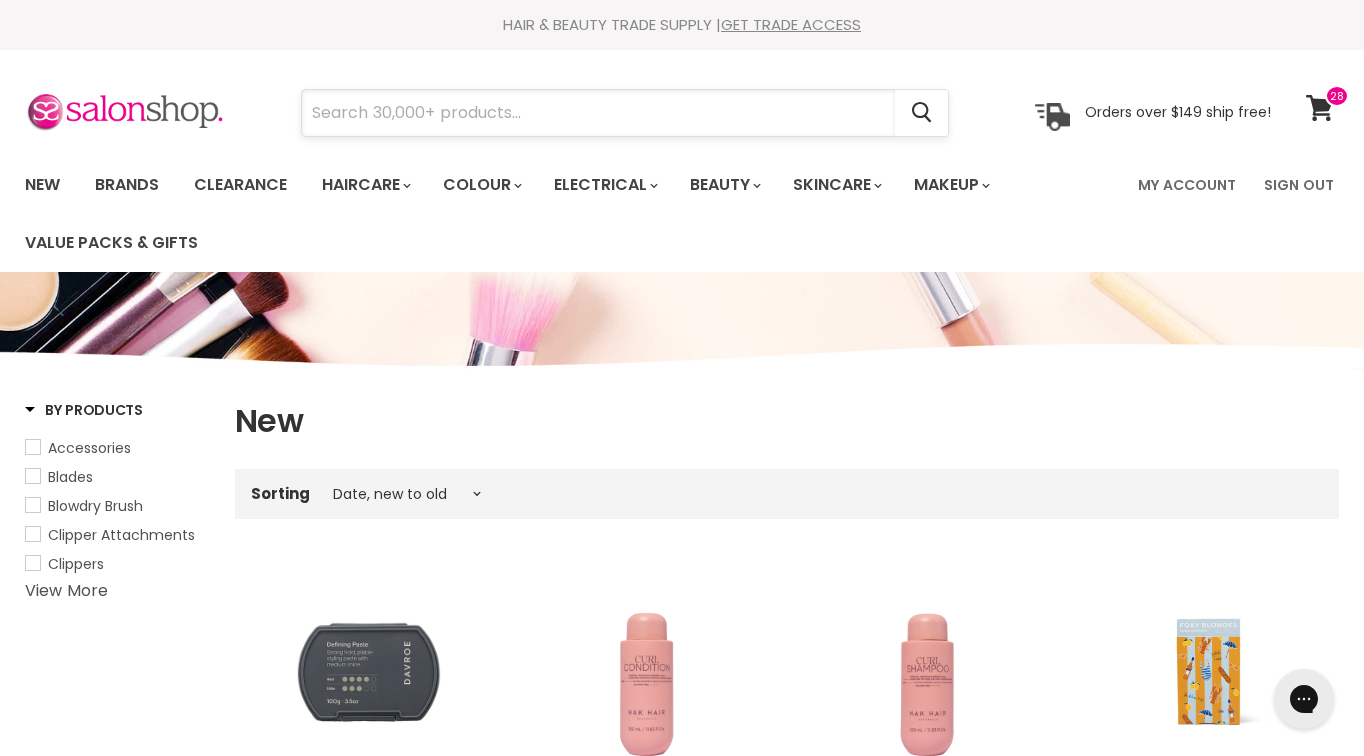 click at bounding box center [598, 113] 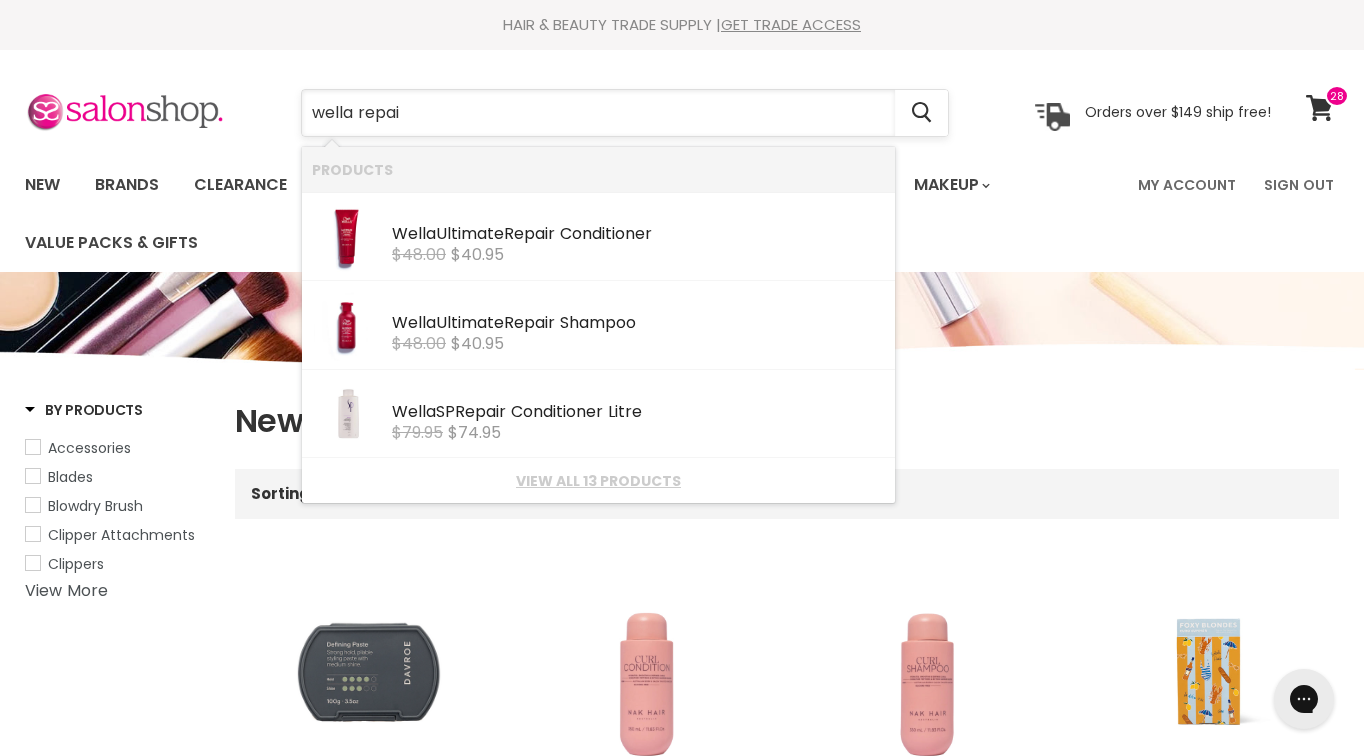 type on "wella repair" 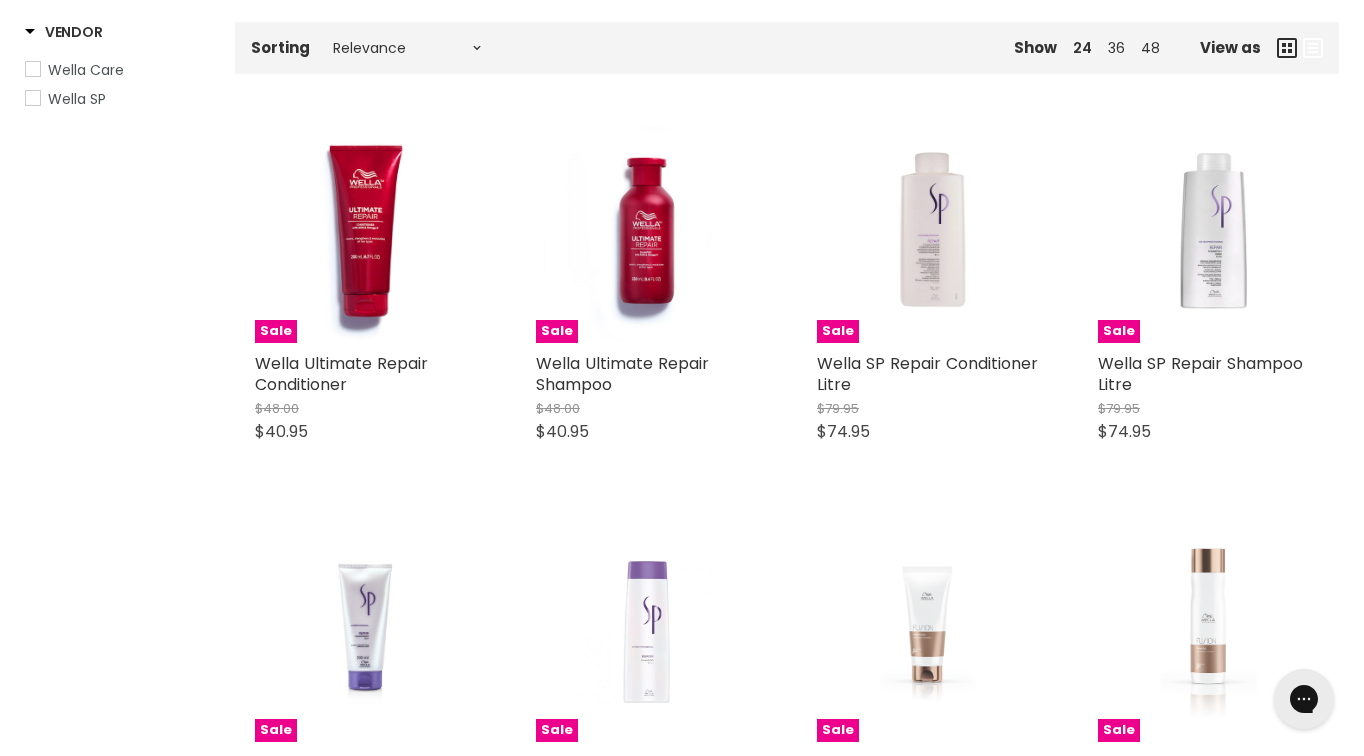 scroll, scrollTop: 0, scrollLeft: 0, axis: both 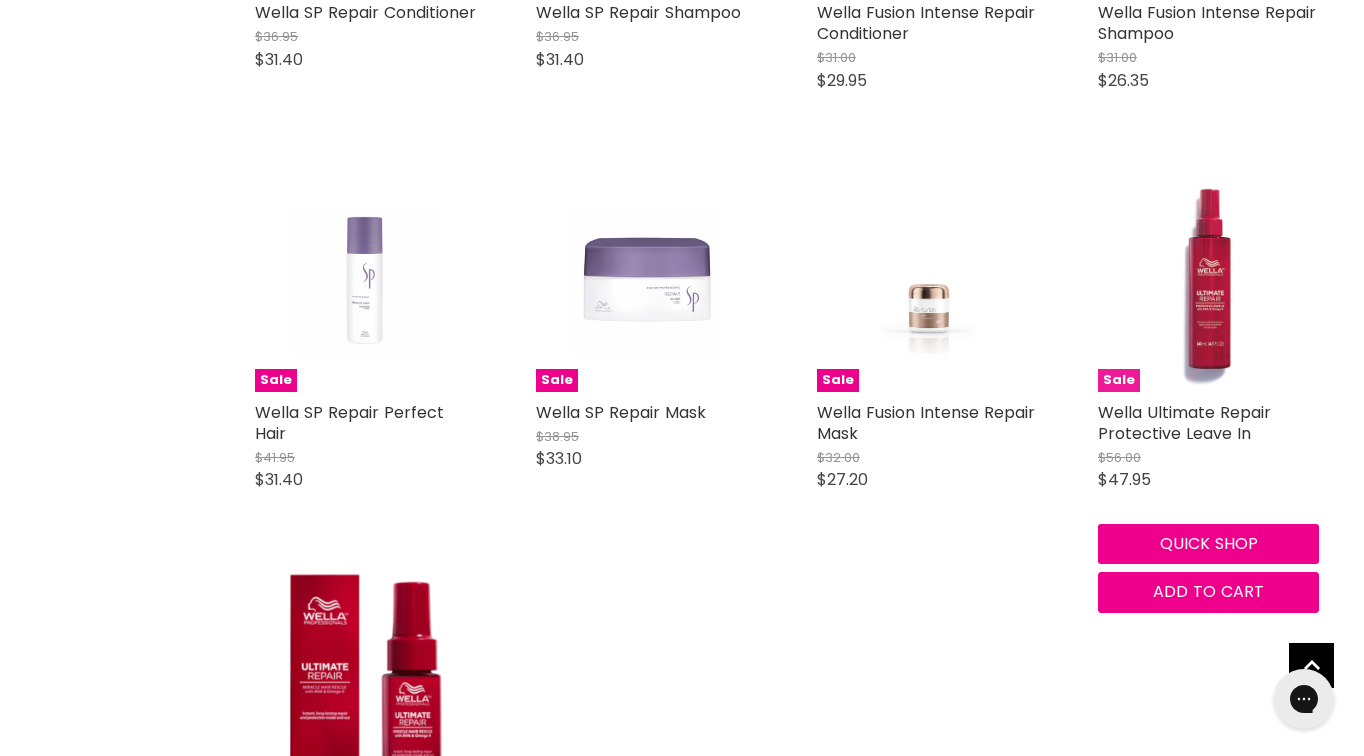 click at bounding box center [1208, 281] 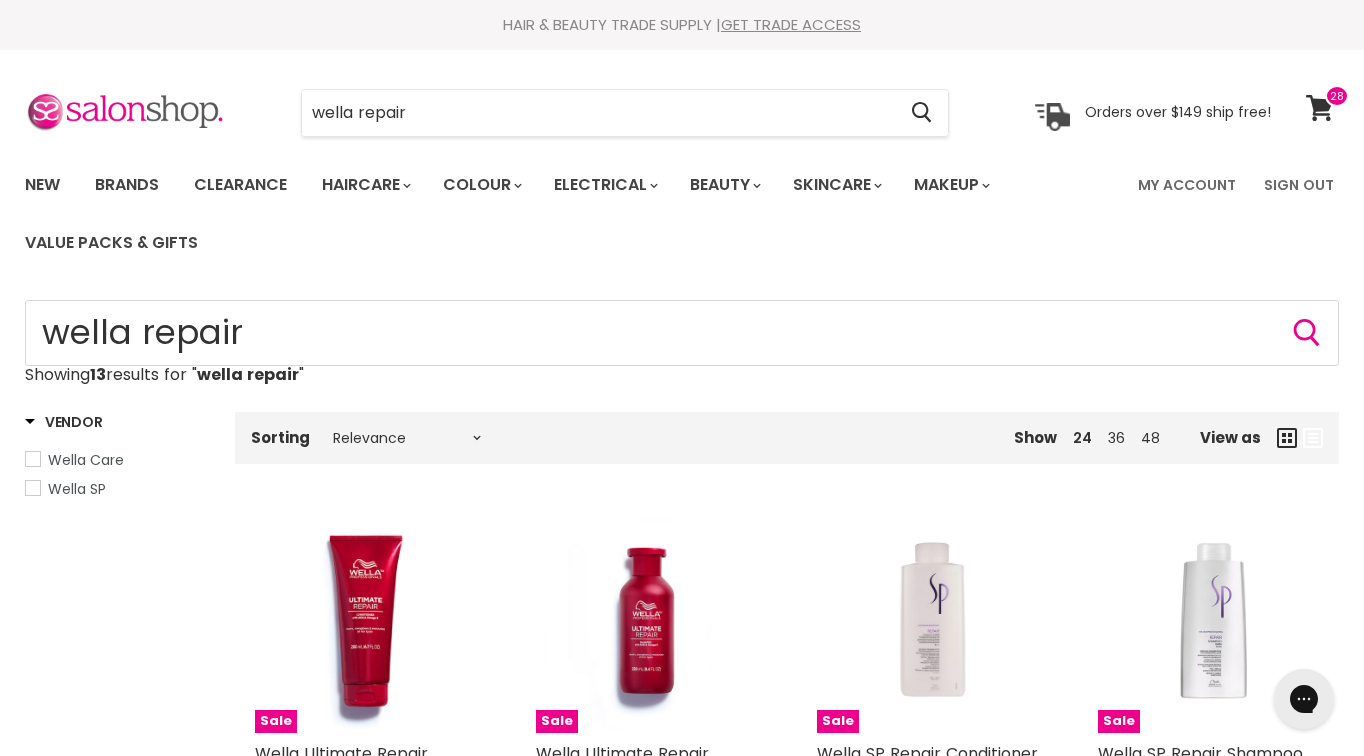 scroll, scrollTop: 0, scrollLeft: 0, axis: both 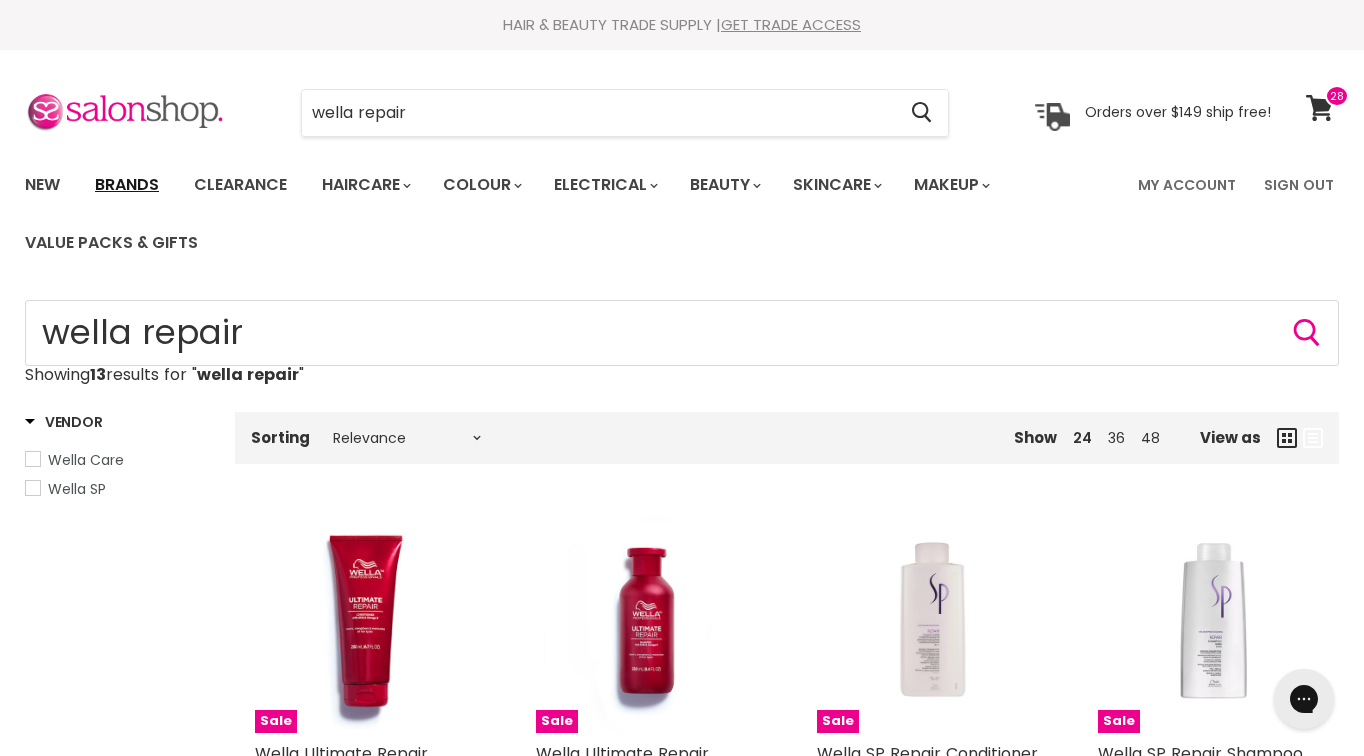 click on "Brands" at bounding box center (127, 185) 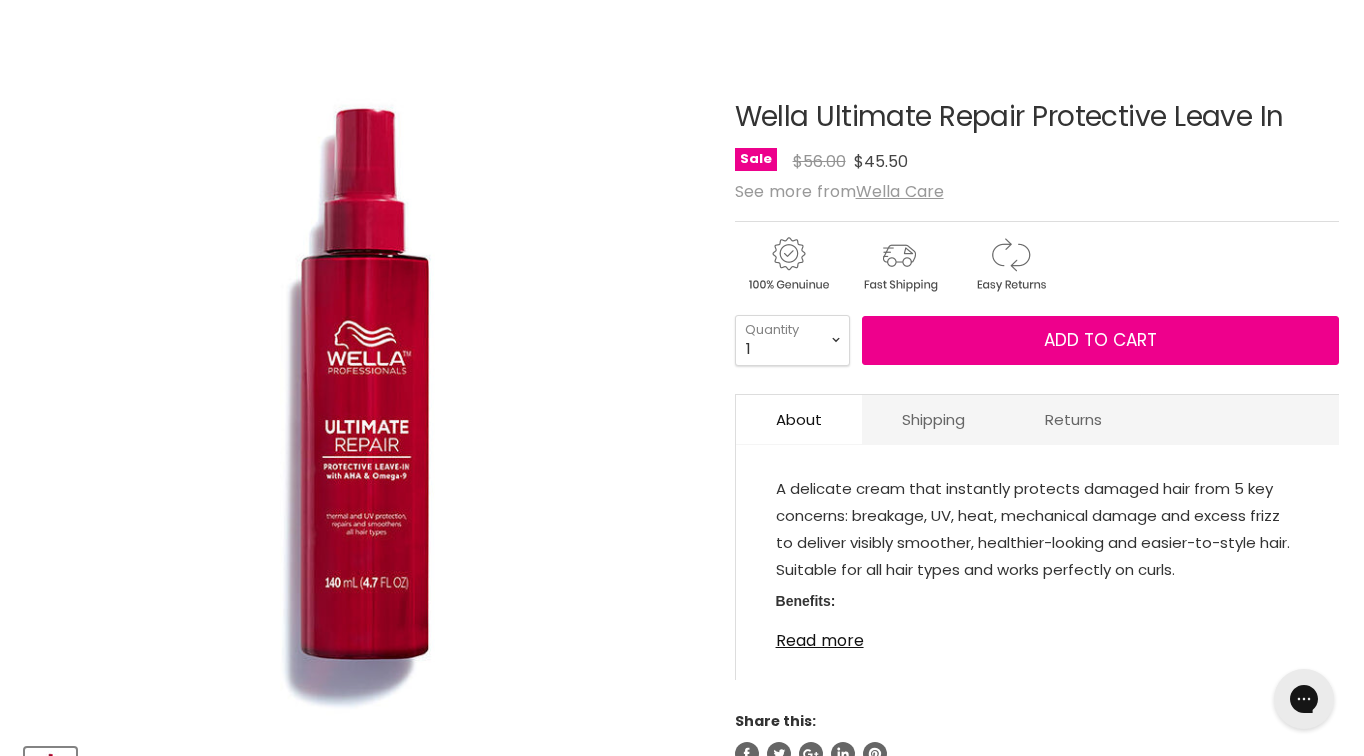 scroll, scrollTop: 0, scrollLeft: 0, axis: both 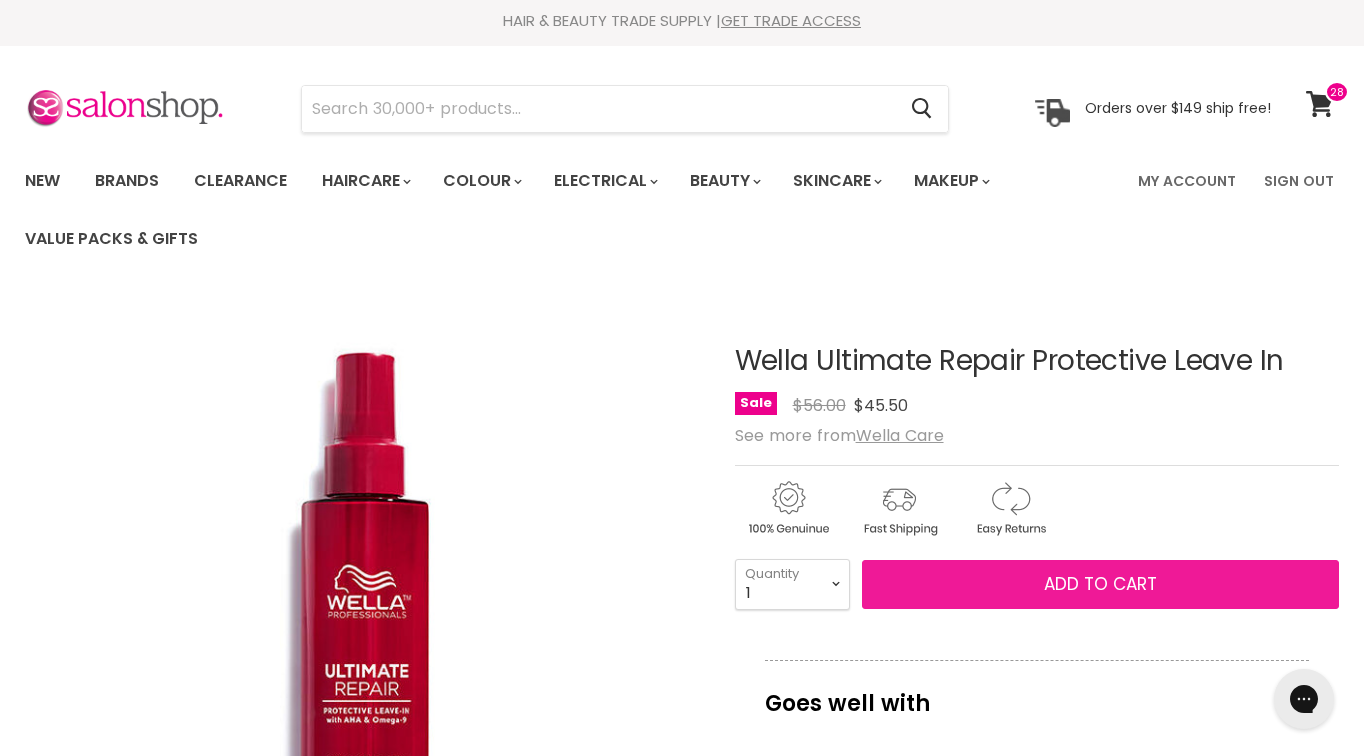 click on "Add to cart" at bounding box center [1100, 584] 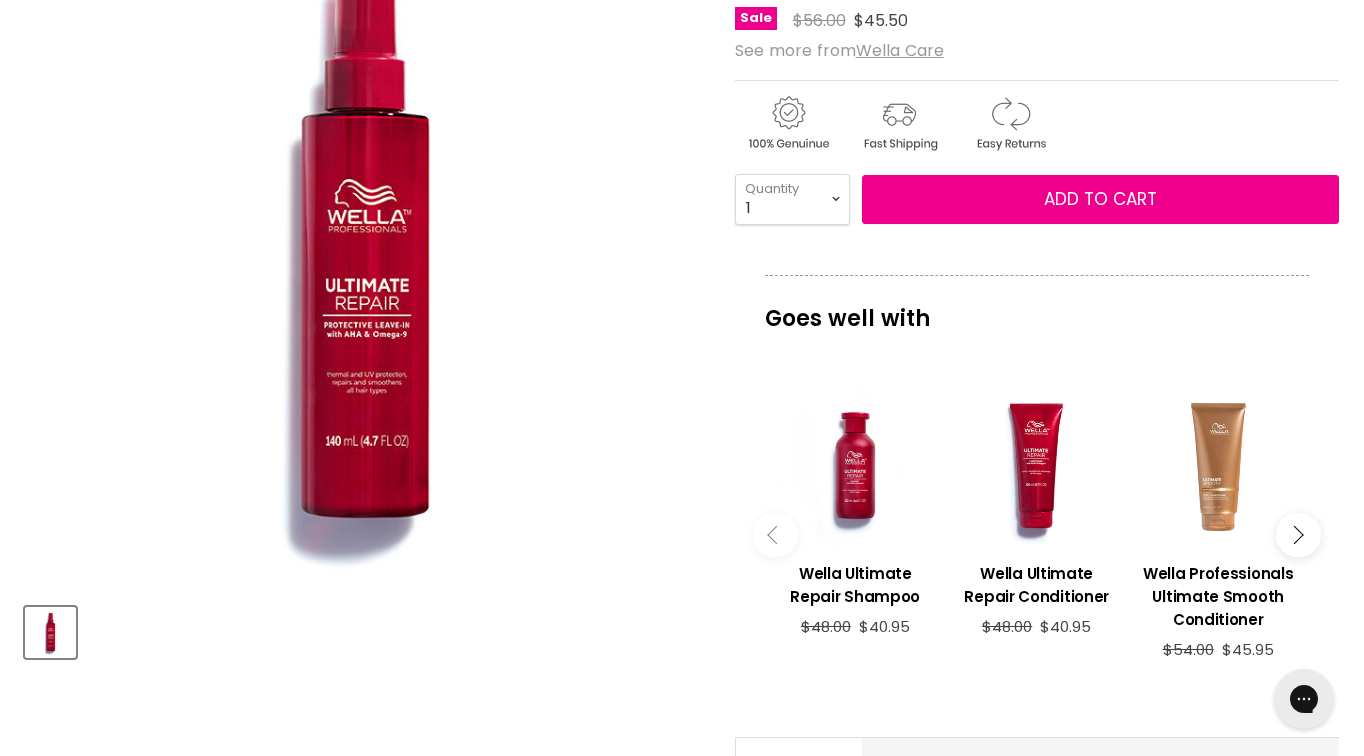scroll, scrollTop: 529, scrollLeft: 0, axis: vertical 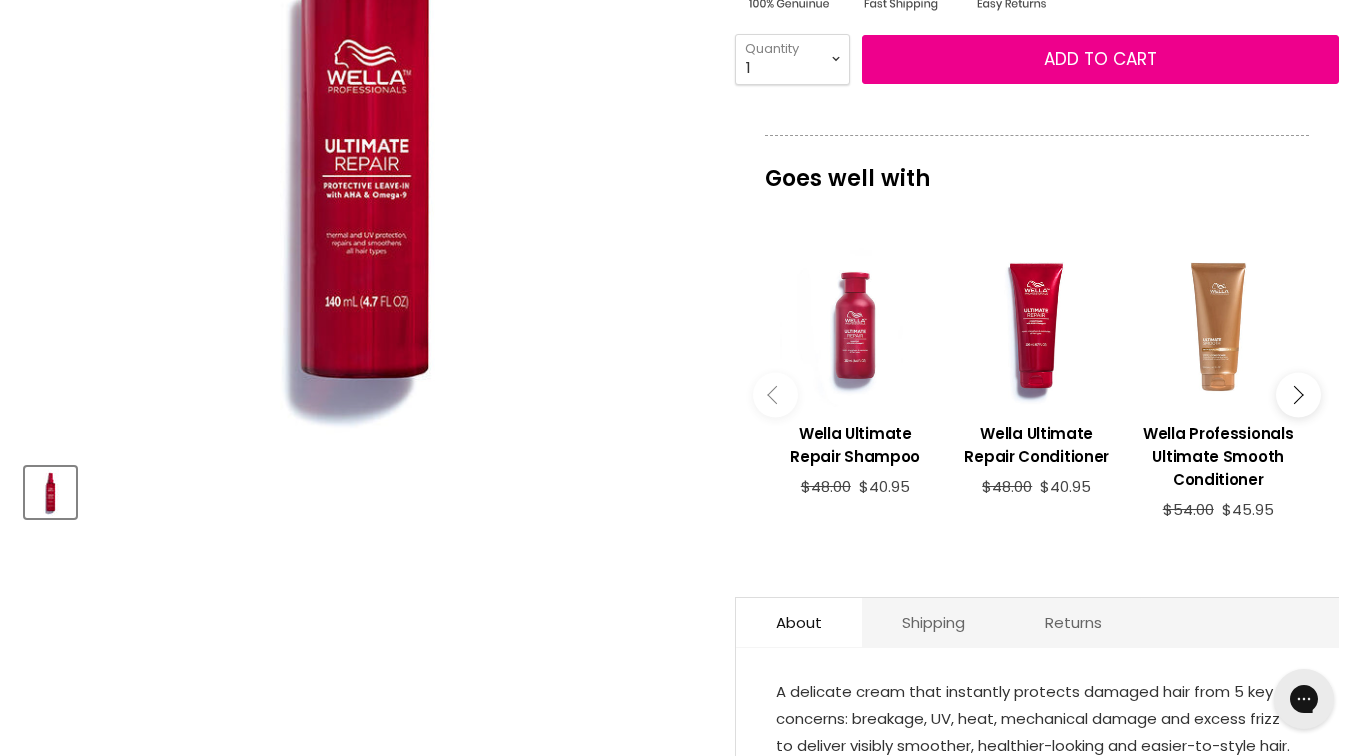 click at bounding box center (855, 326) 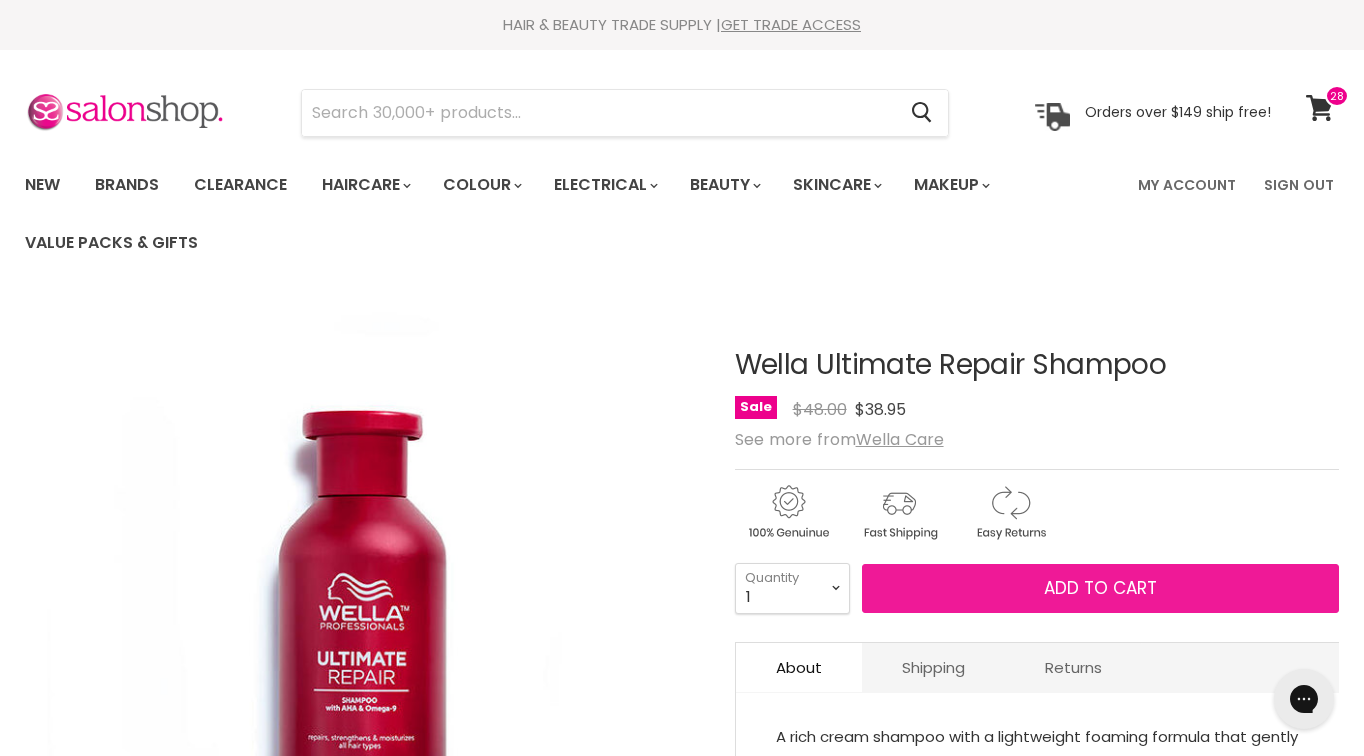 scroll, scrollTop: 0, scrollLeft: 0, axis: both 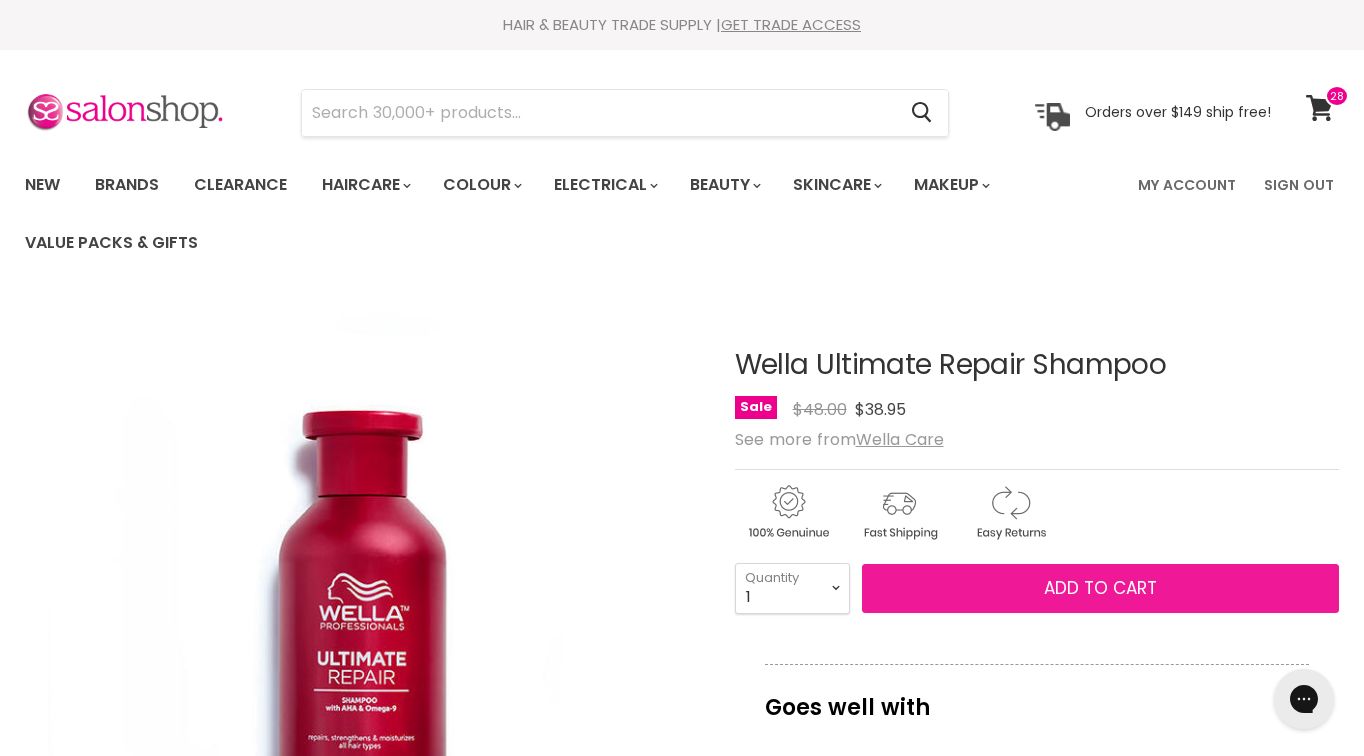 click on "Add to cart" at bounding box center (1100, 588) 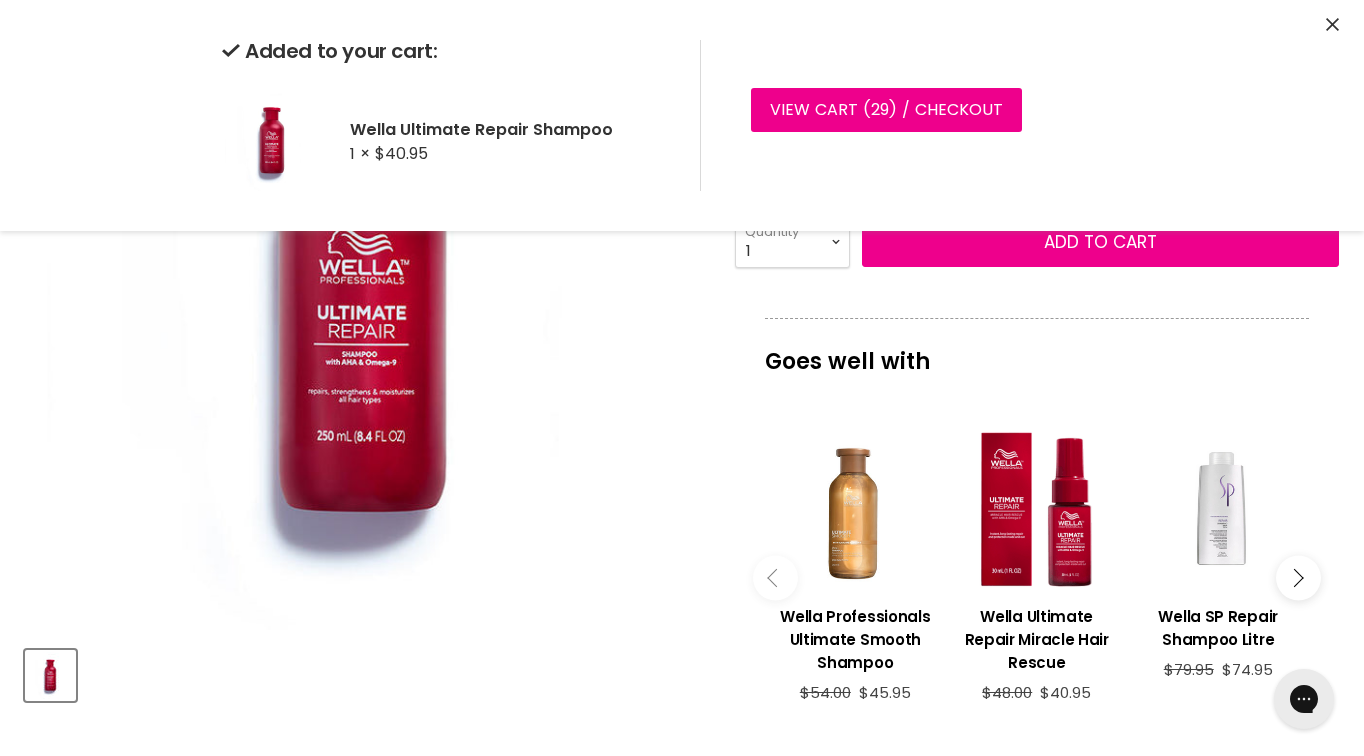 scroll, scrollTop: 344, scrollLeft: 0, axis: vertical 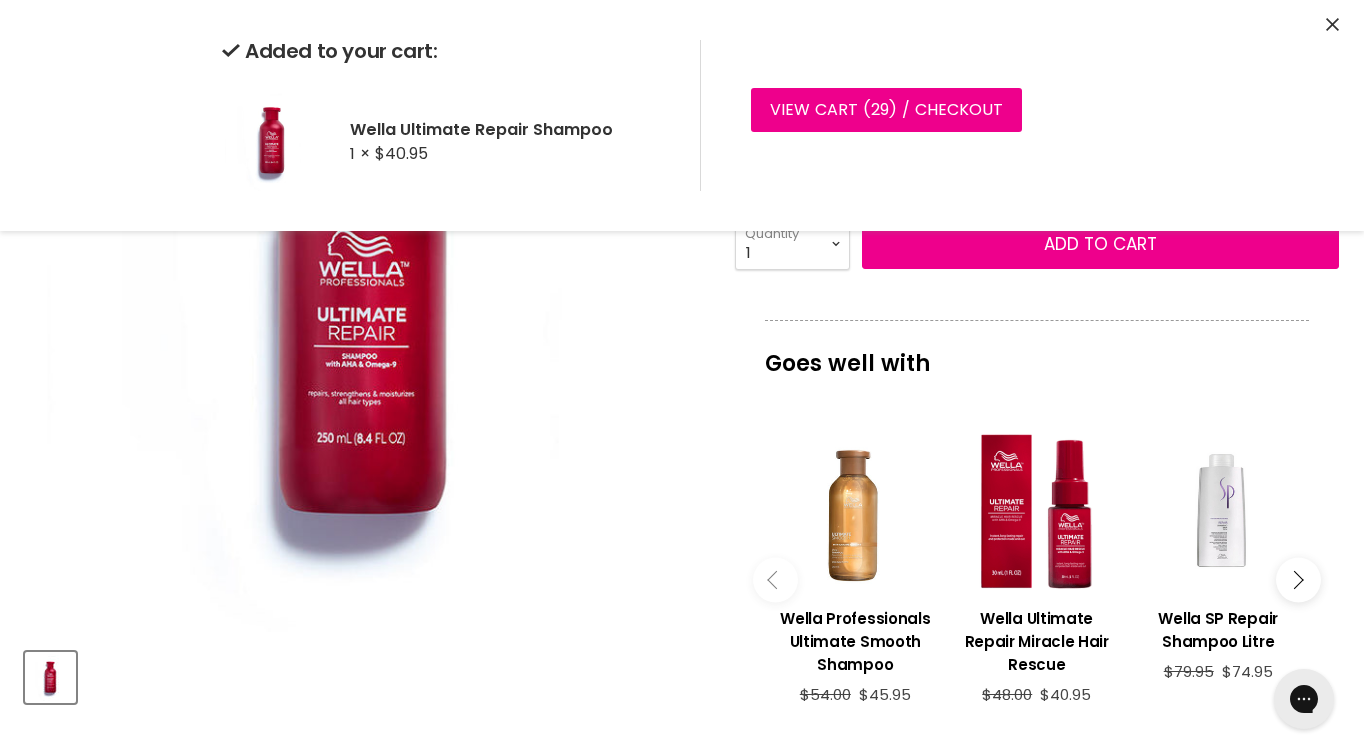 click at bounding box center (1294, 580) 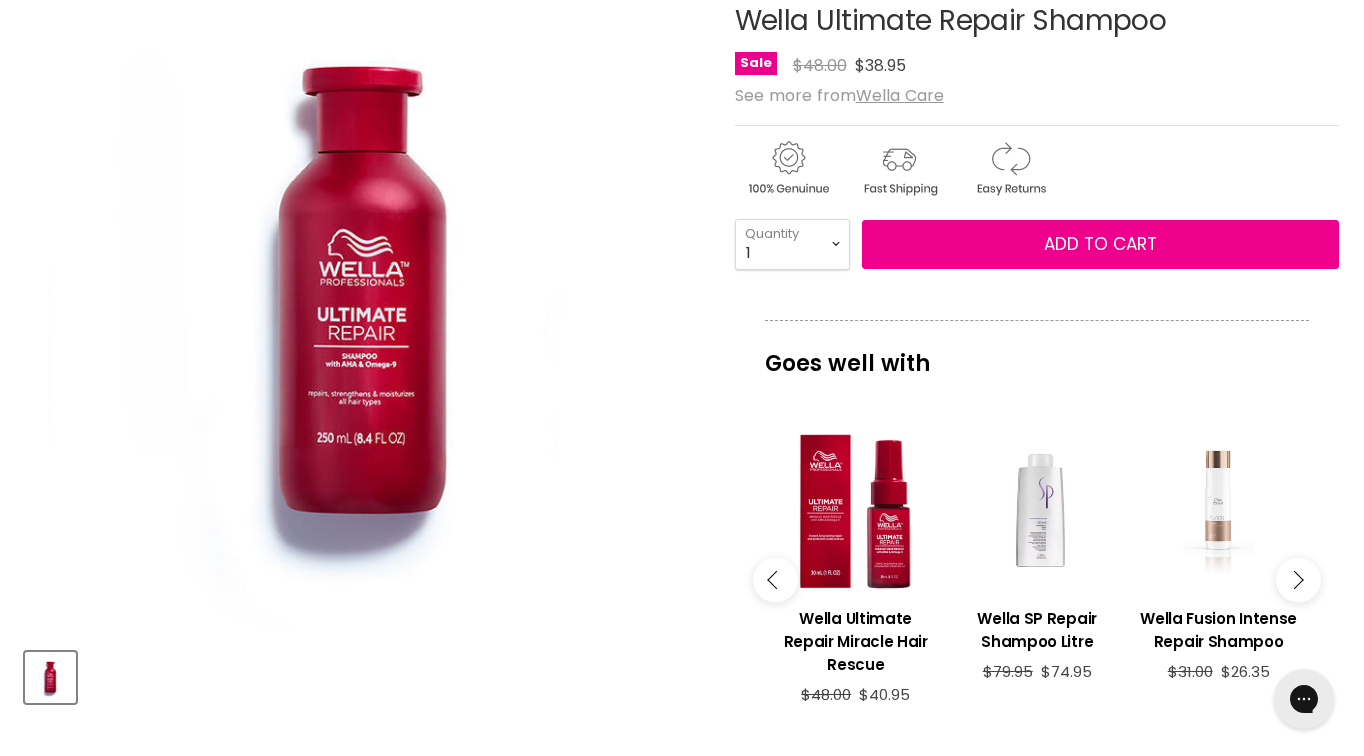 click at bounding box center [1294, 580] 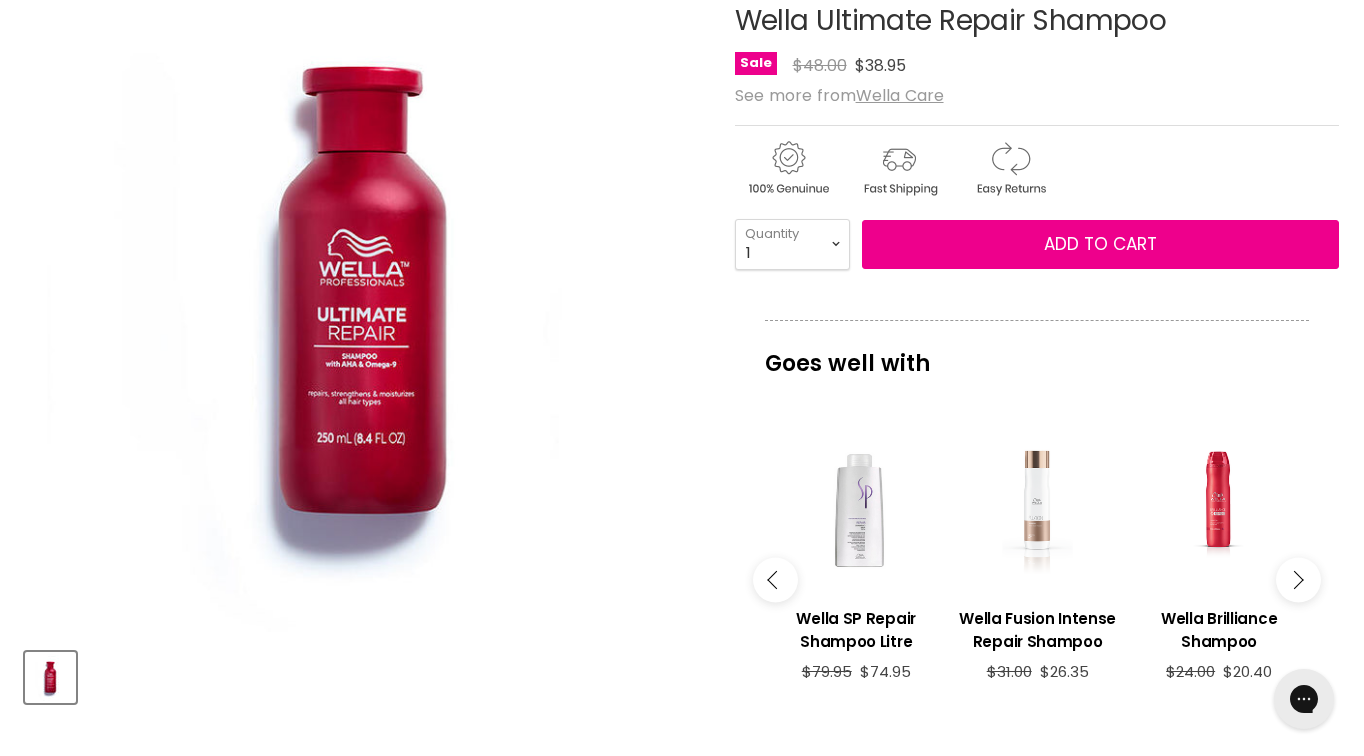 click at bounding box center [1294, 580] 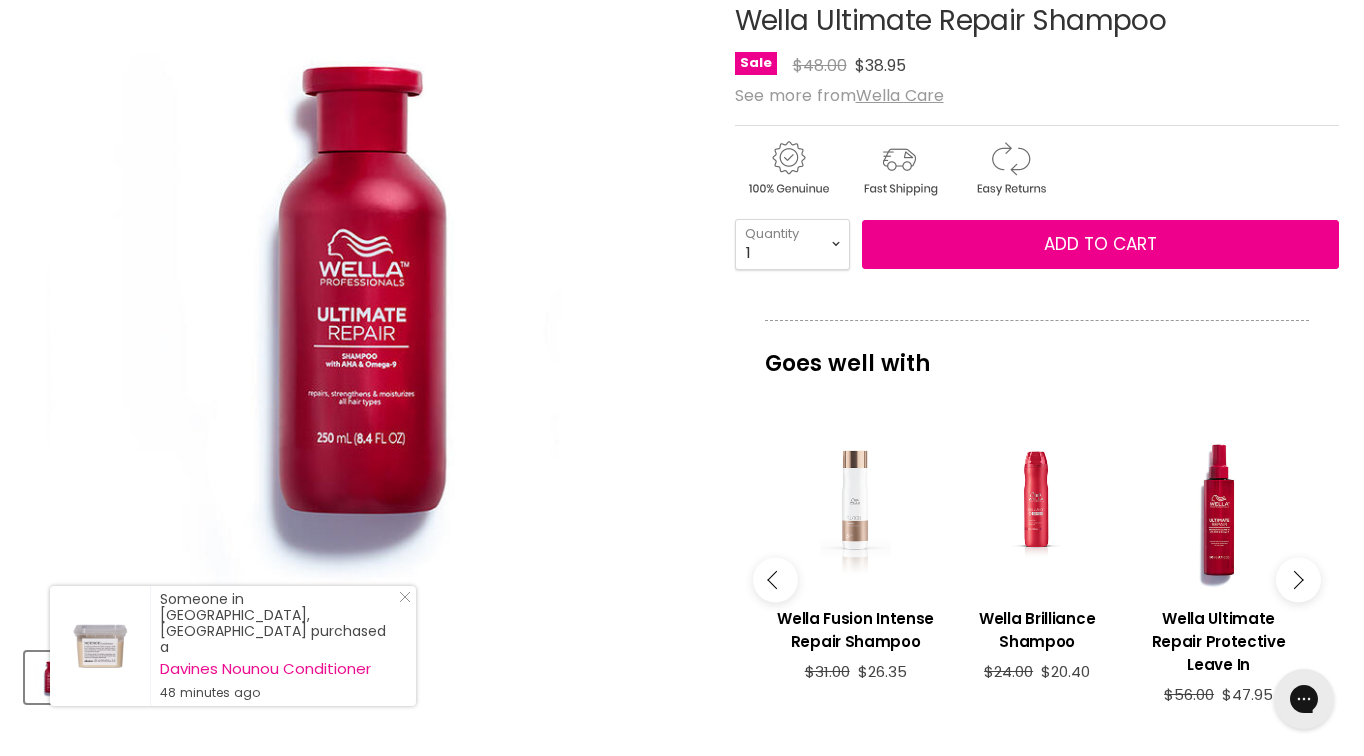 click at bounding box center (1294, 580) 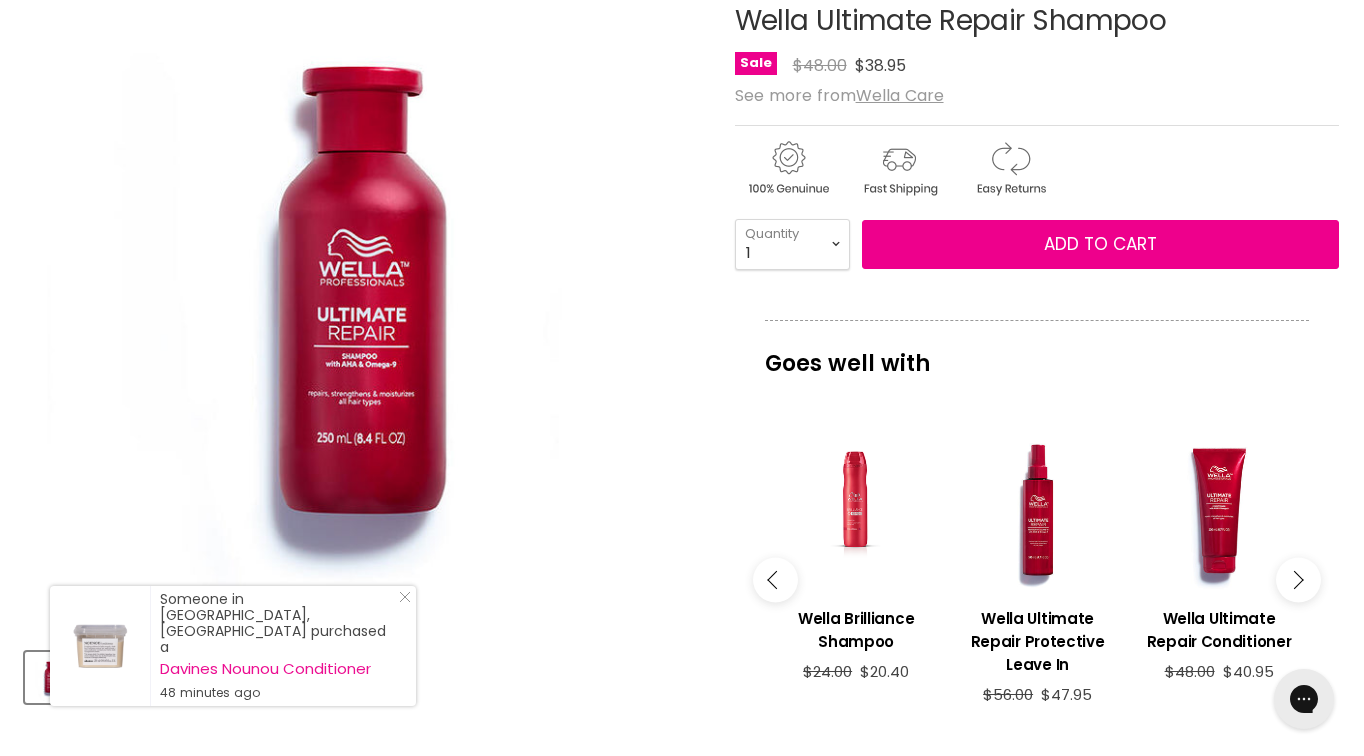 click at bounding box center (1294, 580) 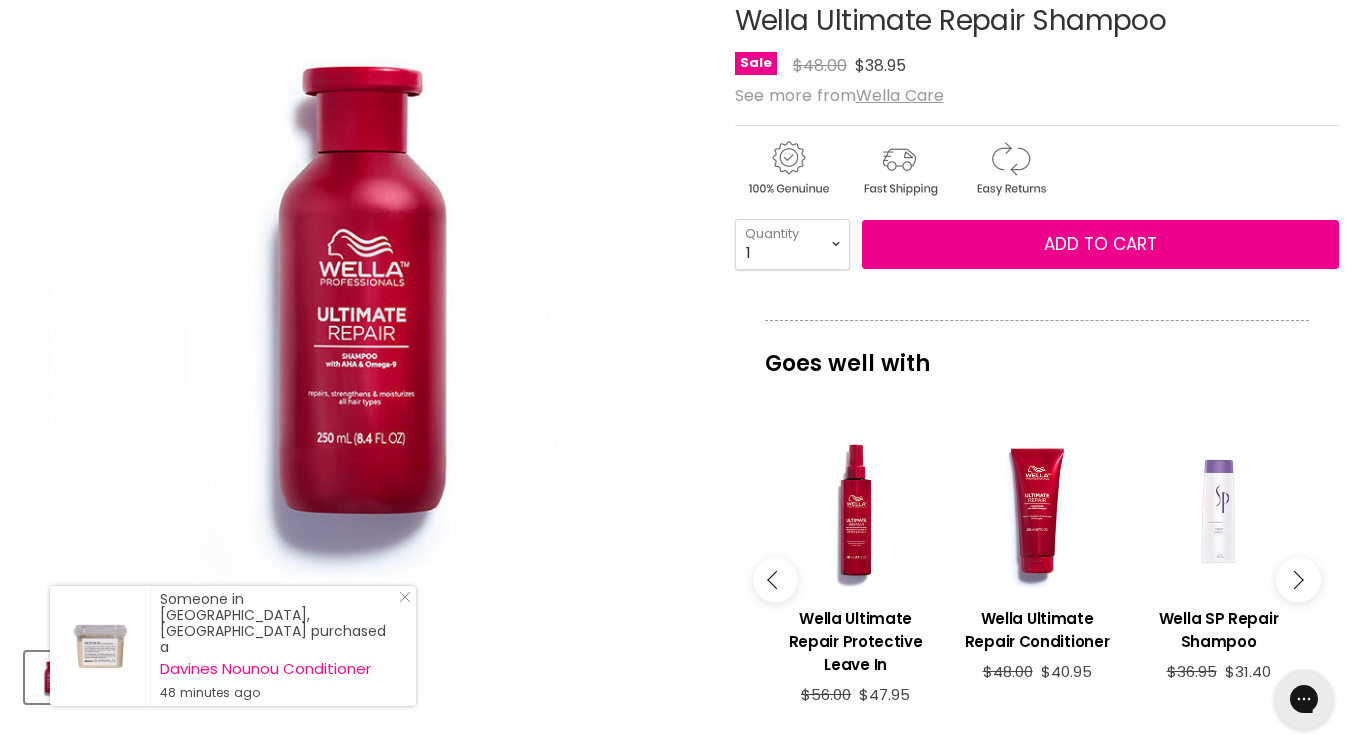 click at bounding box center (1294, 580) 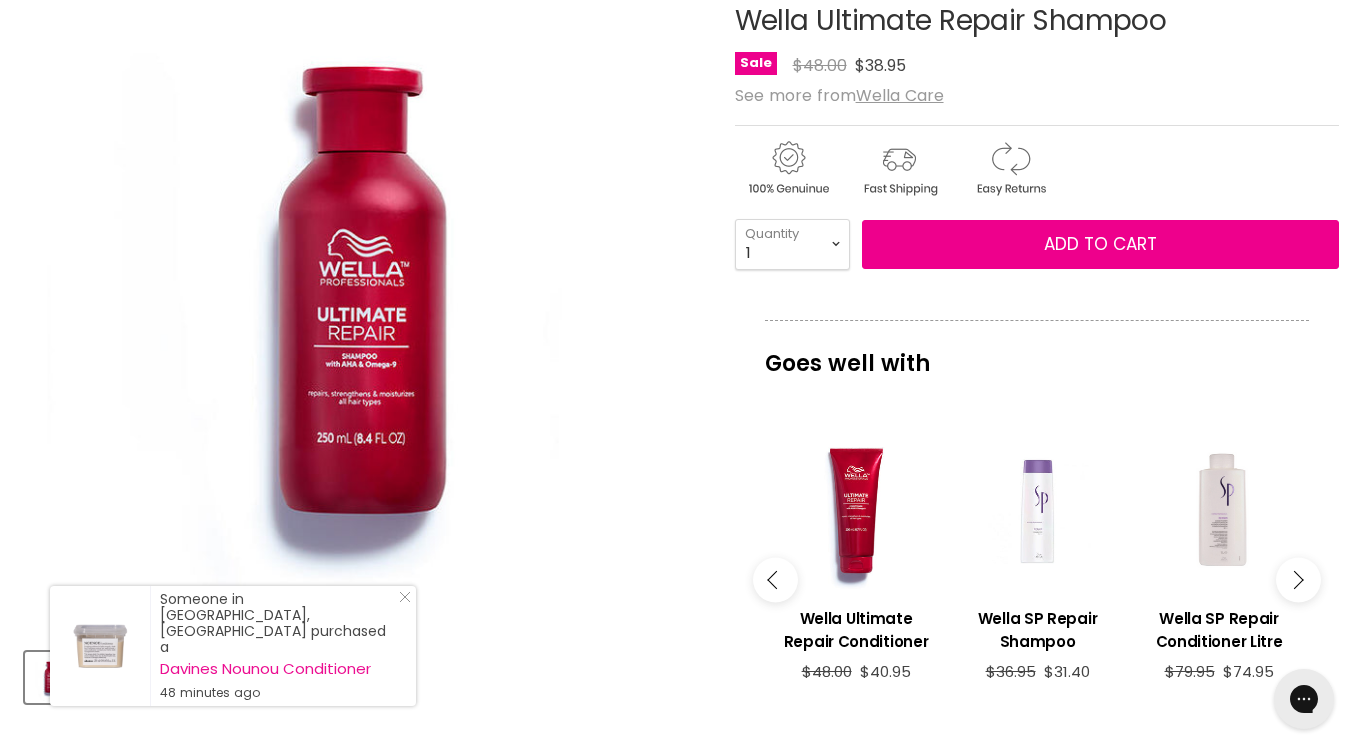 click at bounding box center [1294, 580] 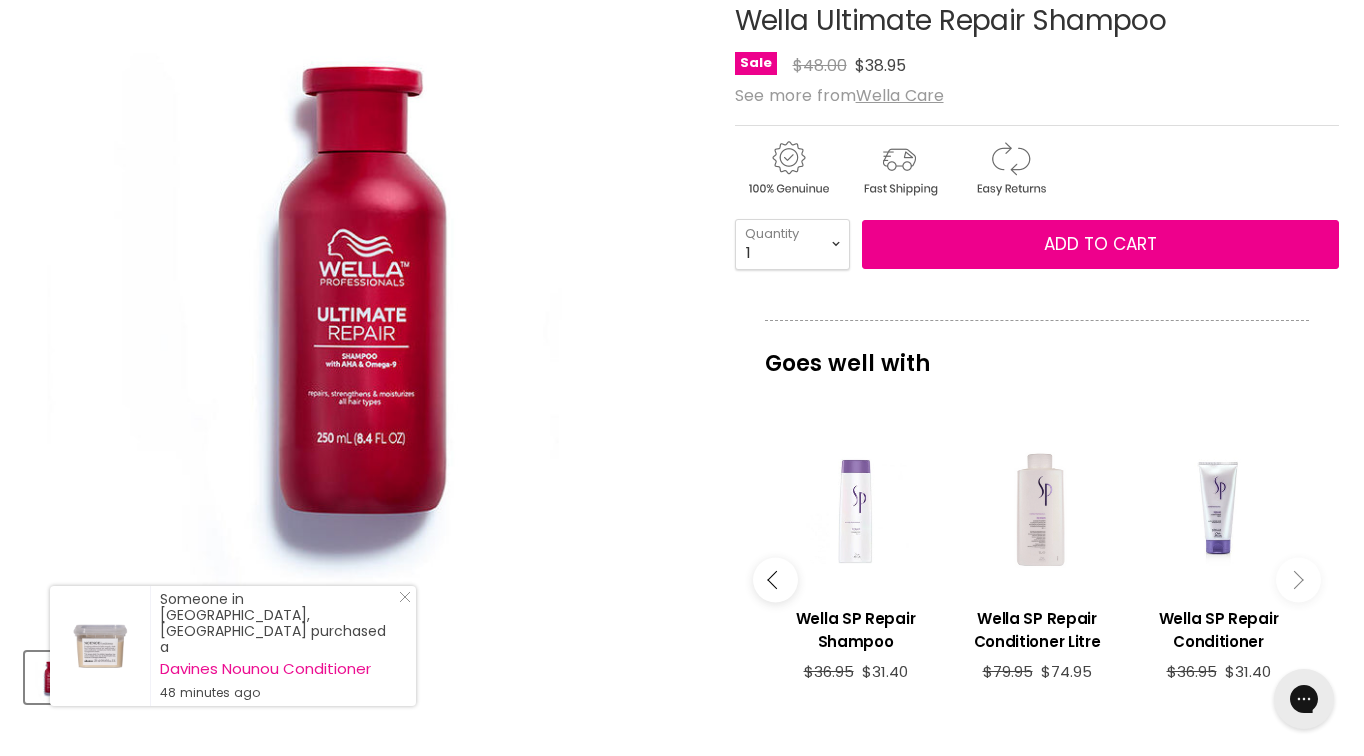 click at bounding box center (1294, 580) 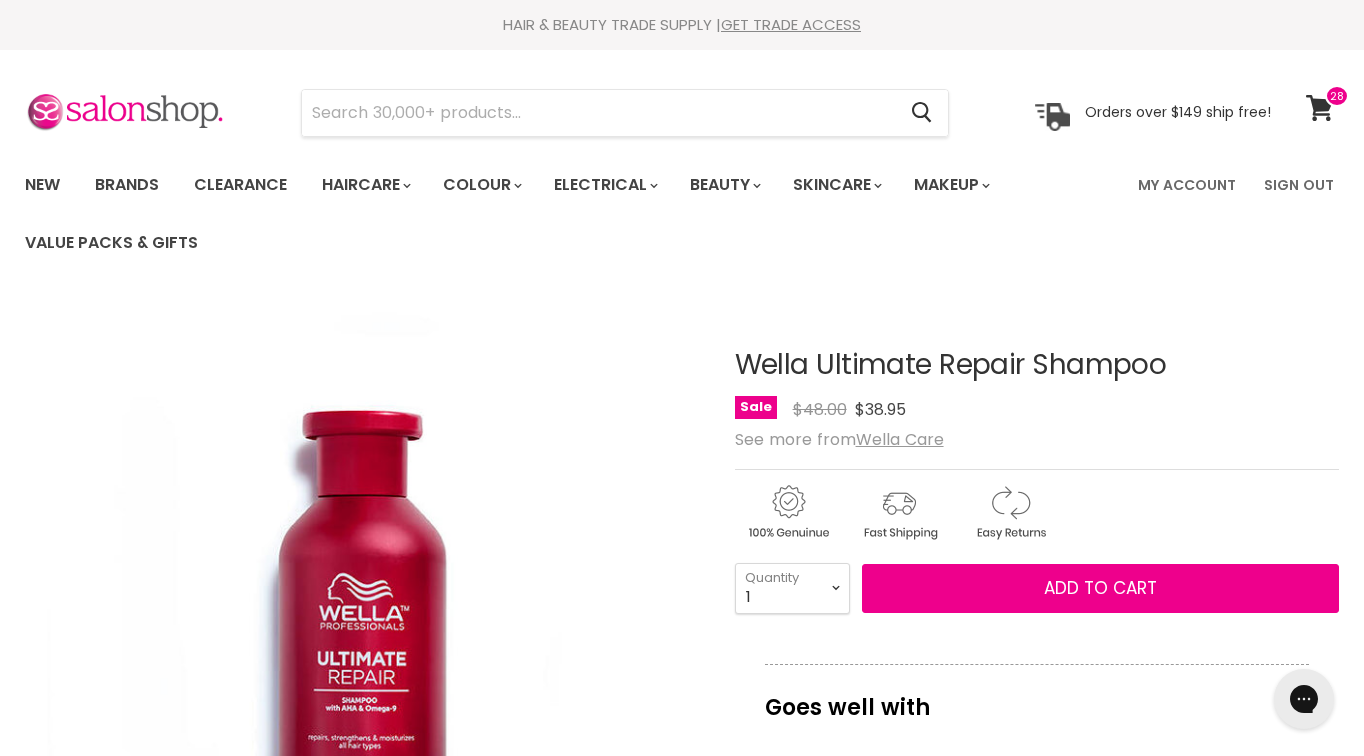 scroll, scrollTop: 0, scrollLeft: 0, axis: both 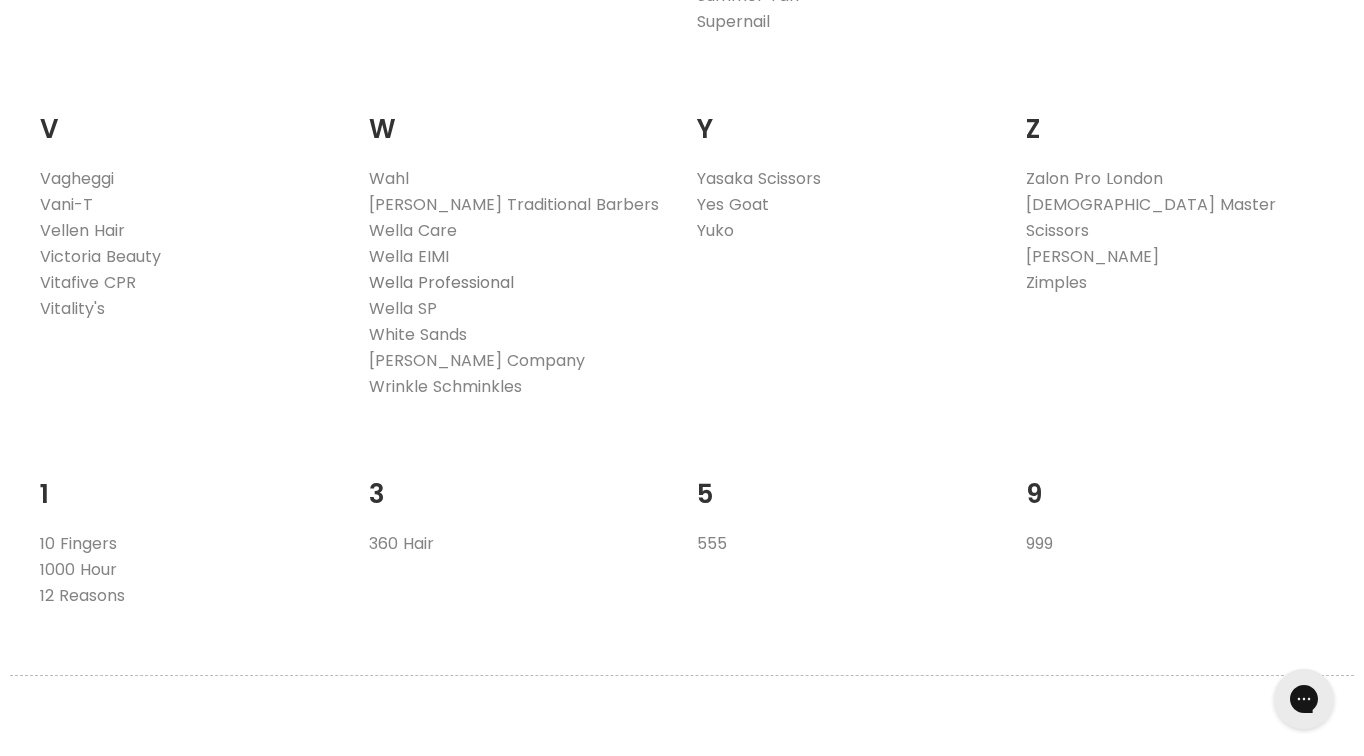 click on "Wella Professional" at bounding box center [441, 282] 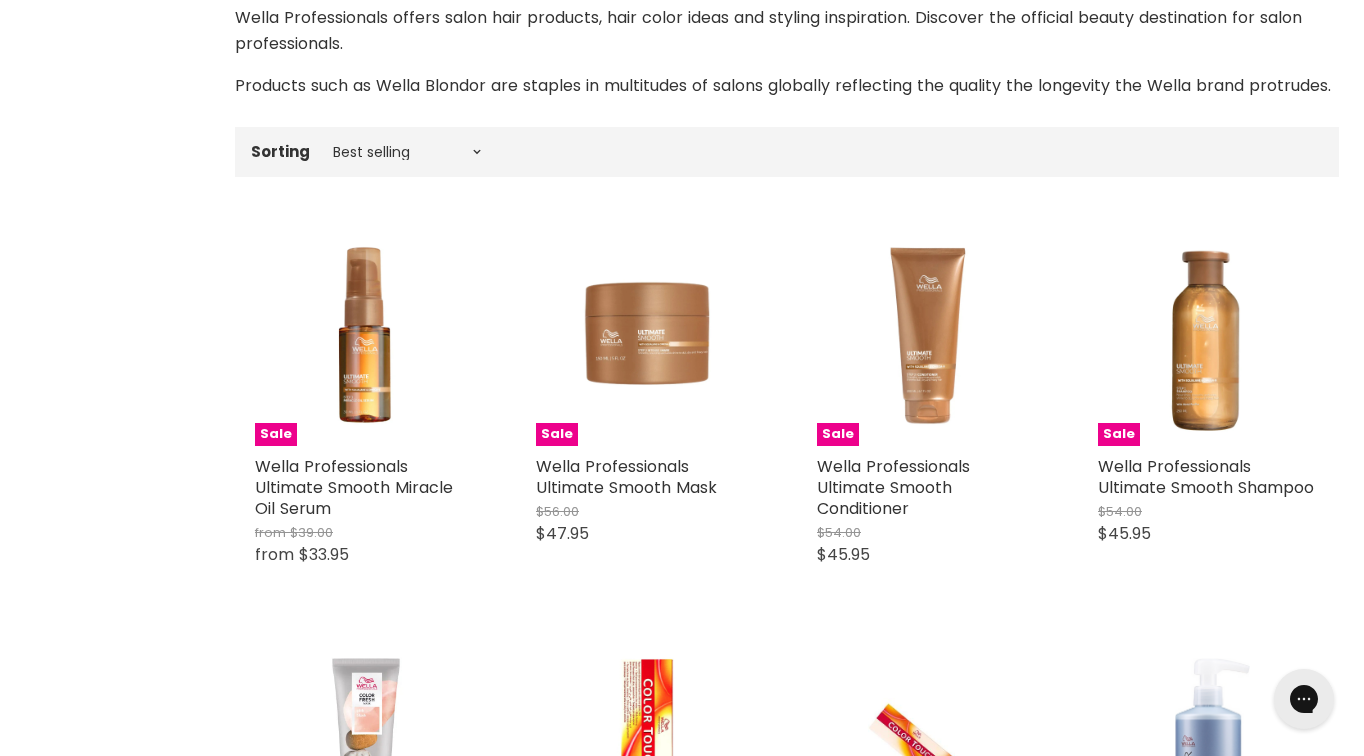 scroll, scrollTop: 0, scrollLeft: 0, axis: both 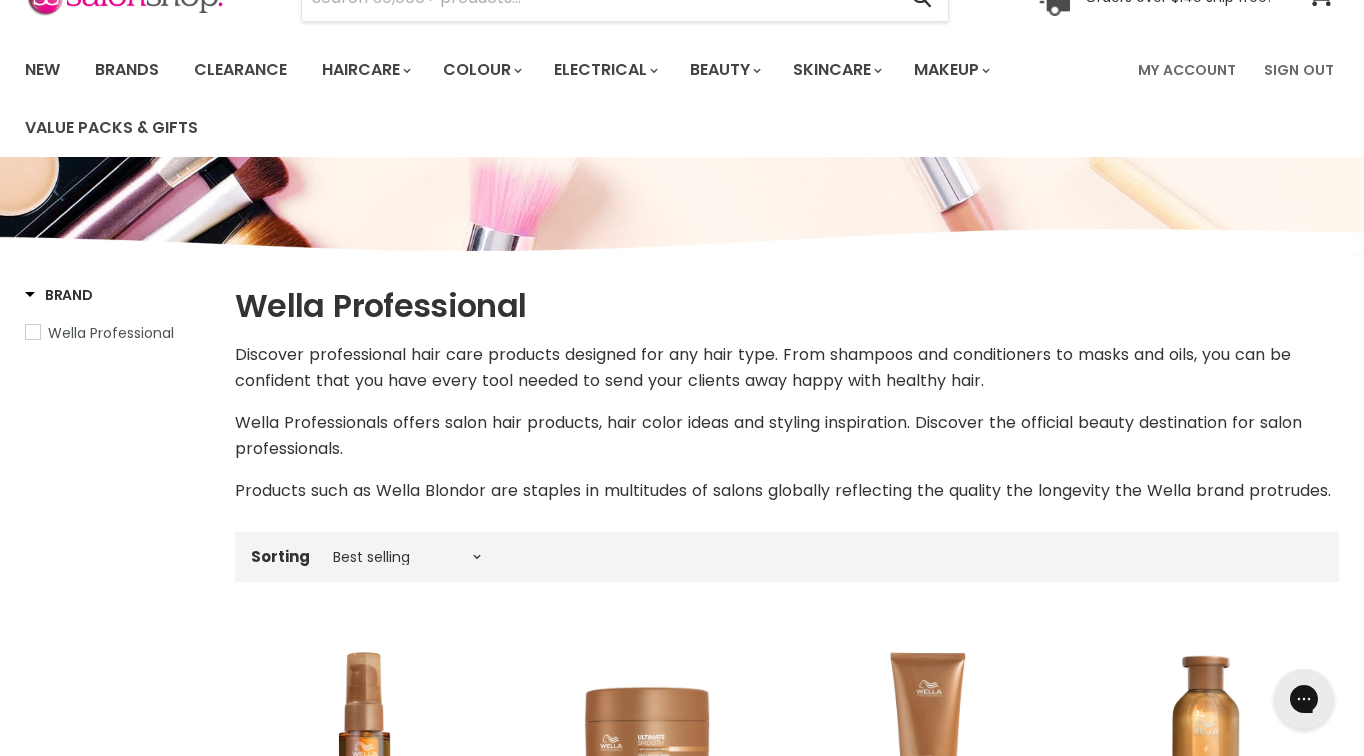 click on "Wella Professional" at bounding box center [117, 333] 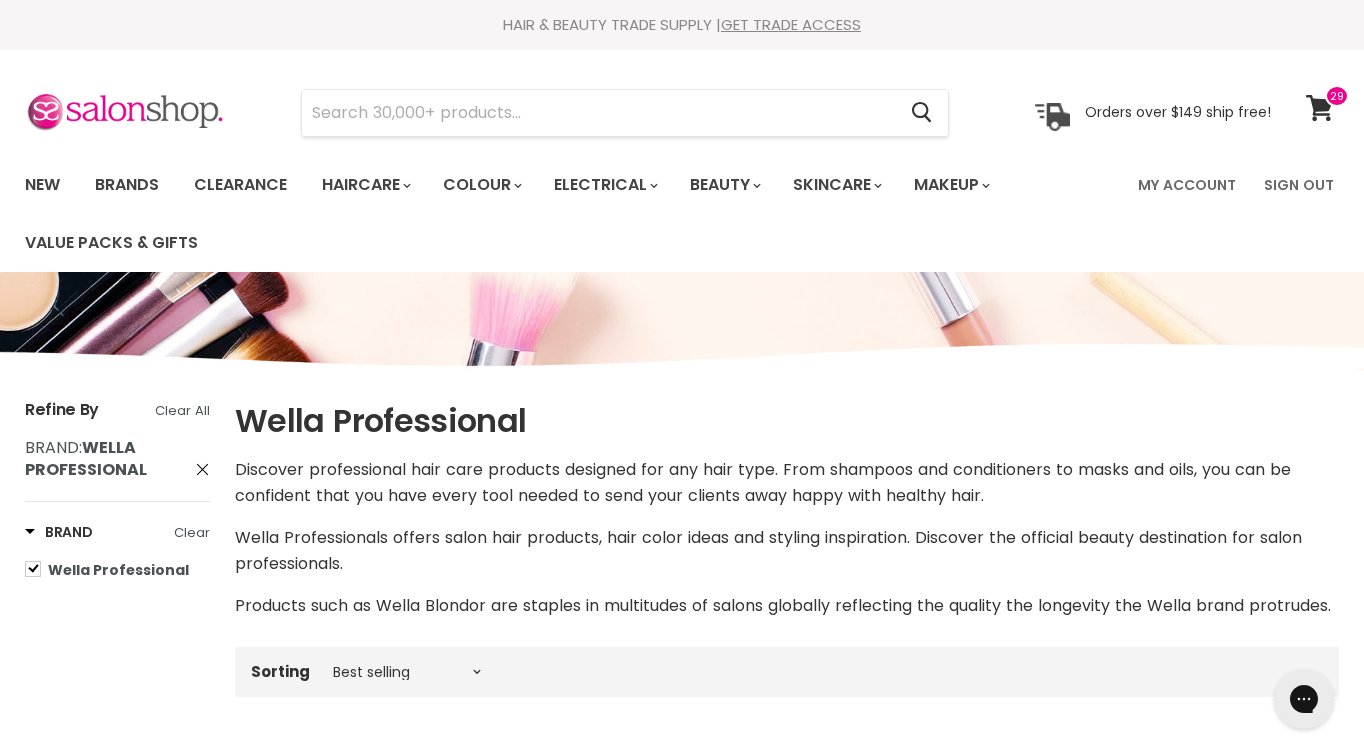 scroll, scrollTop: 0, scrollLeft: 0, axis: both 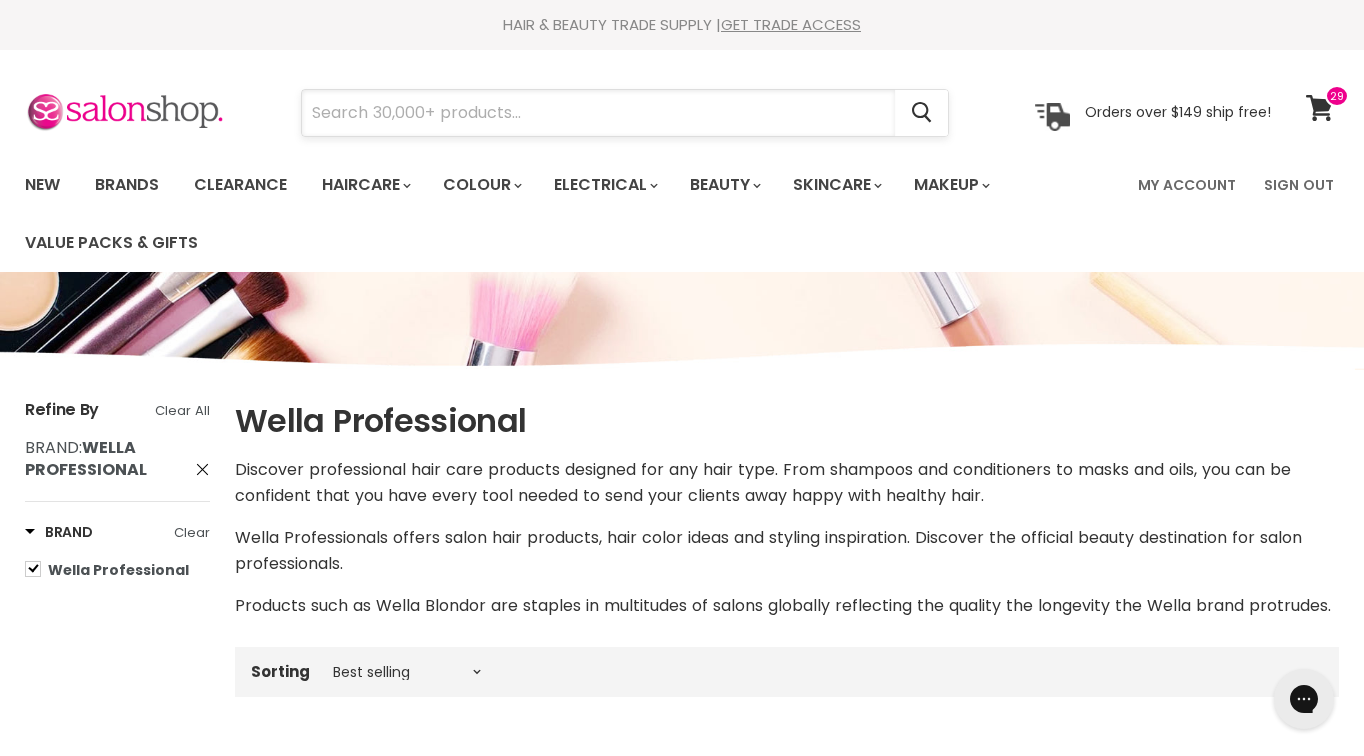 click at bounding box center [598, 113] 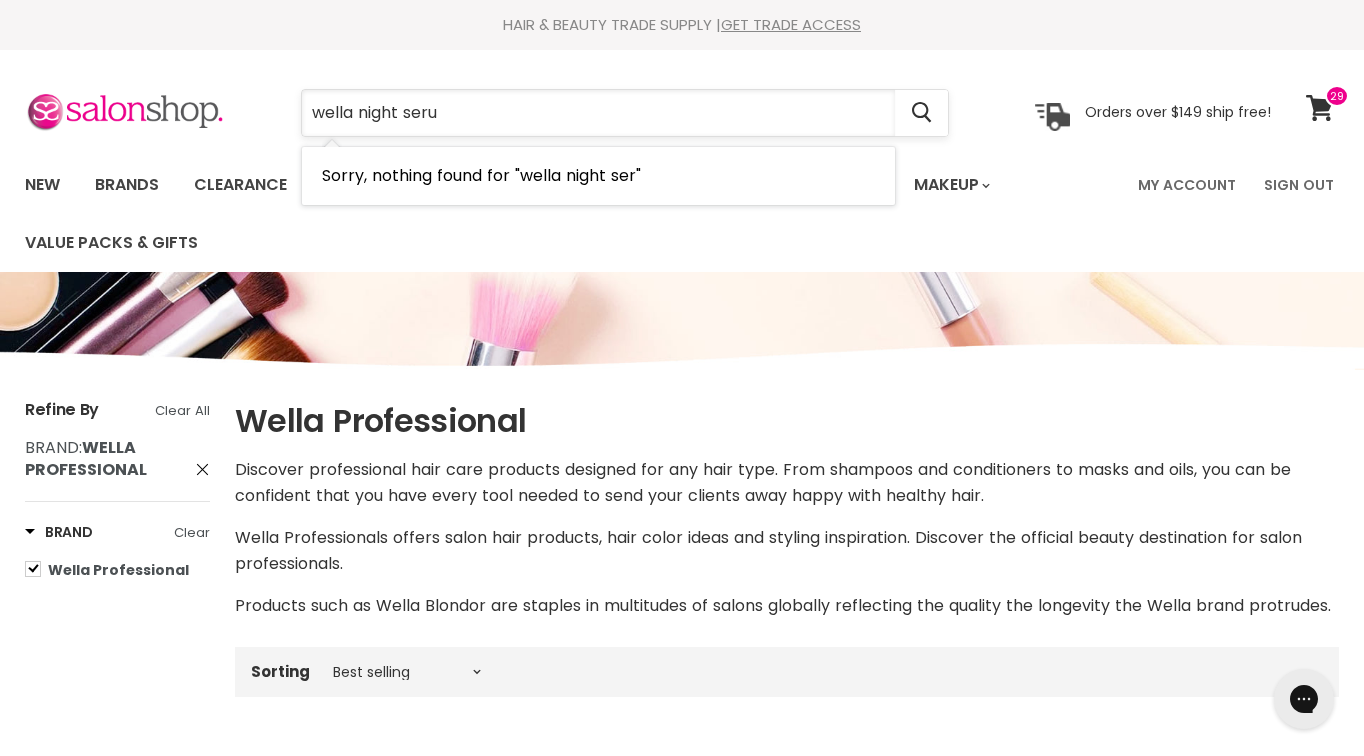 type on "wella night serum" 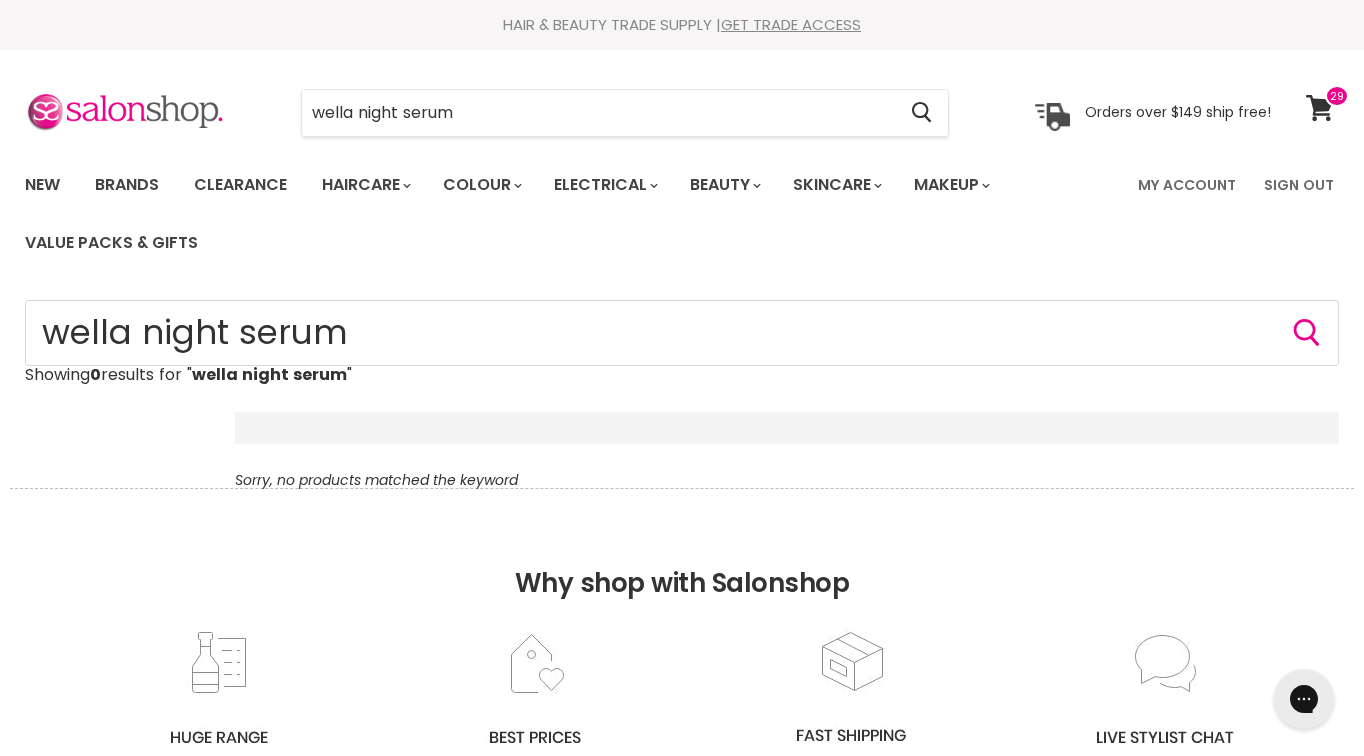 scroll, scrollTop: 0, scrollLeft: 0, axis: both 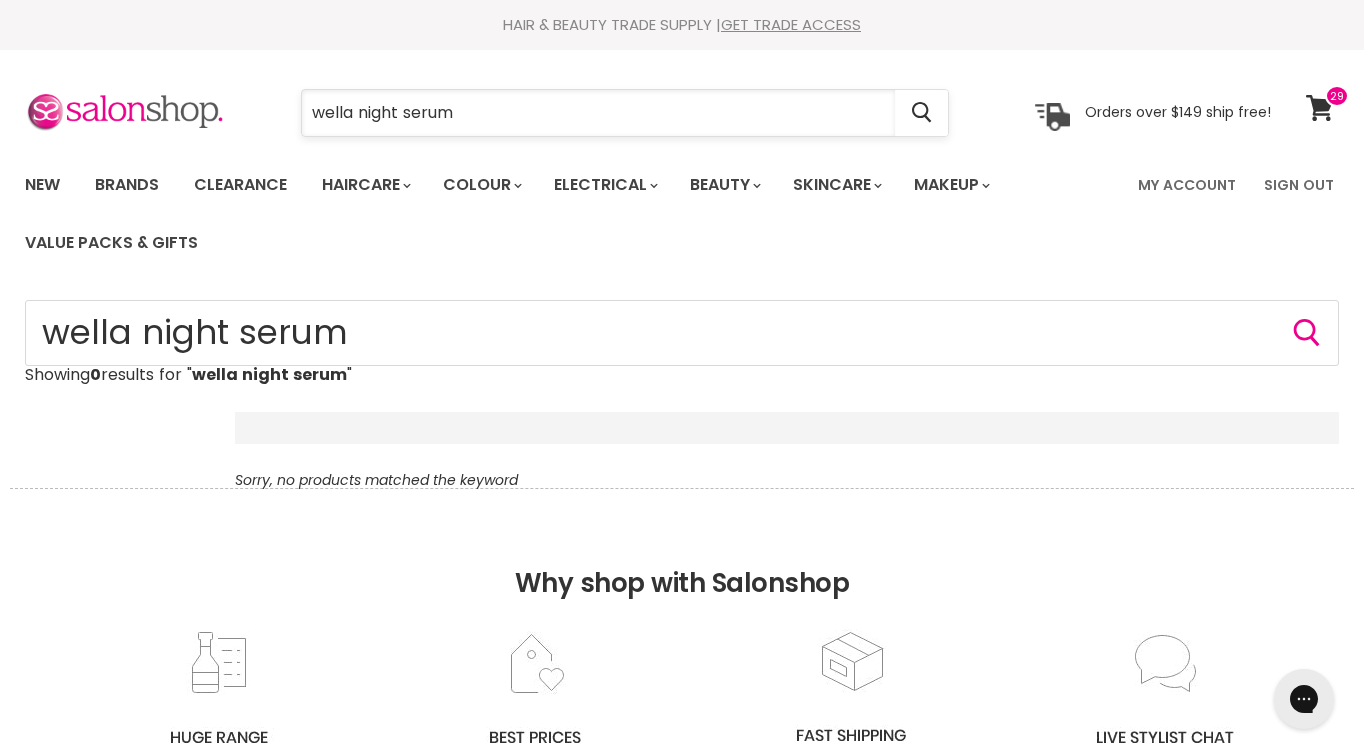 click on "wella night serum" at bounding box center [598, 113] 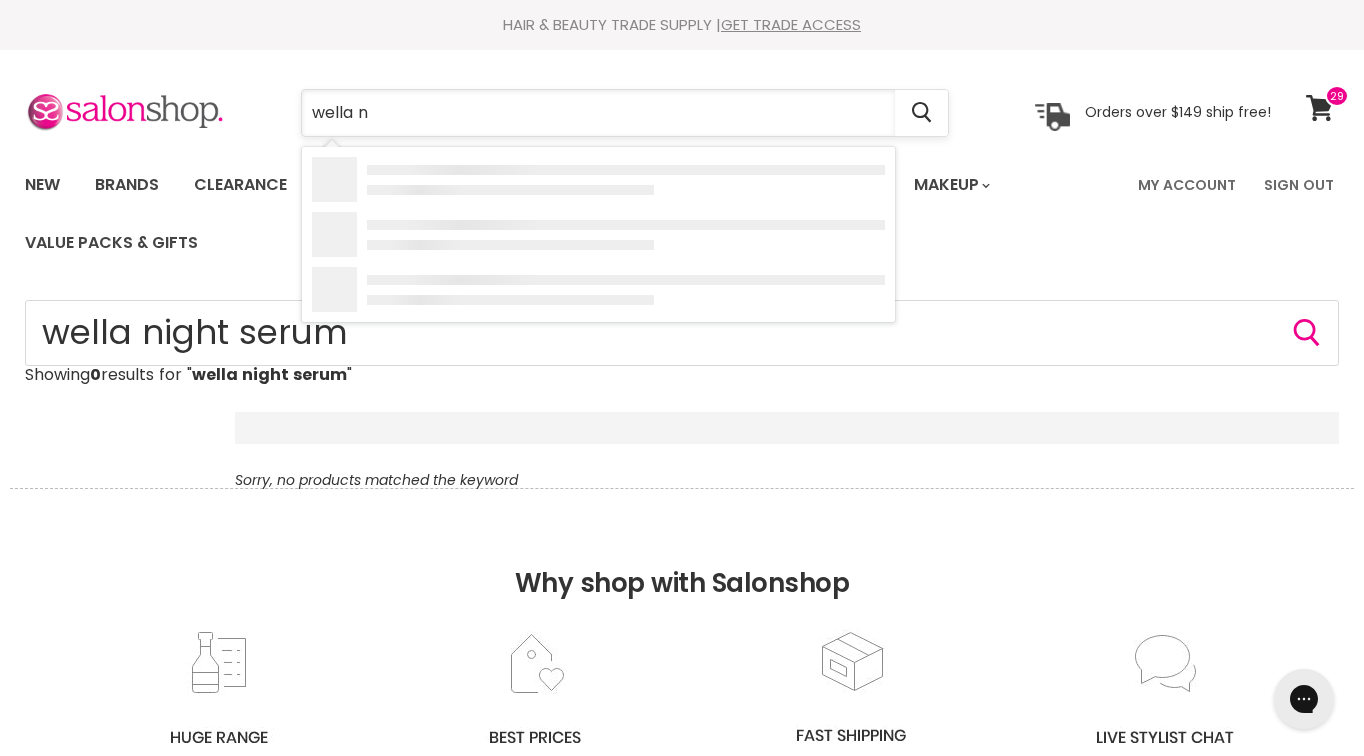 type on "wella" 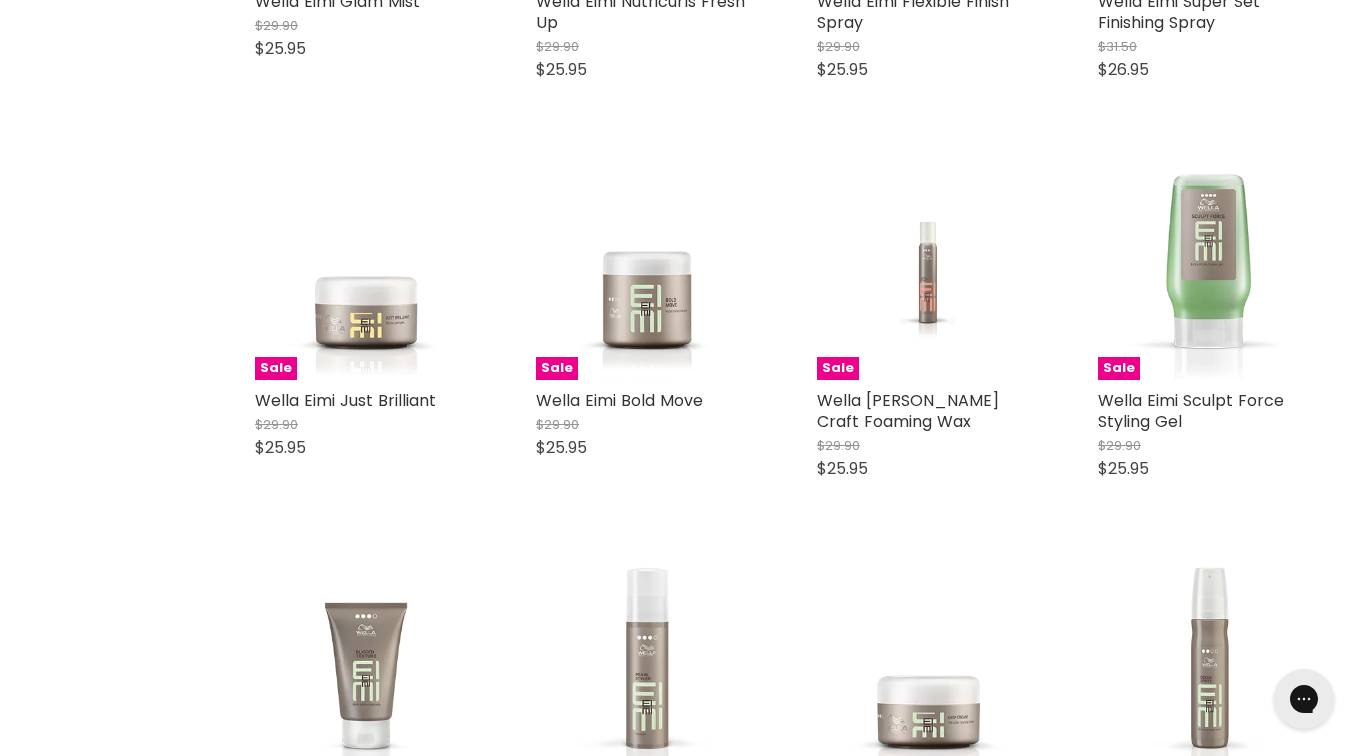scroll, scrollTop: 0, scrollLeft: 0, axis: both 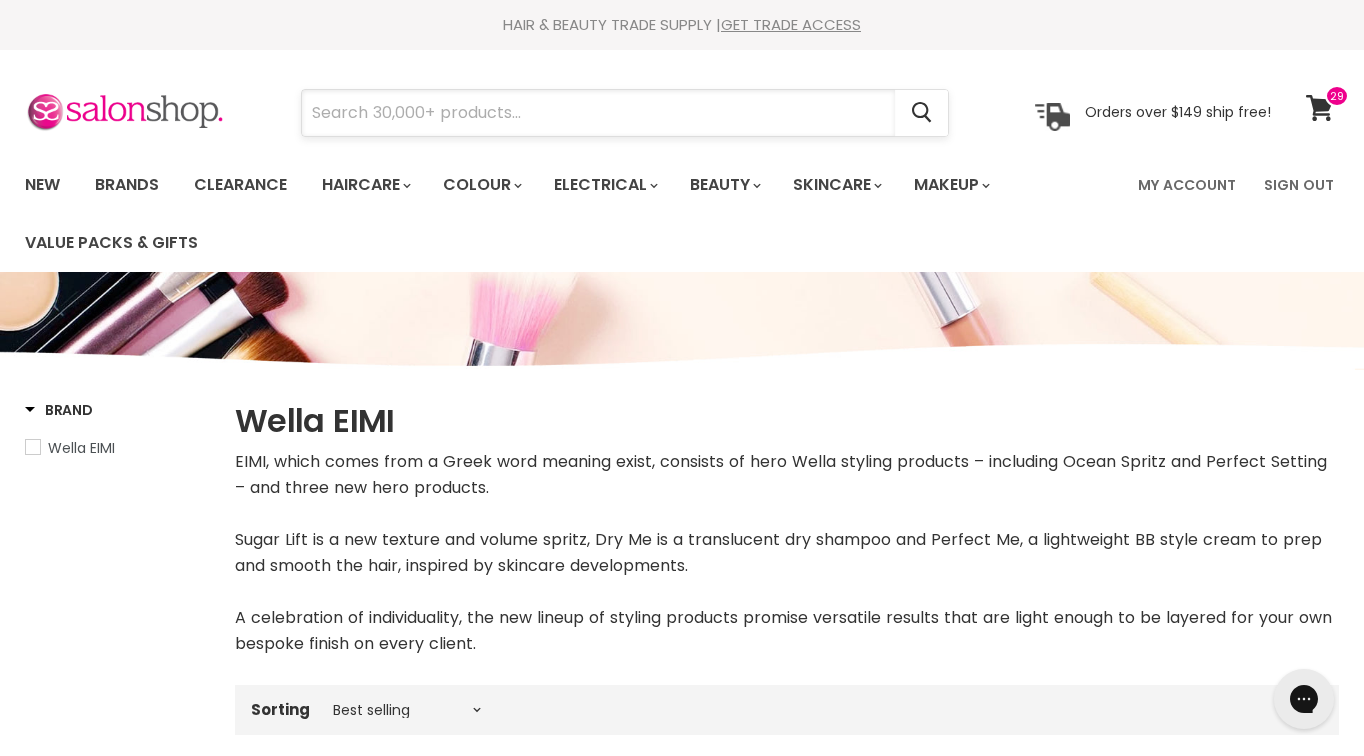 click at bounding box center (598, 113) 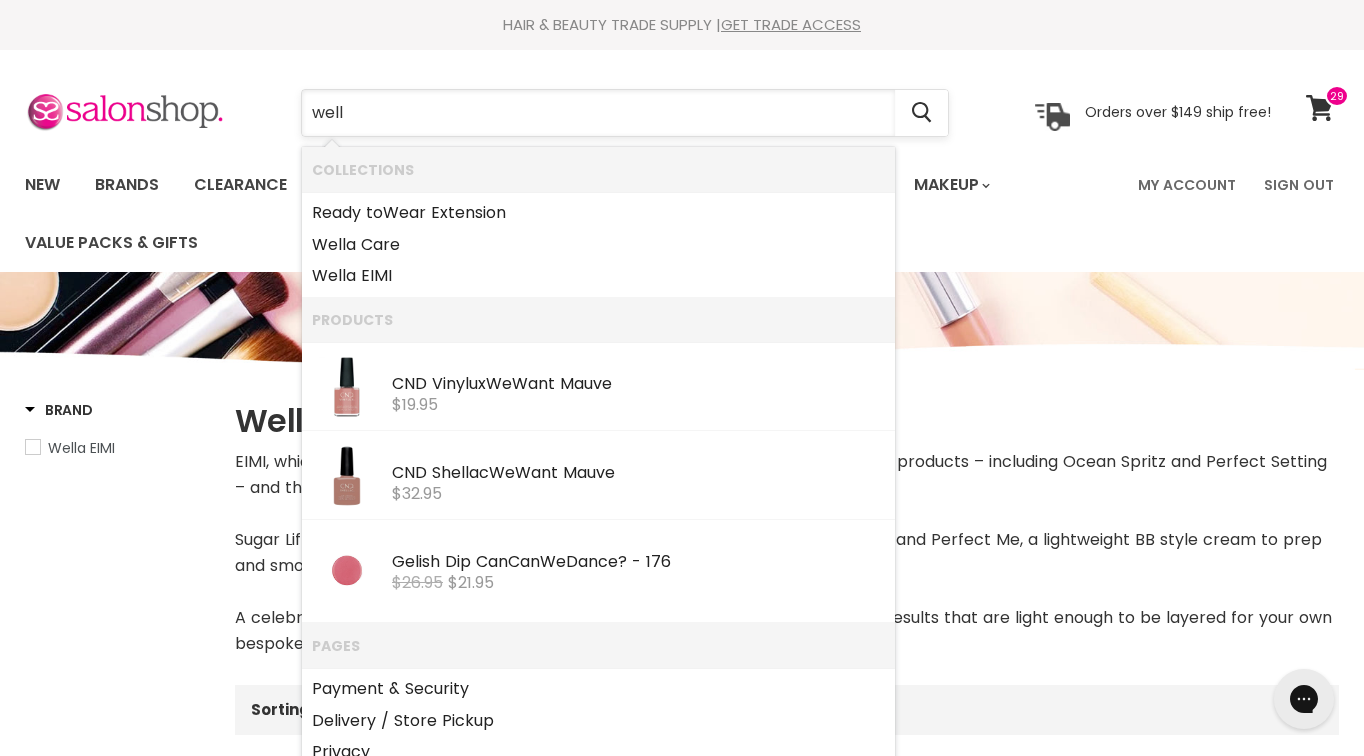type on "wella" 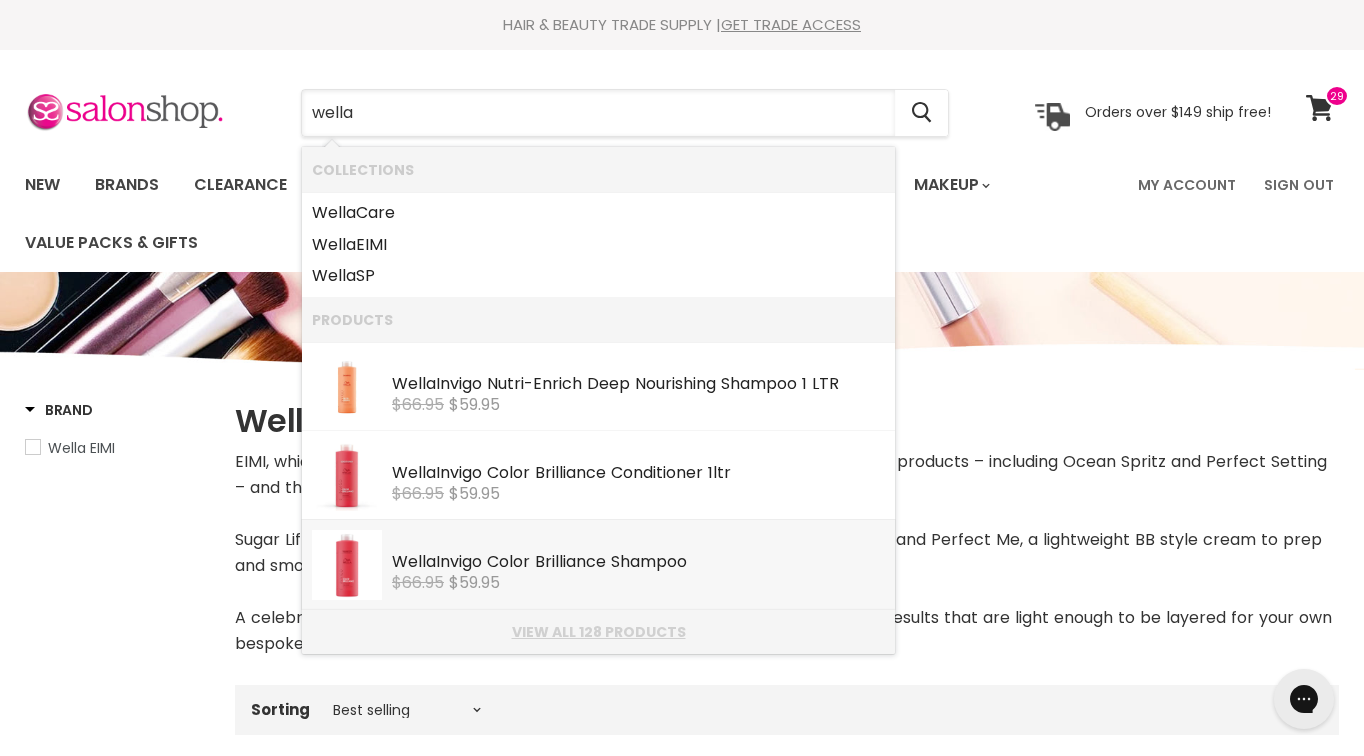 click on "View all 128 products" at bounding box center (598, 632) 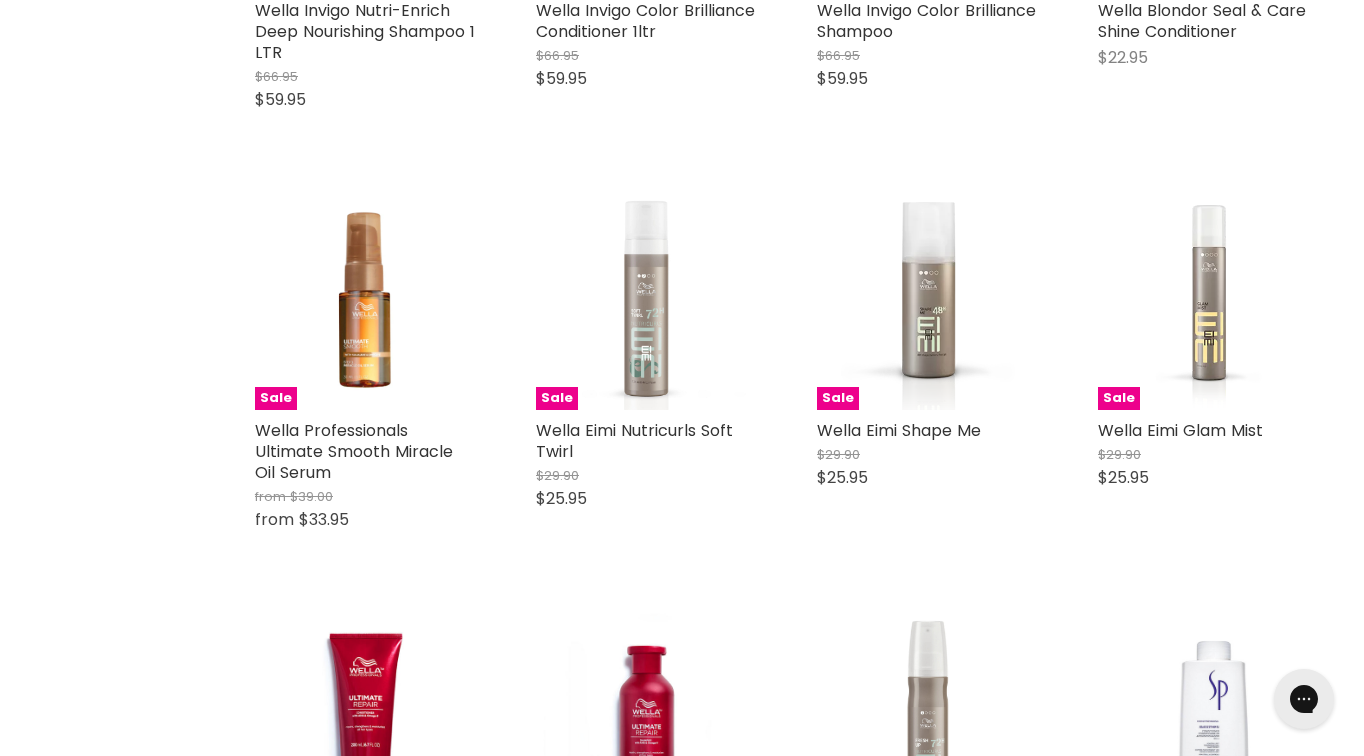 scroll, scrollTop: 0, scrollLeft: 0, axis: both 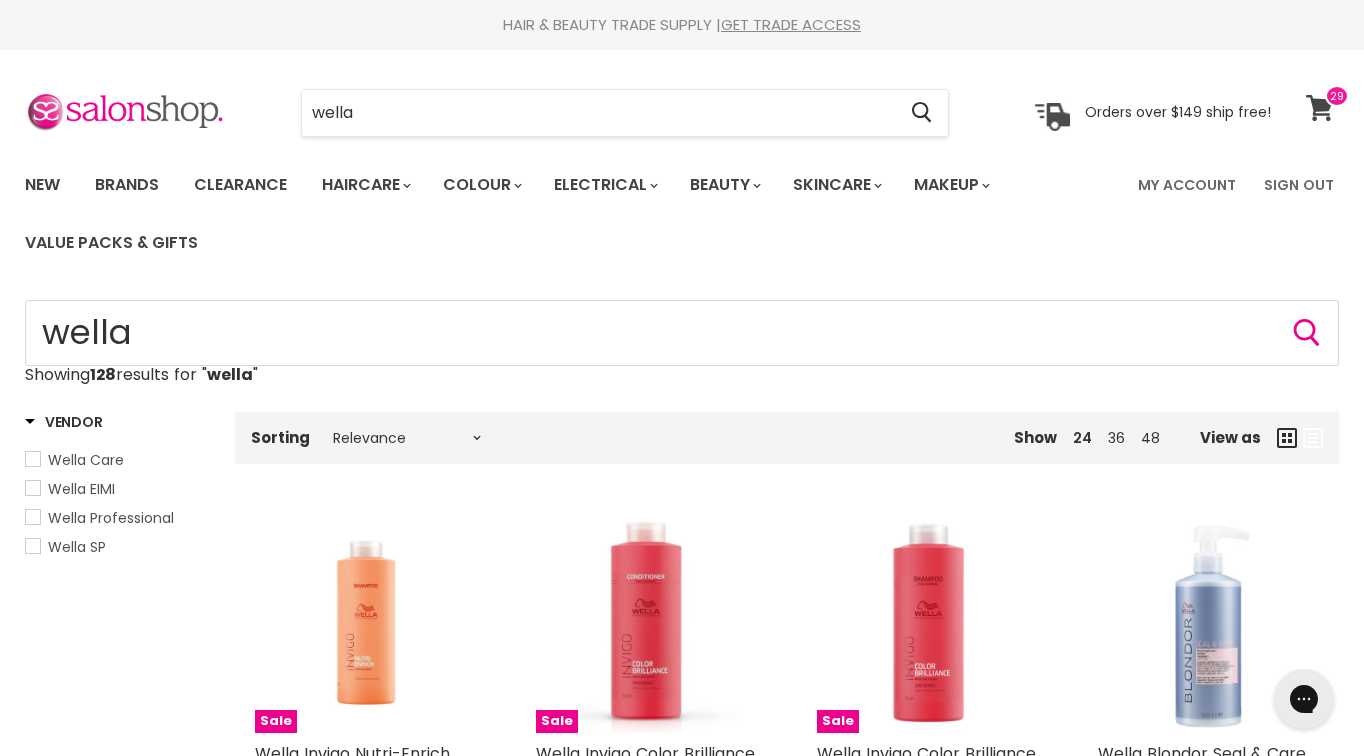 click at bounding box center (1337, 96) 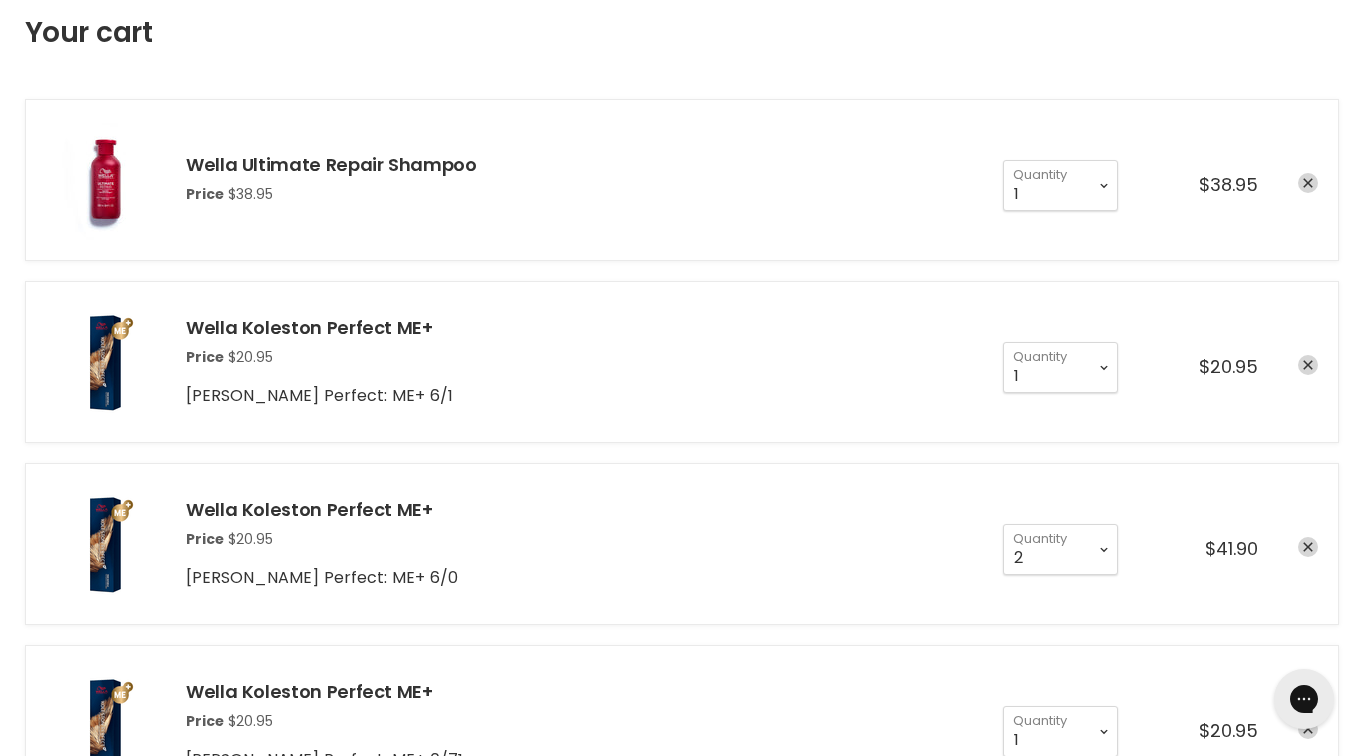 scroll, scrollTop: 0, scrollLeft: 0, axis: both 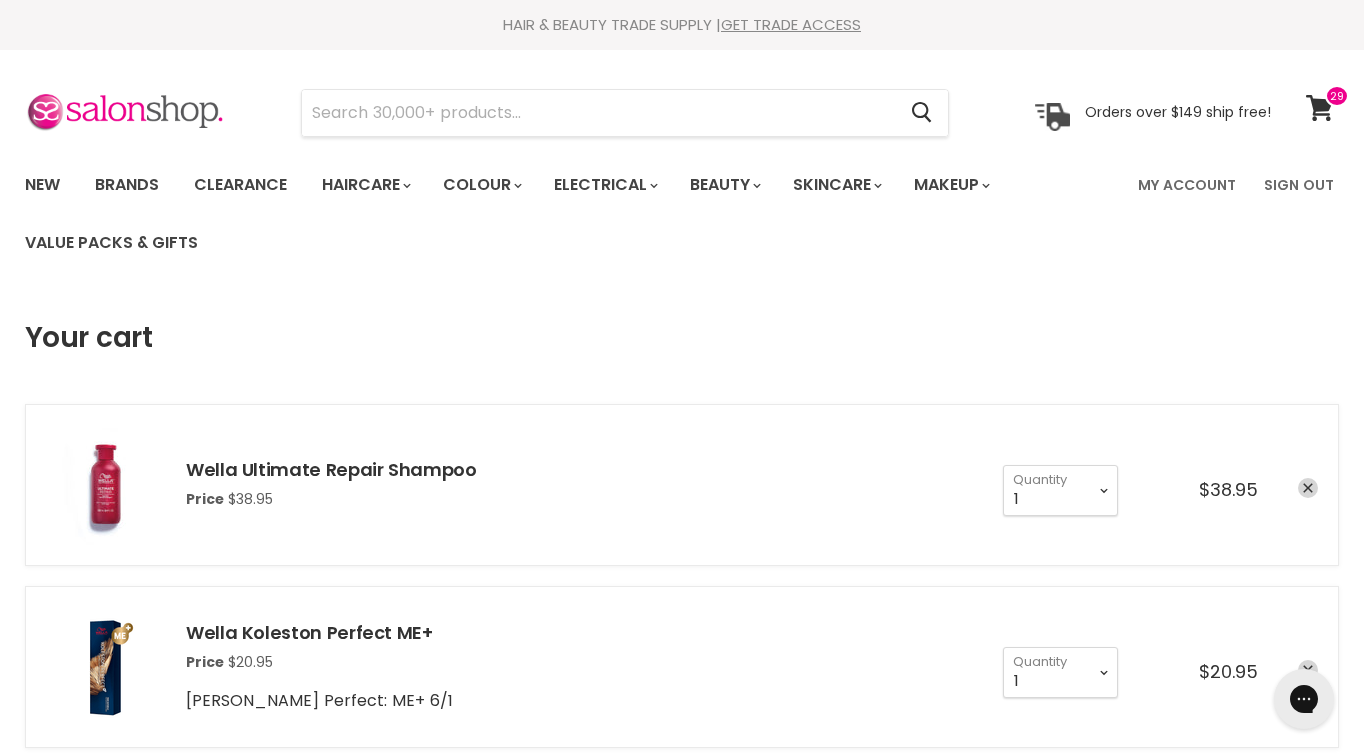 click at bounding box center [106, 485] 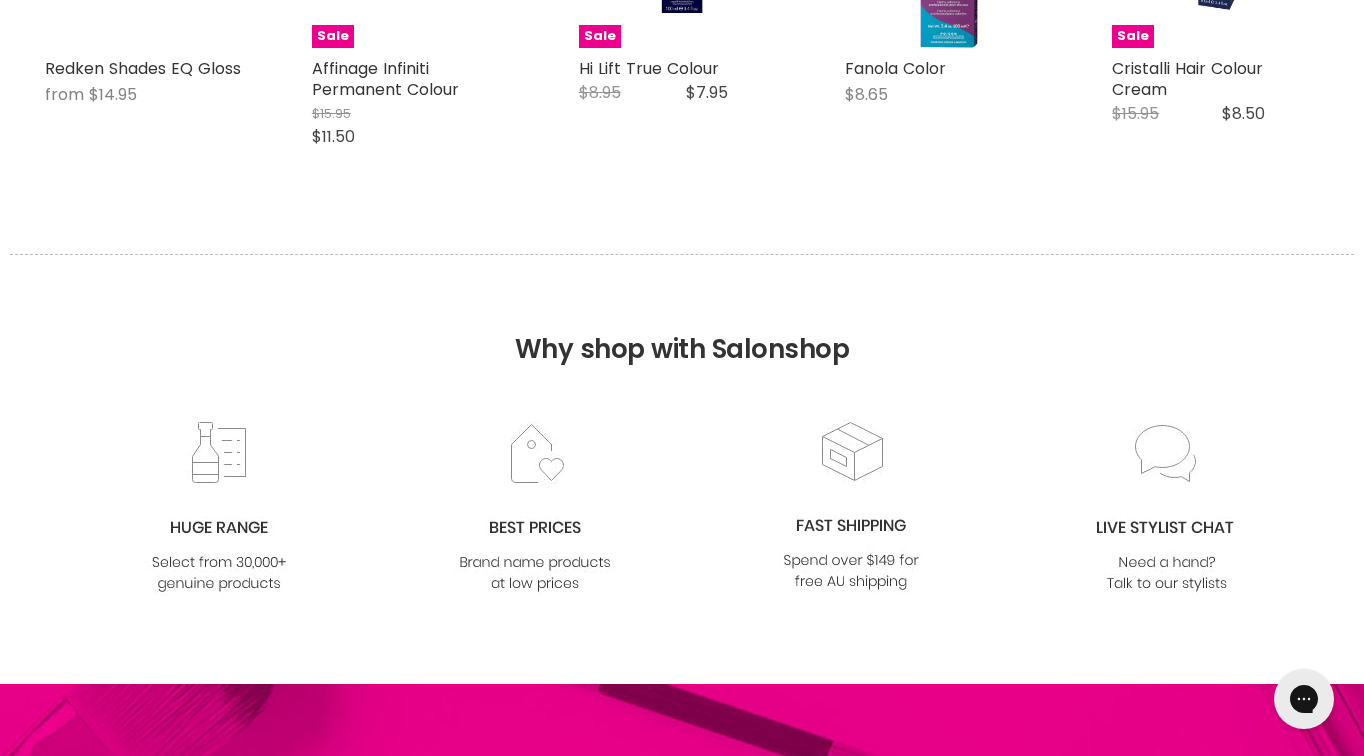 scroll, scrollTop: 0, scrollLeft: 0, axis: both 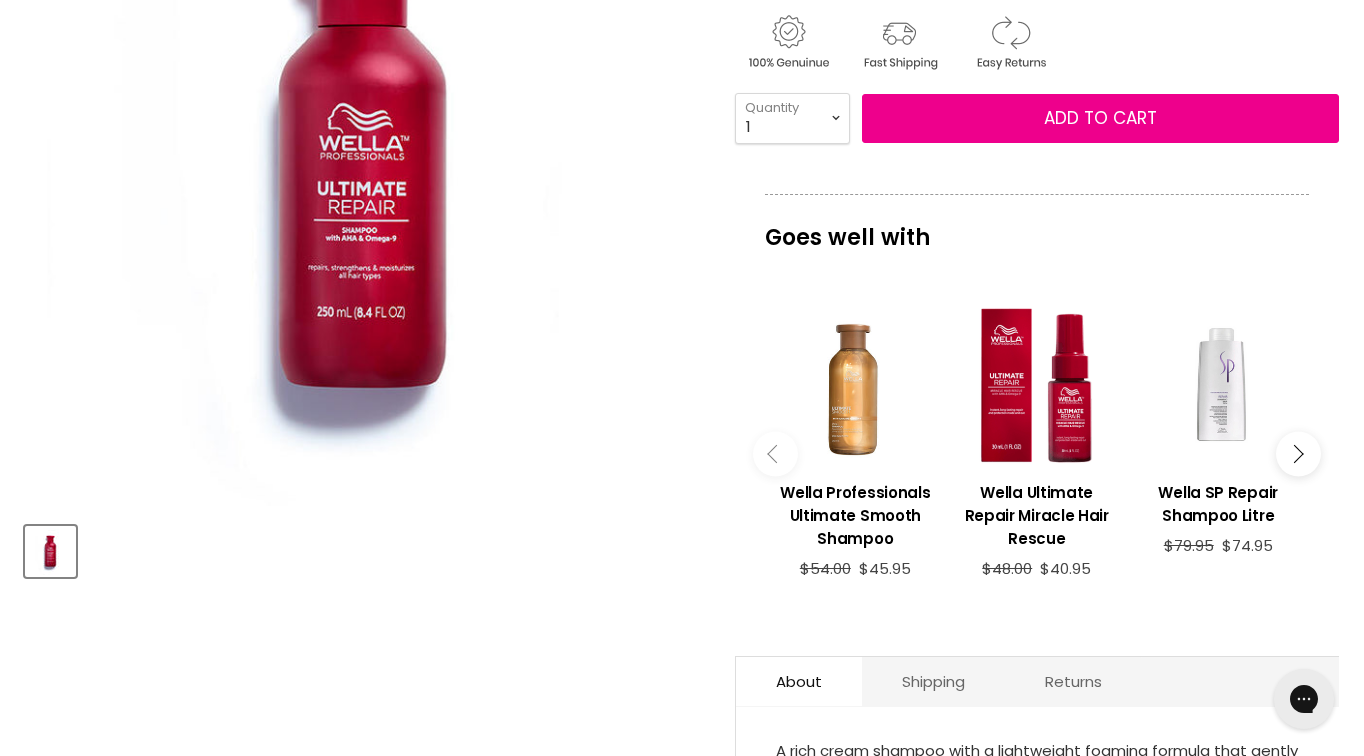 click at bounding box center (1294, 454) 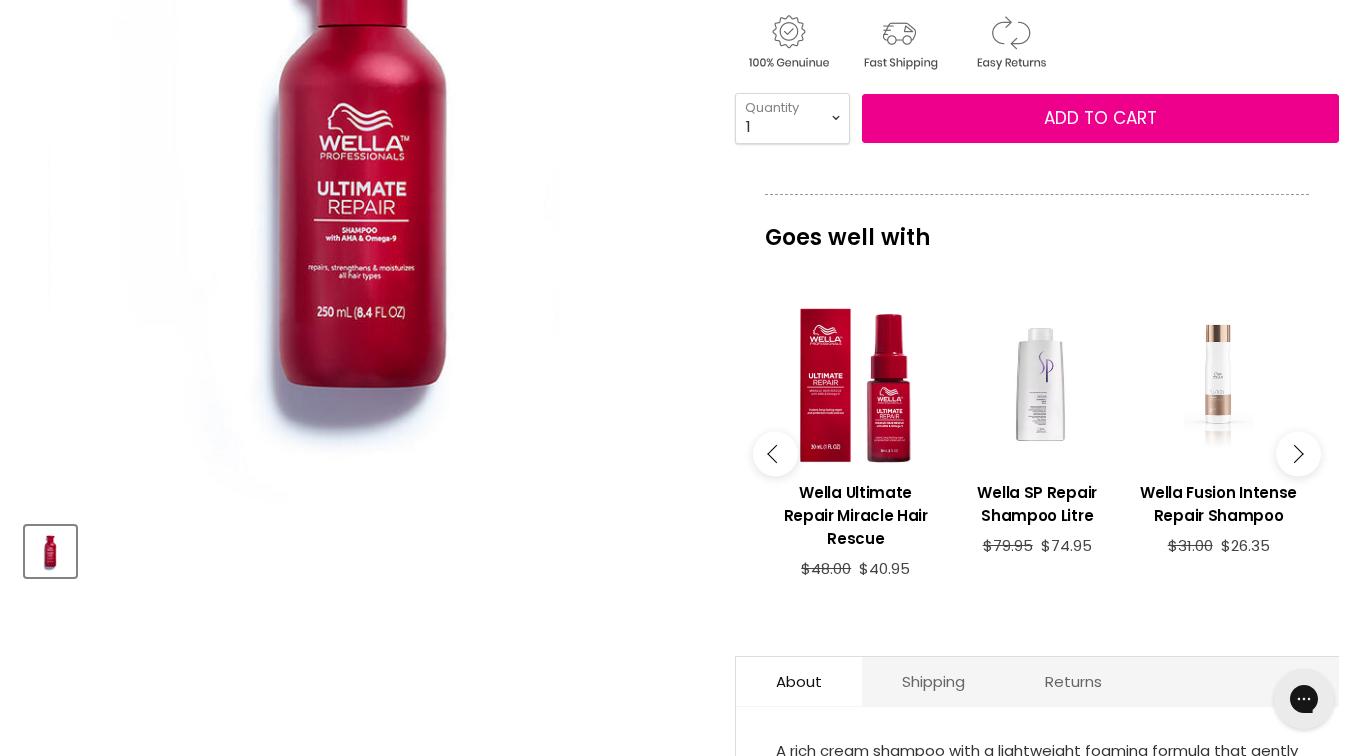 click at bounding box center (1294, 454) 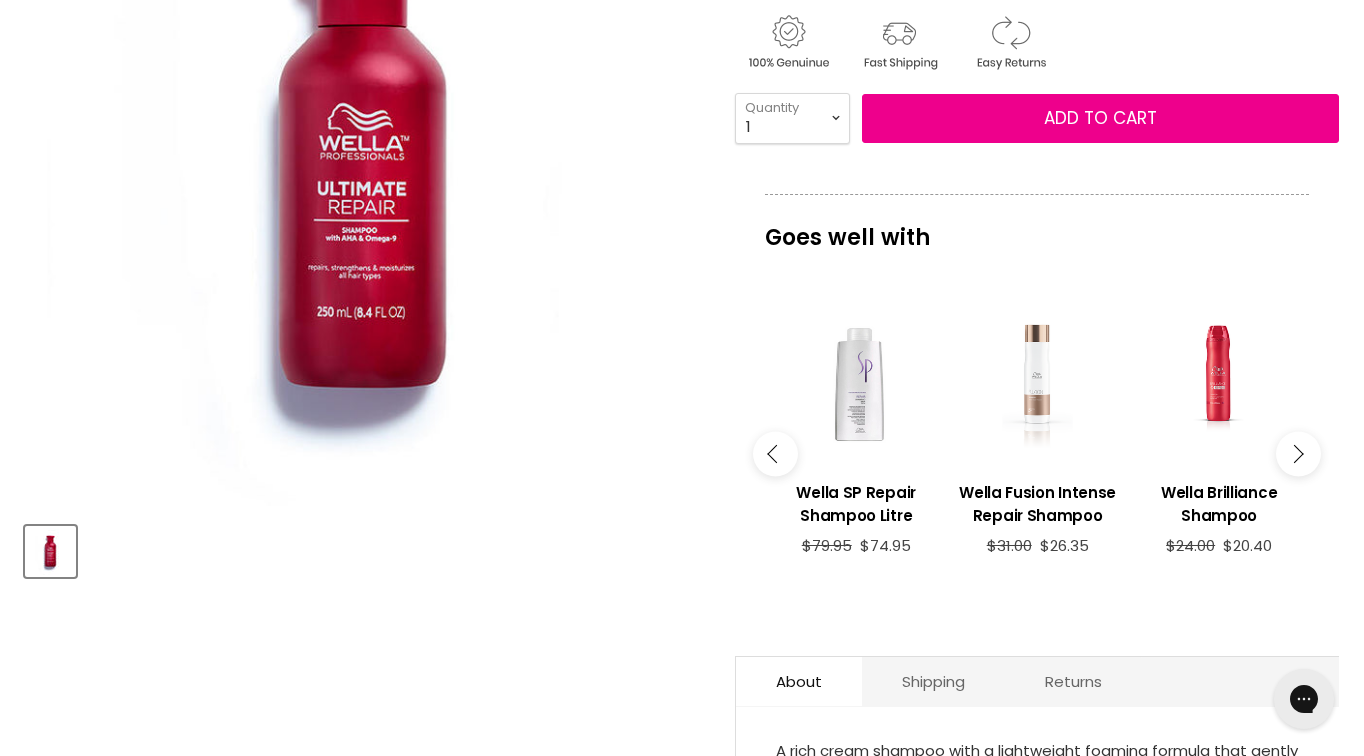 click at bounding box center [1294, 454] 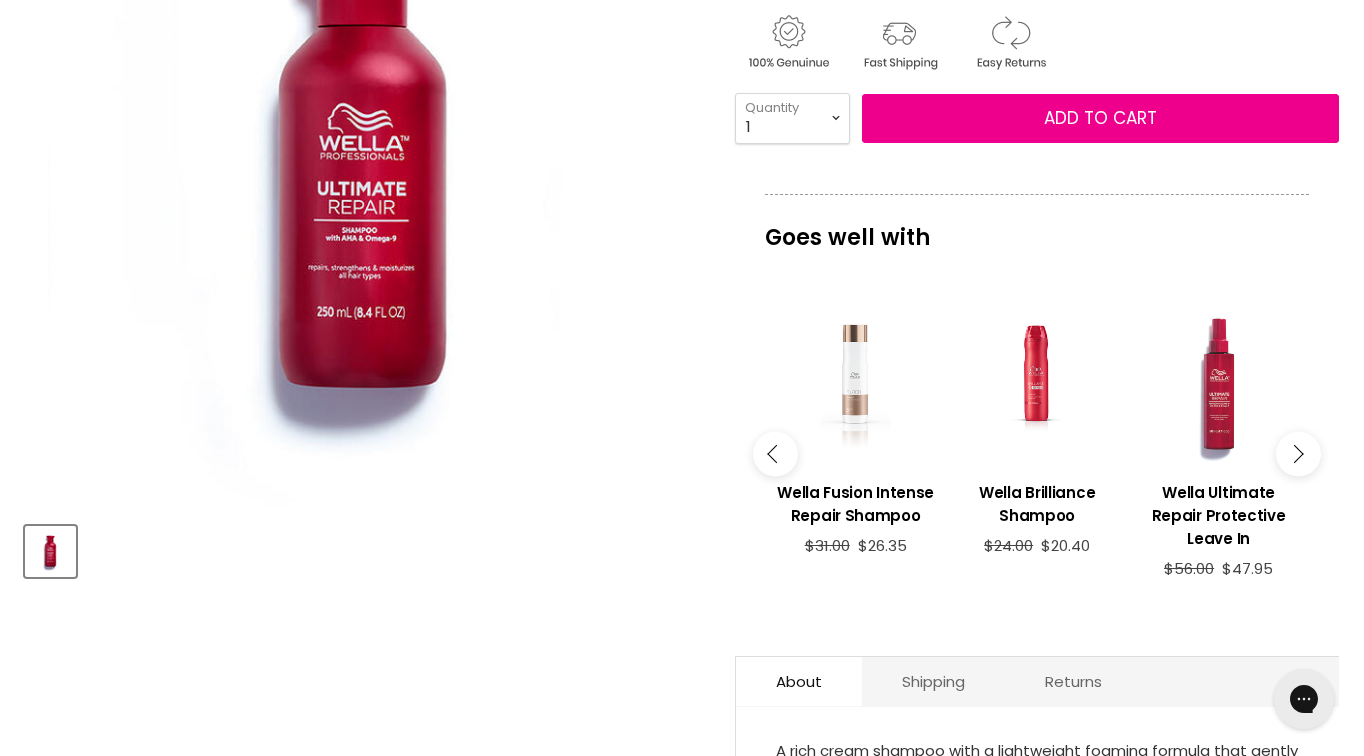 click at bounding box center (1218, 385) 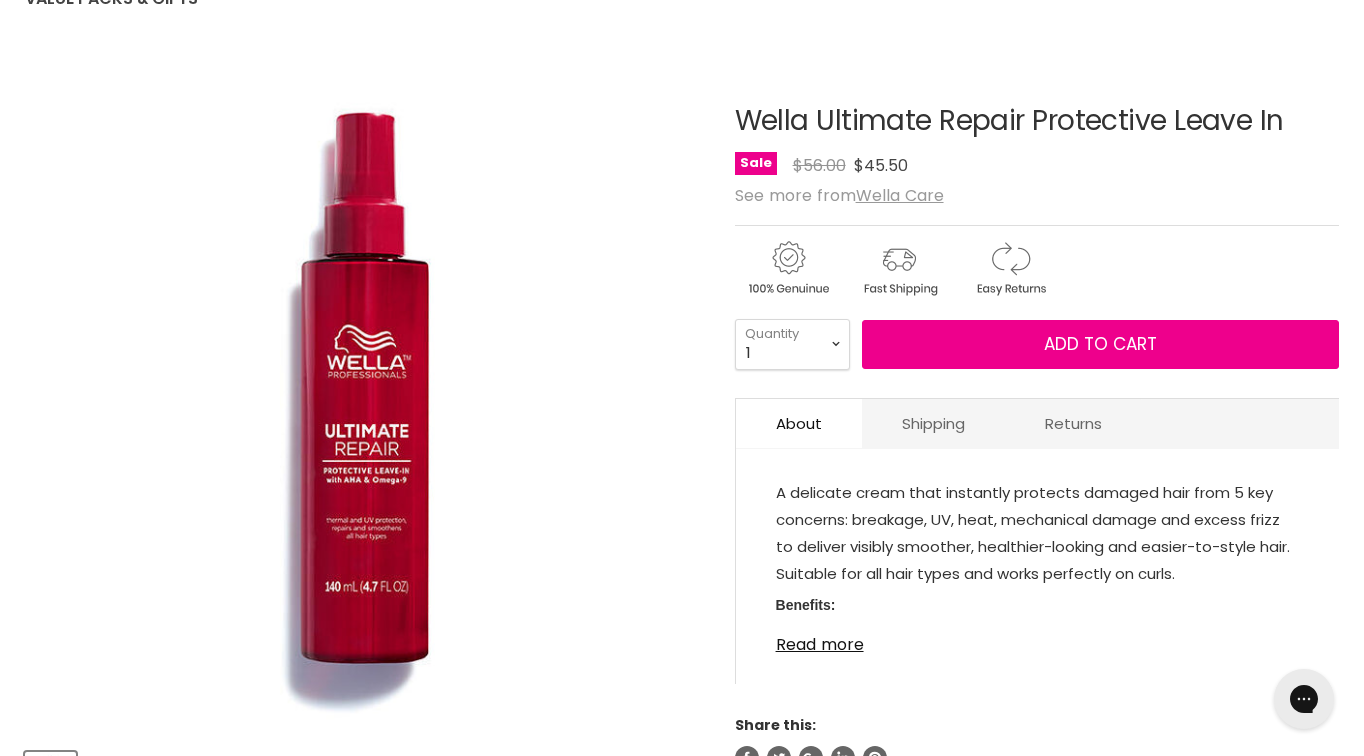 scroll, scrollTop: 272, scrollLeft: 0, axis: vertical 